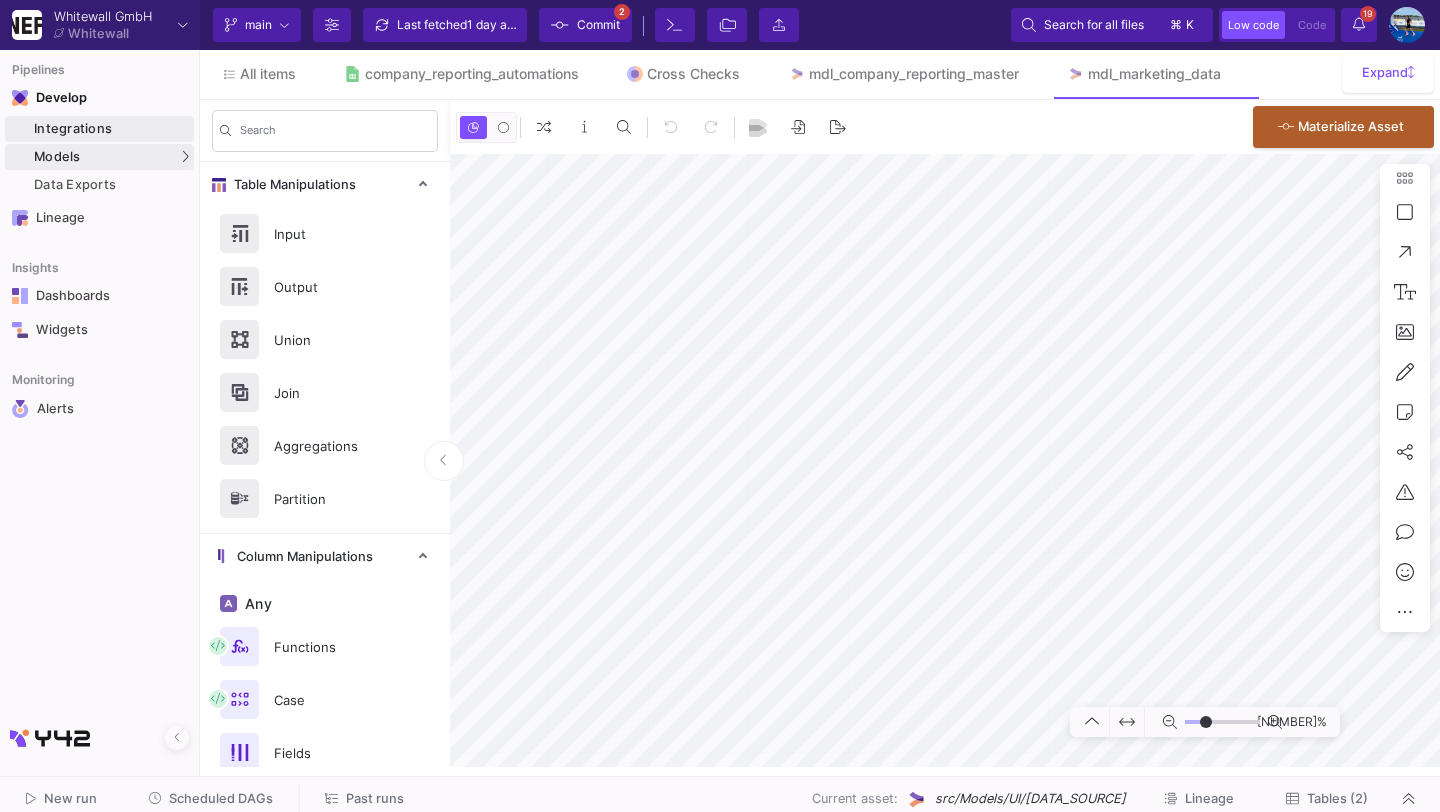 scroll, scrollTop: 0, scrollLeft: 0, axis: both 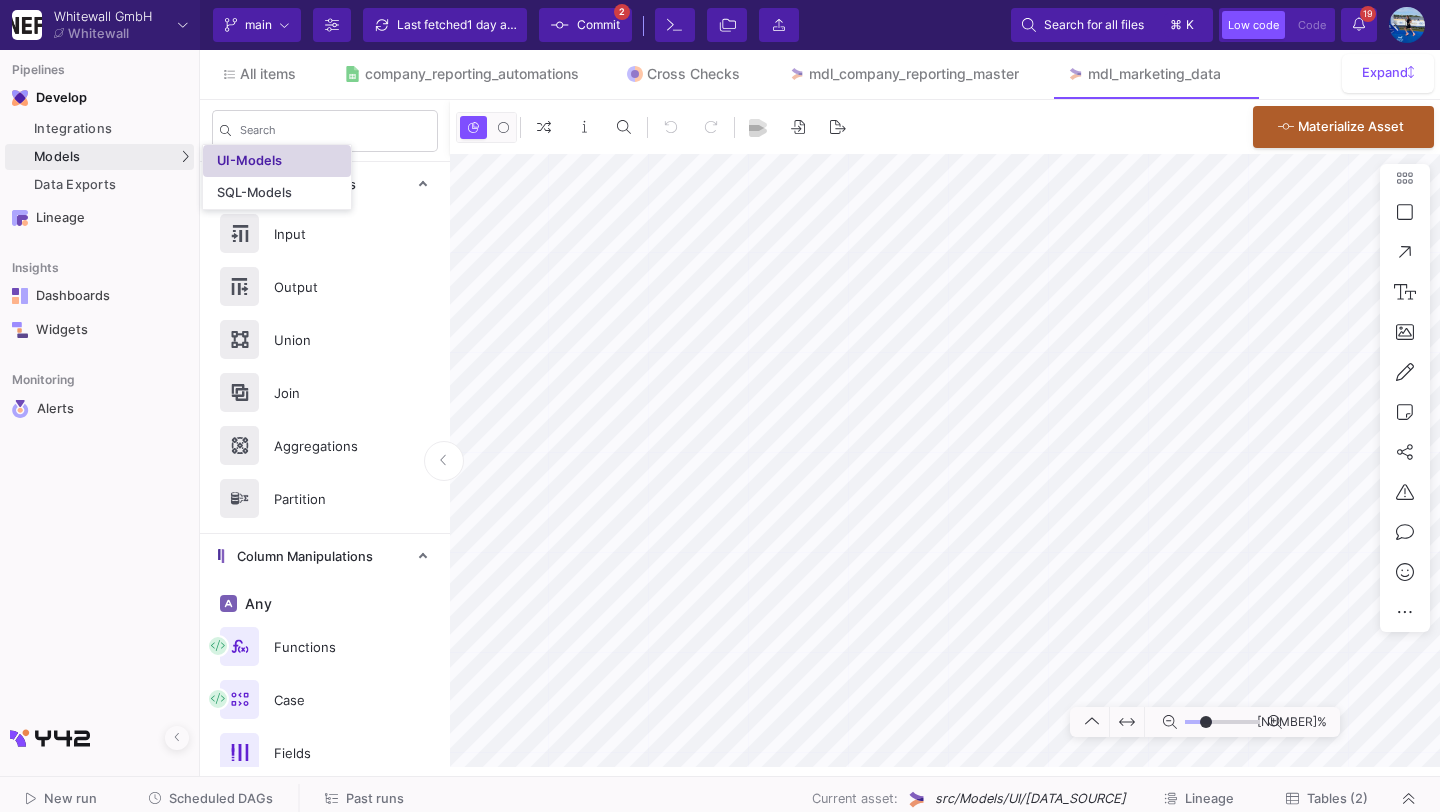 click on "UI-Models" at bounding box center [277, 161] 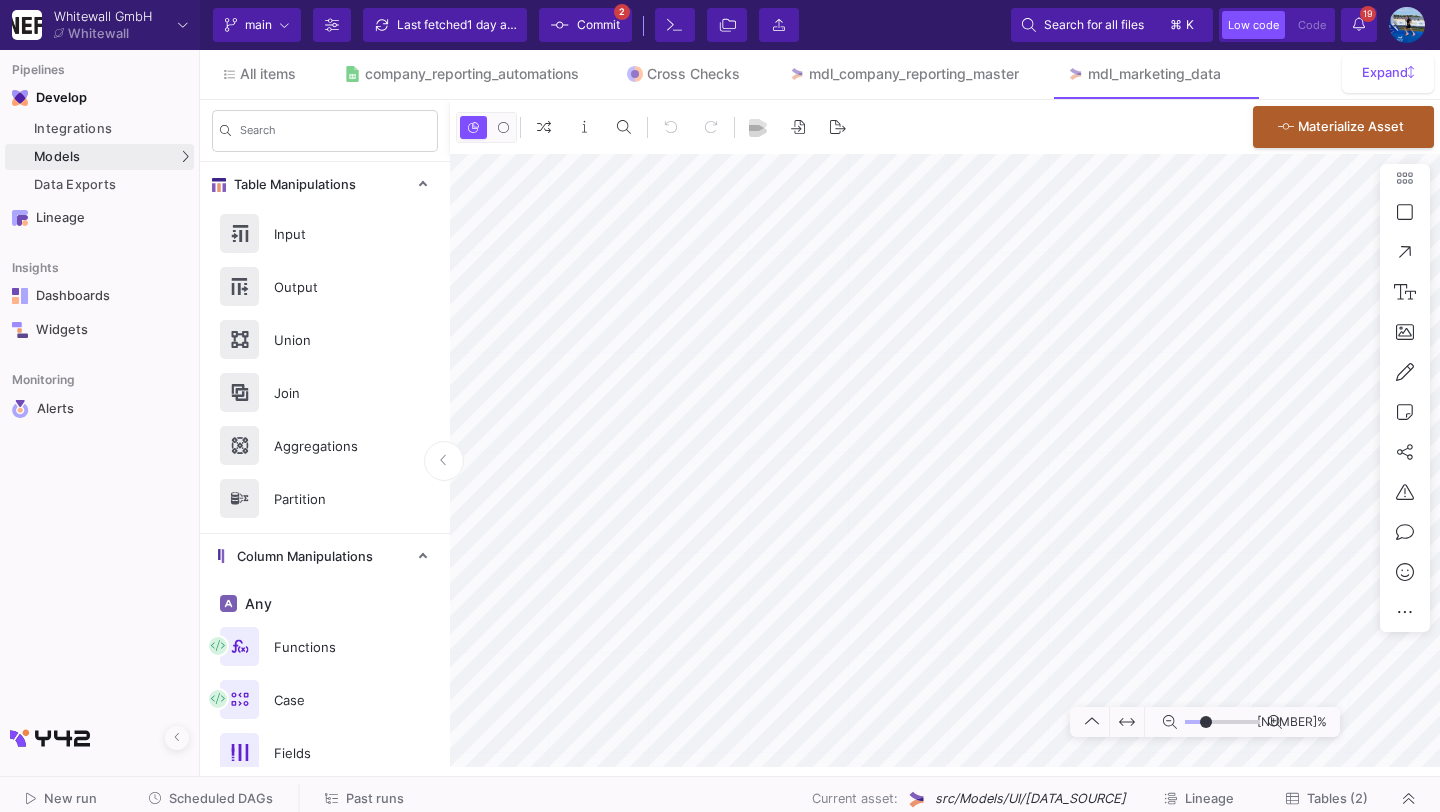 scroll, scrollTop: 0, scrollLeft: 0, axis: both 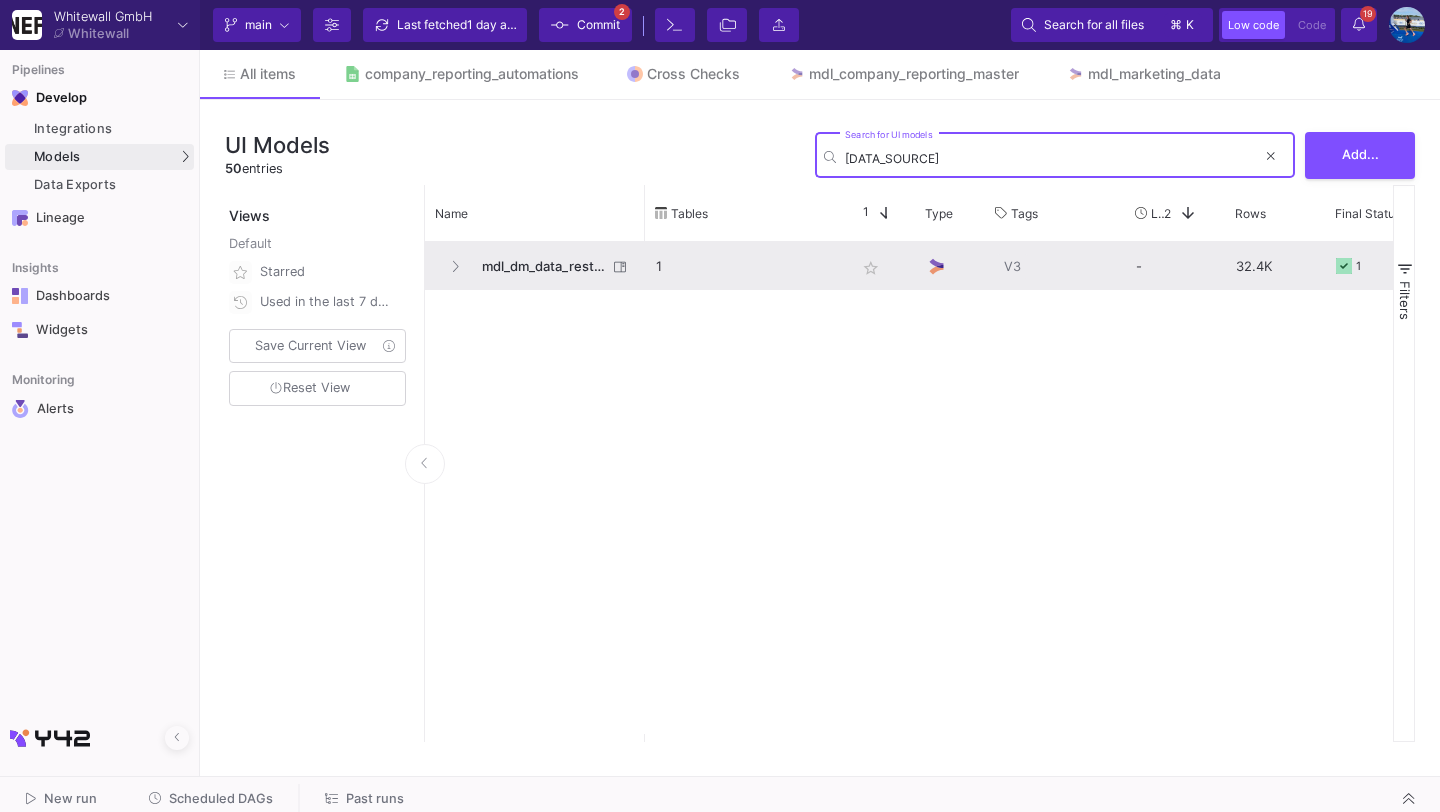type on "dm" 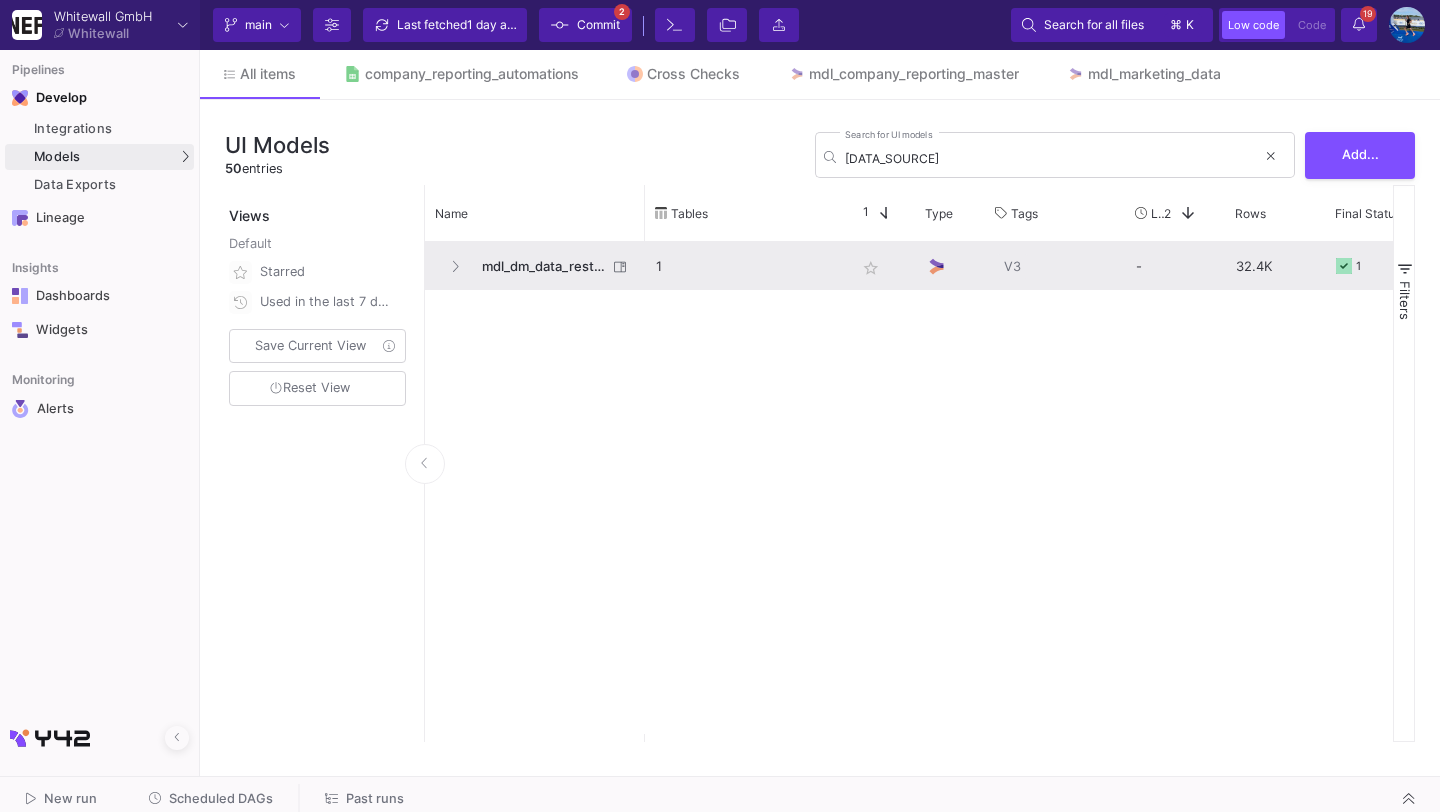 click on "mdl_dm_data_restructuring" 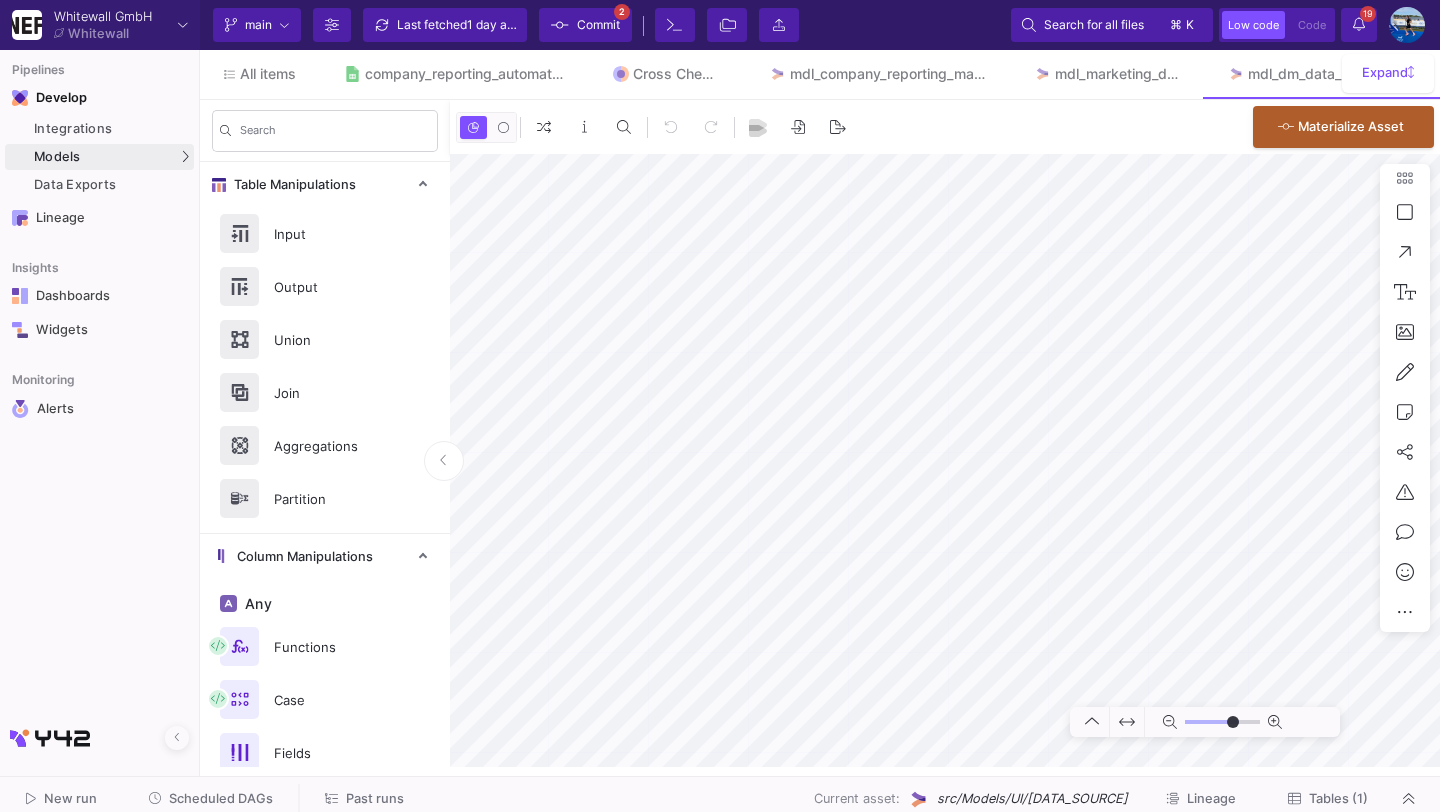 type on "1" 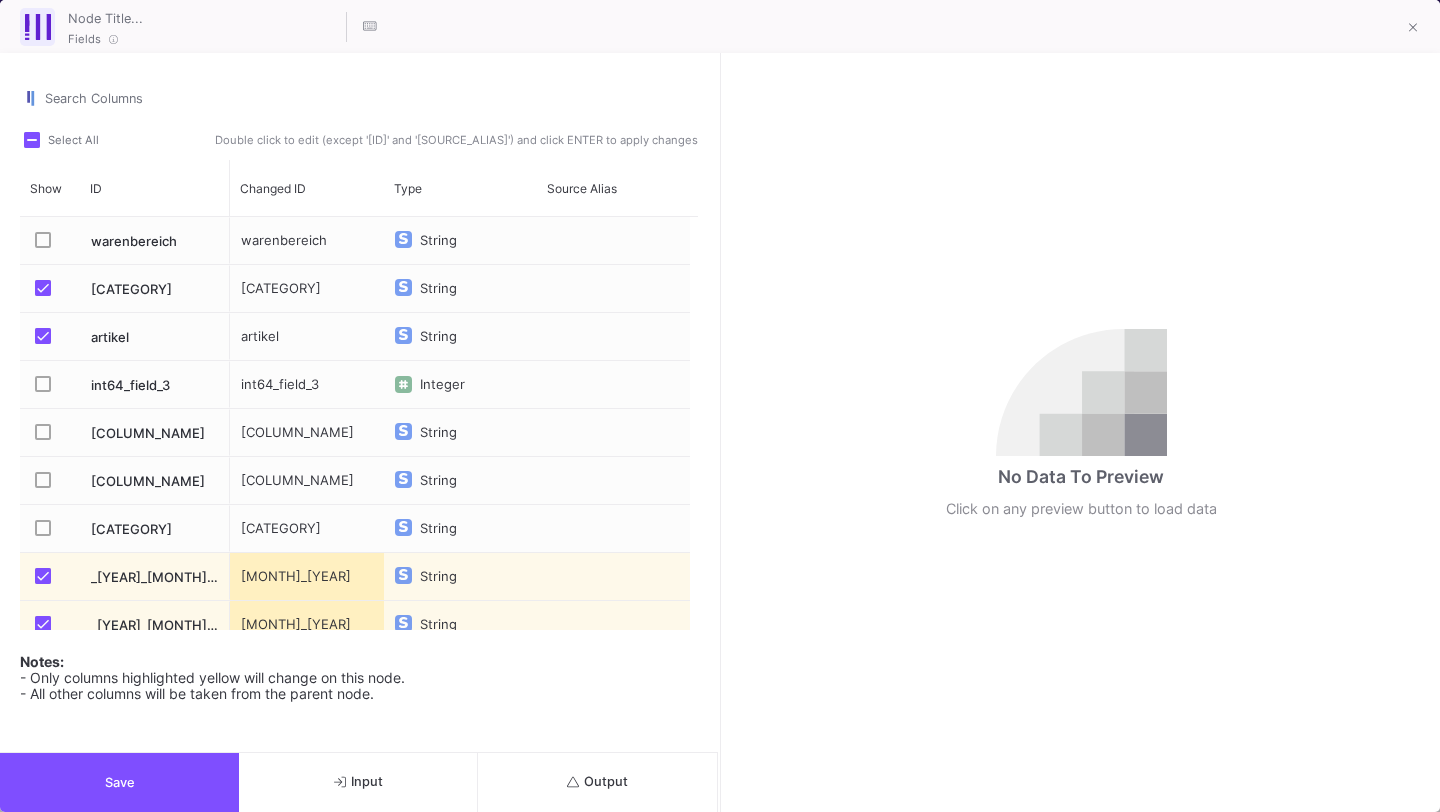 scroll, scrollTop: 377, scrollLeft: 0, axis: vertical 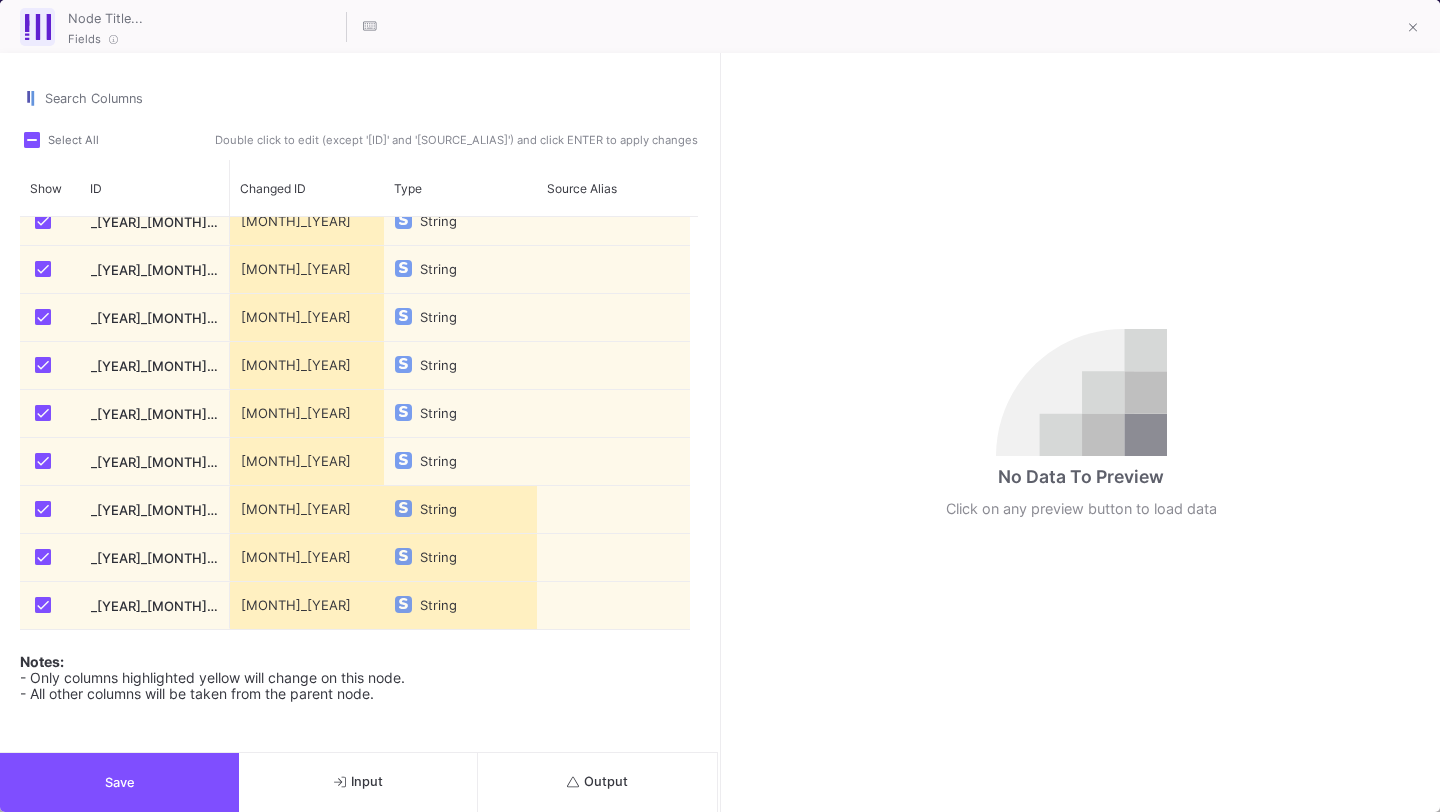 click on "Save" at bounding box center [119, 782] 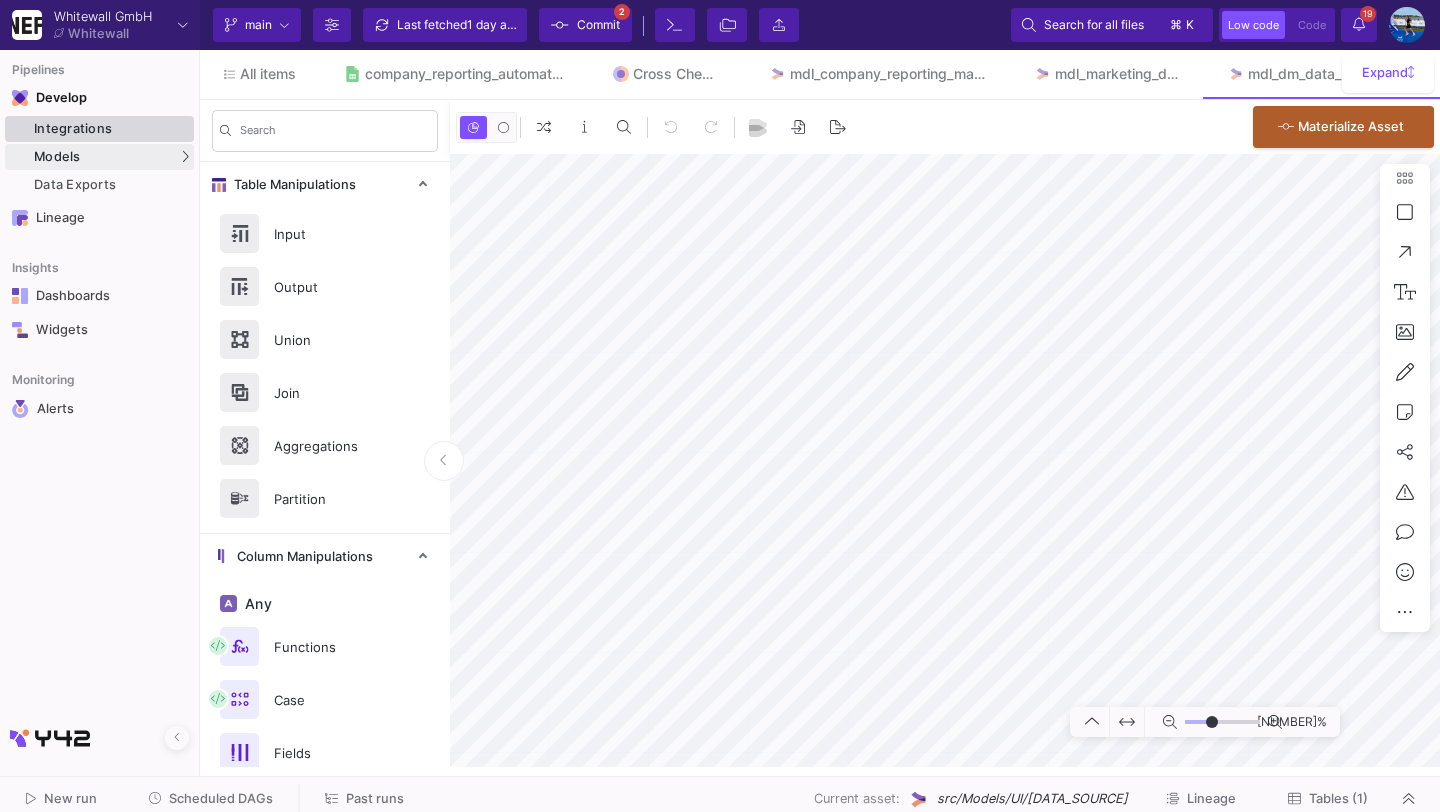 click on "Integrations" at bounding box center [111, 129] 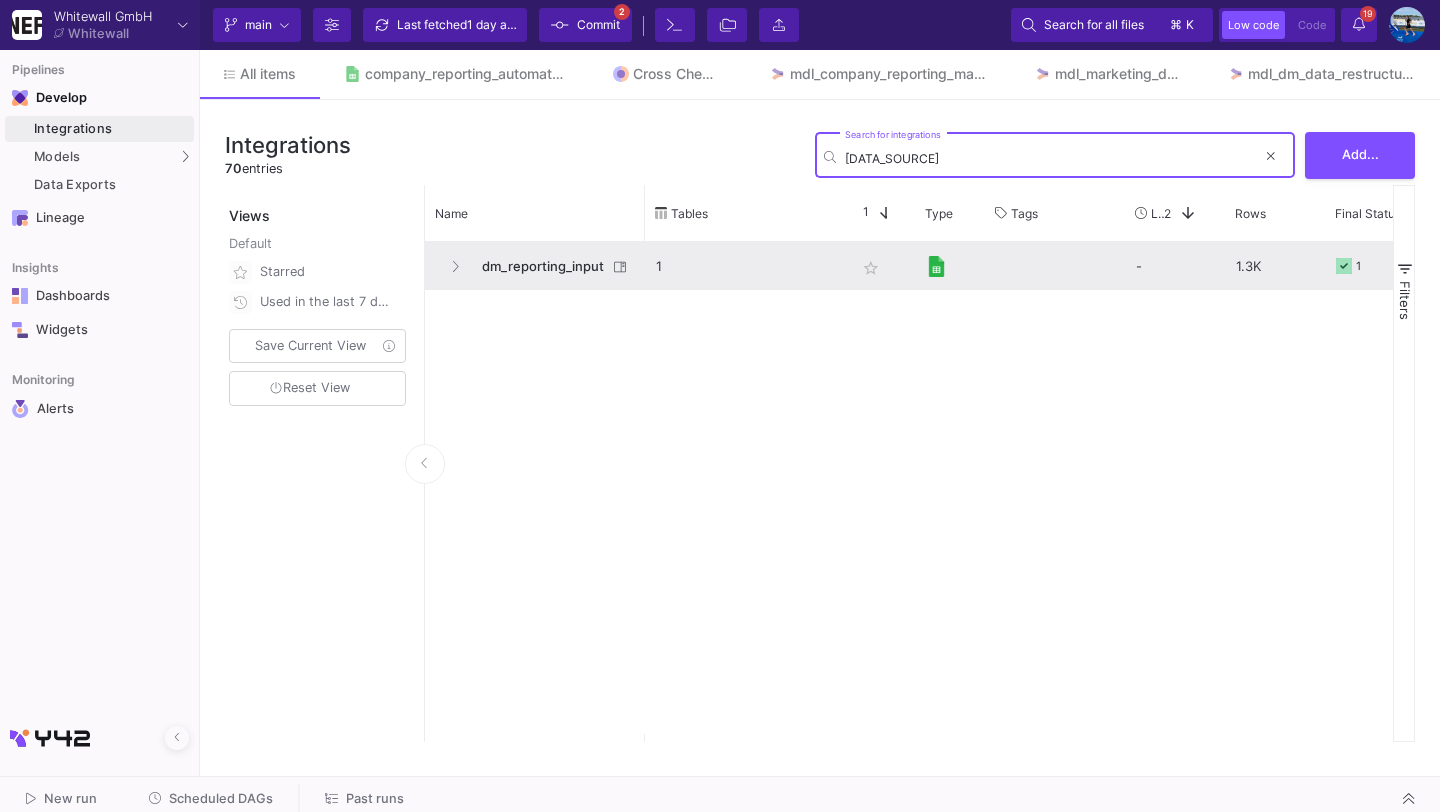 type on "dm" 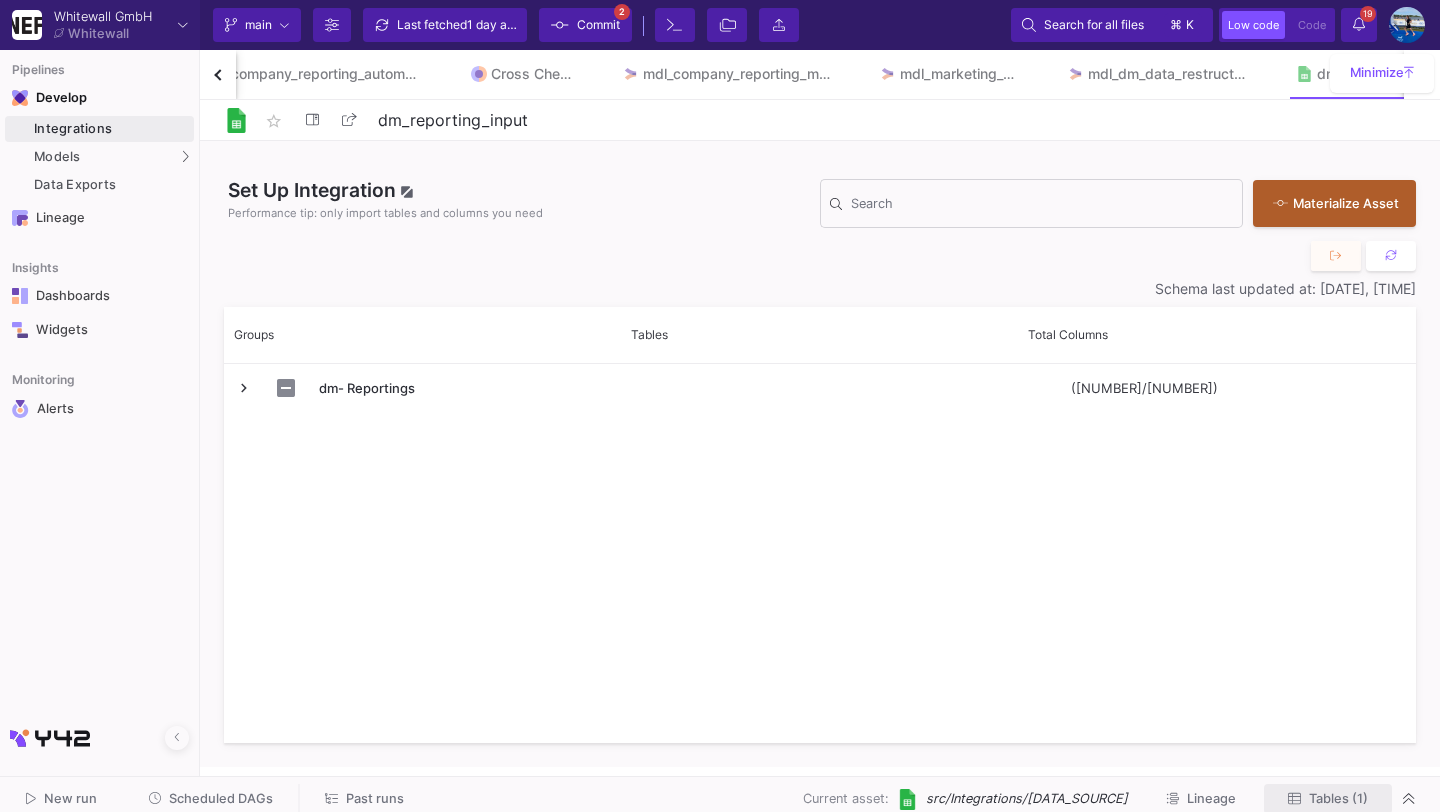 click on "Tables (1)" 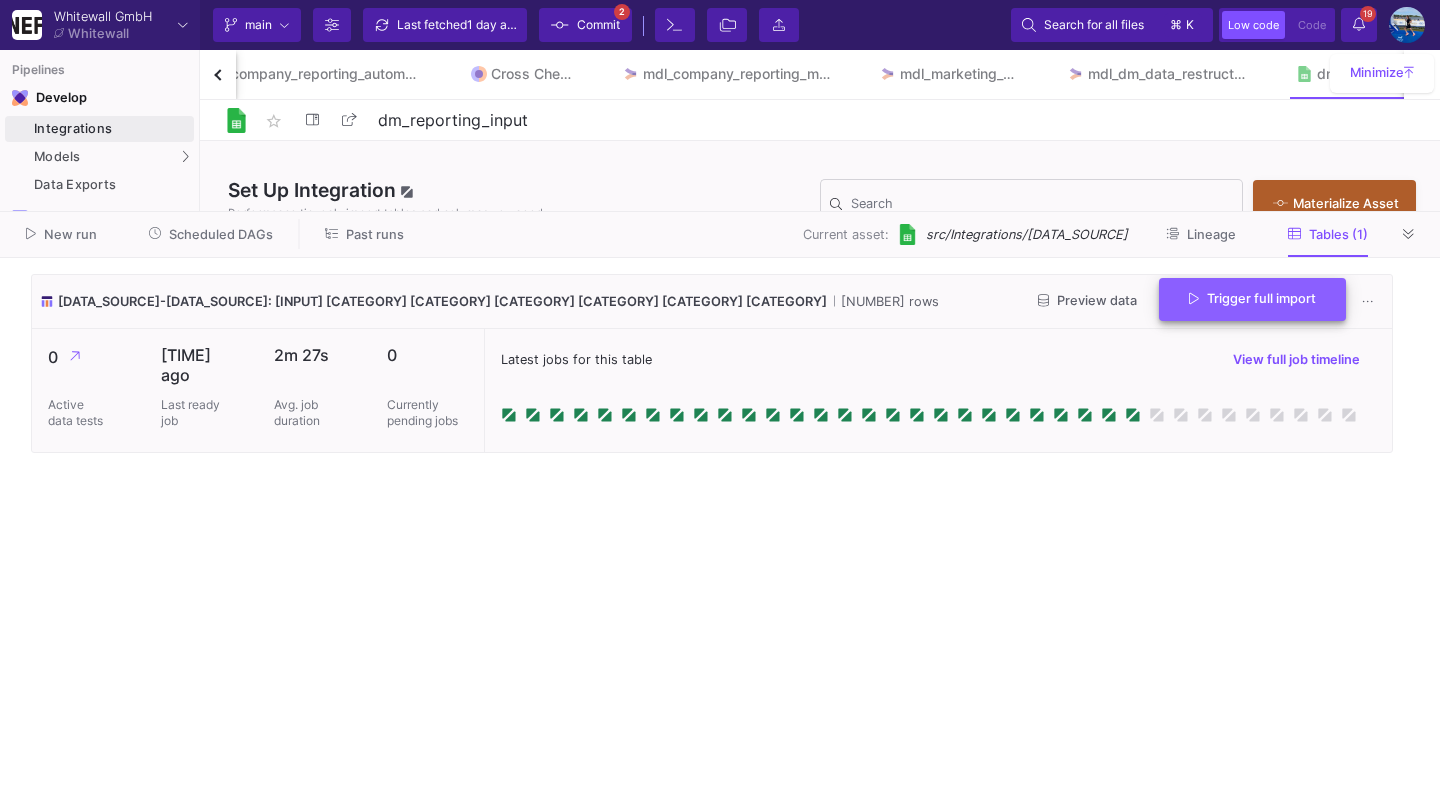 click 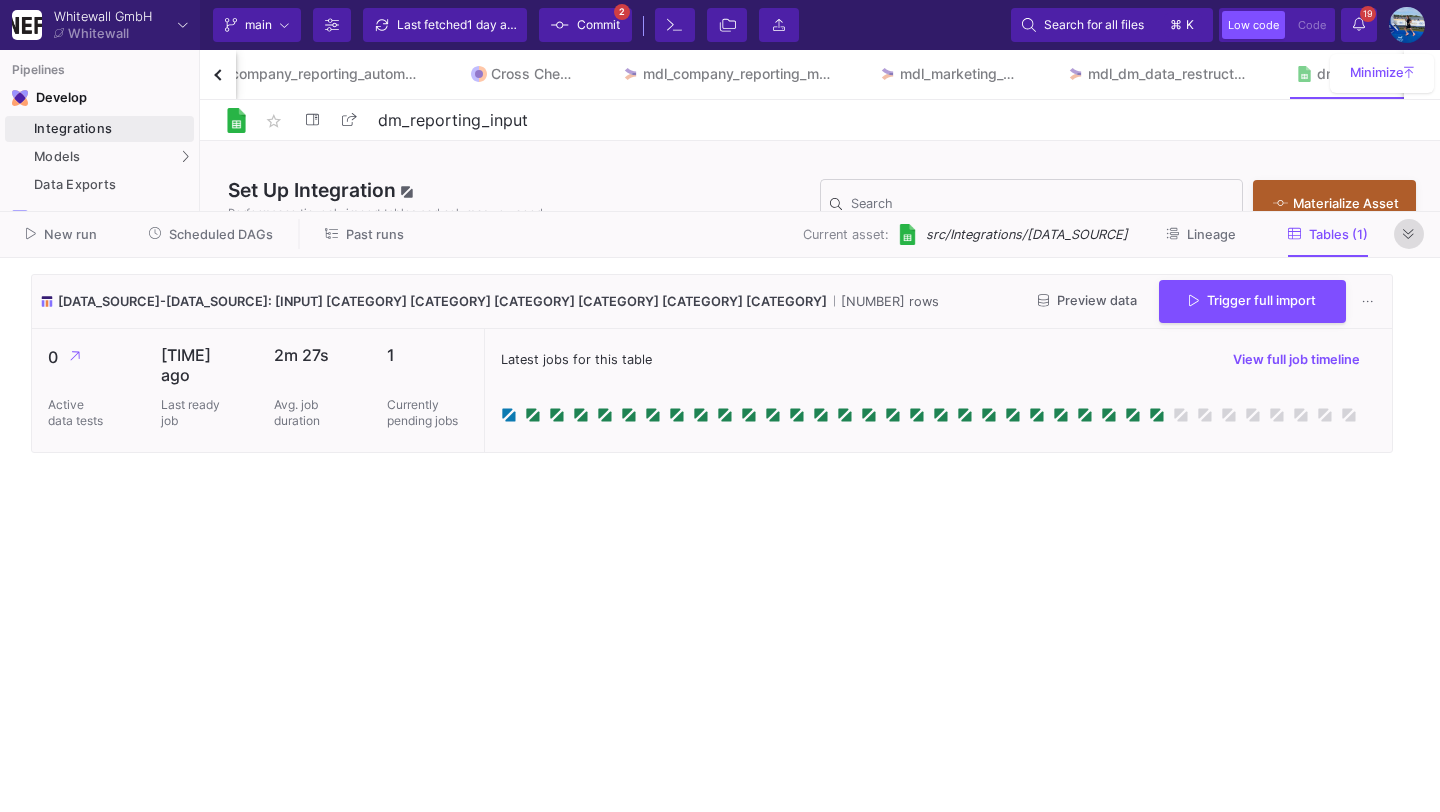 click 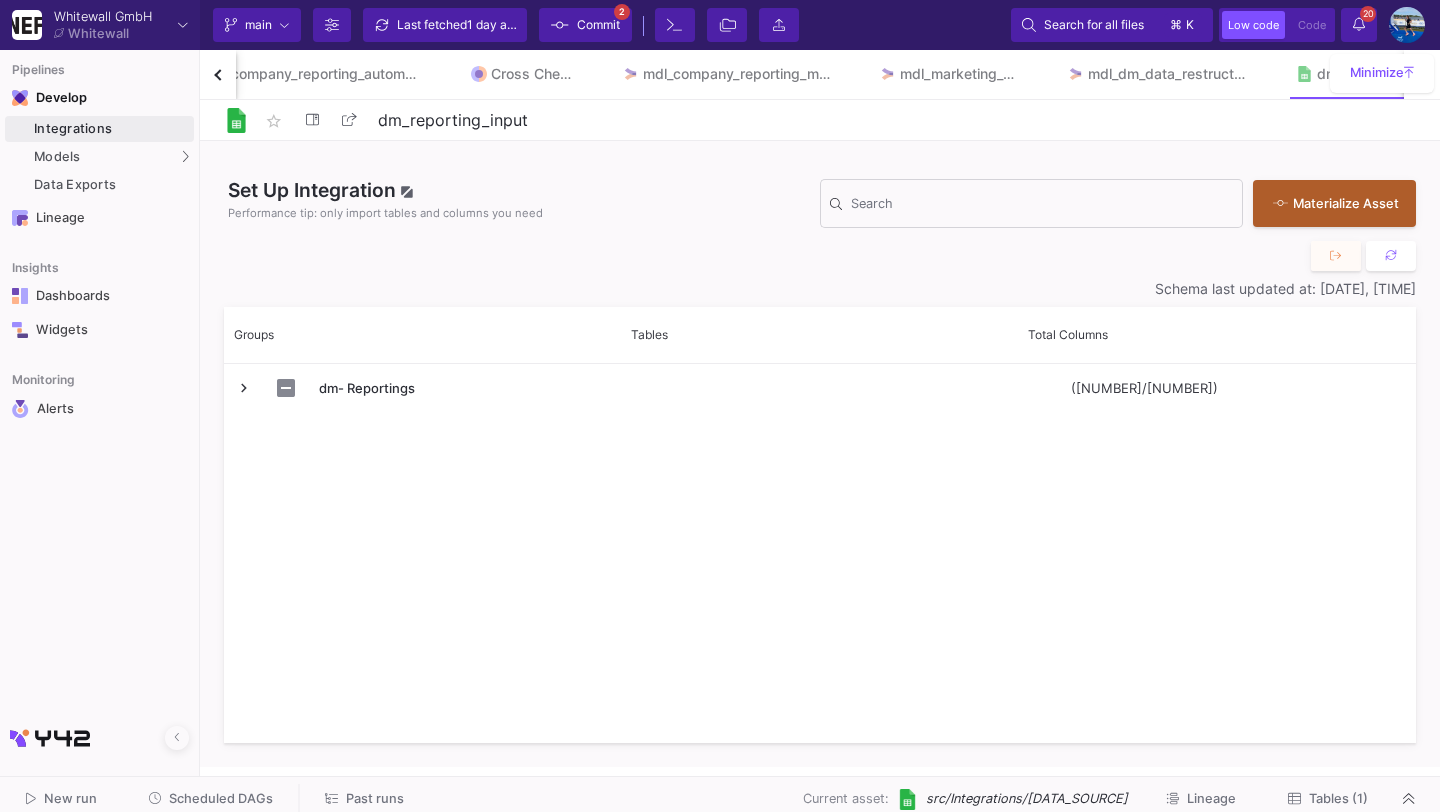 click on "Tables (1)" 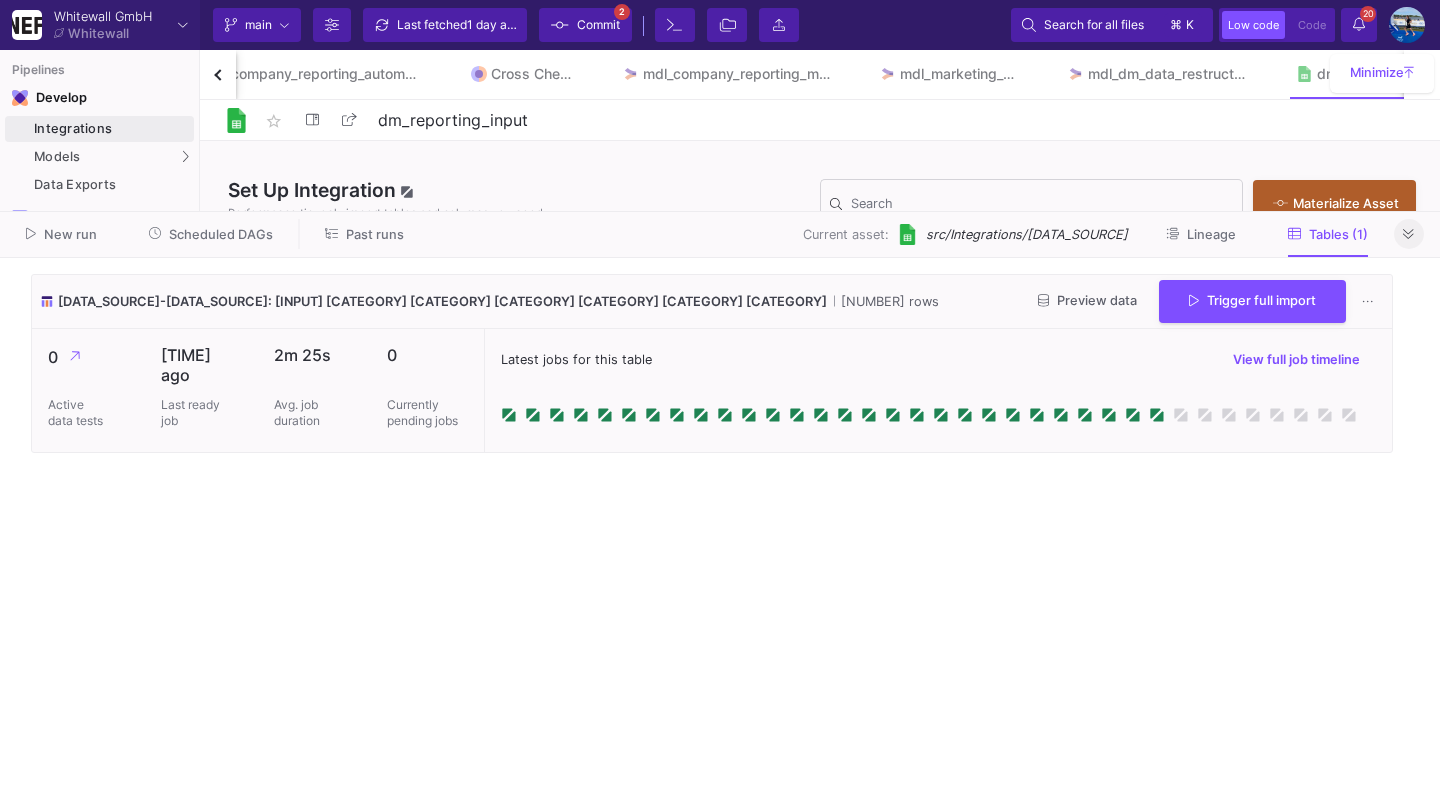 click 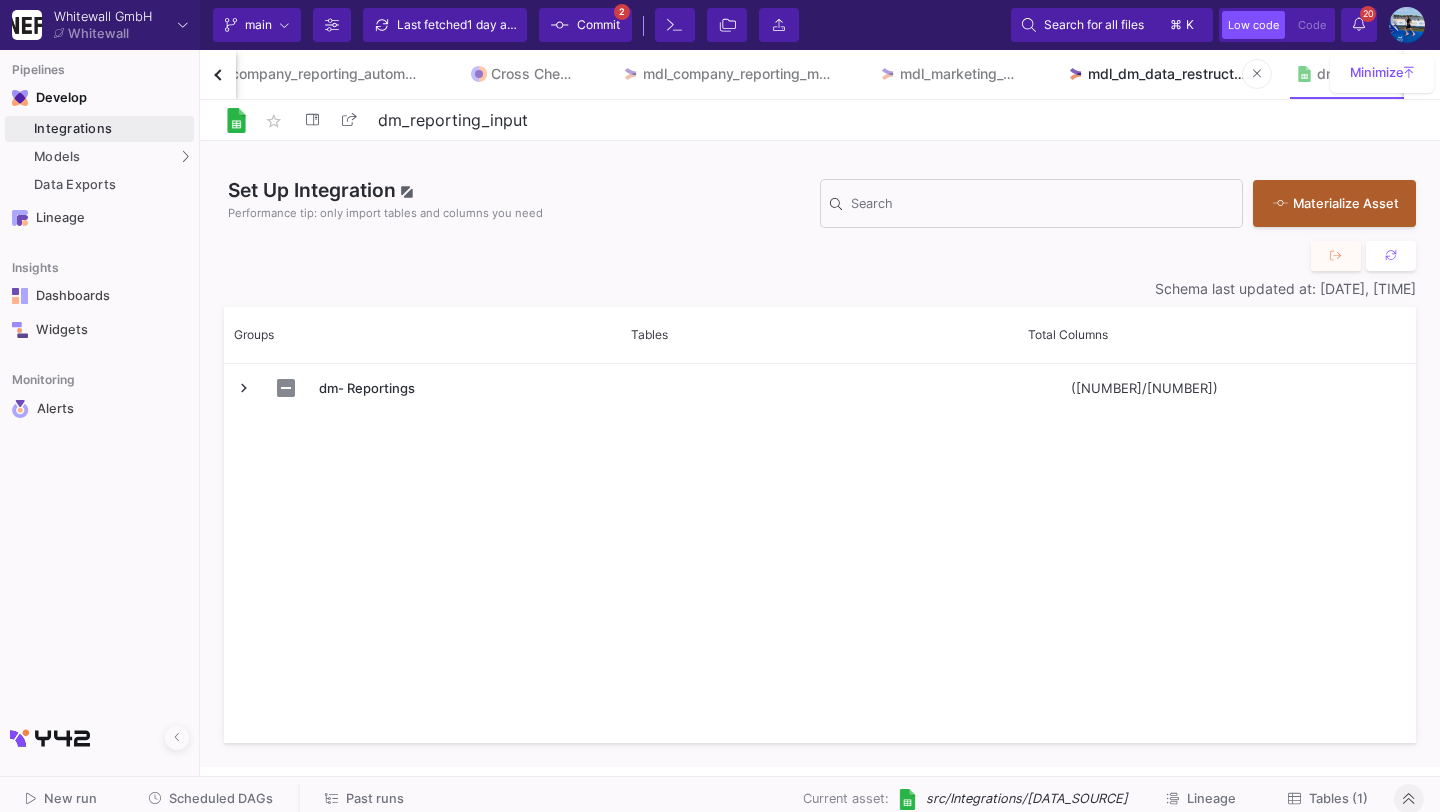 click on "mdl_dm_data_restructuring" at bounding box center [1168, 74] 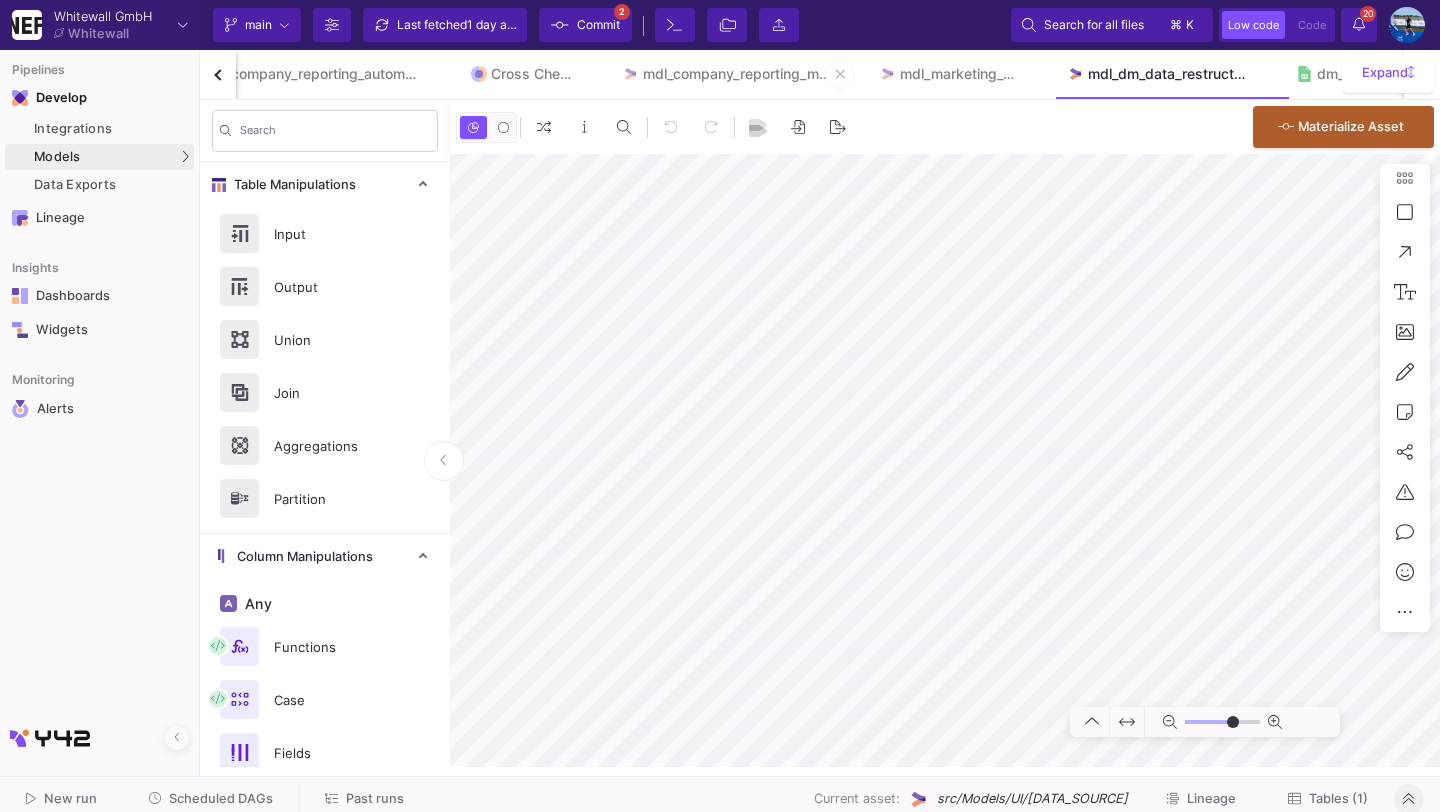 type on "-24" 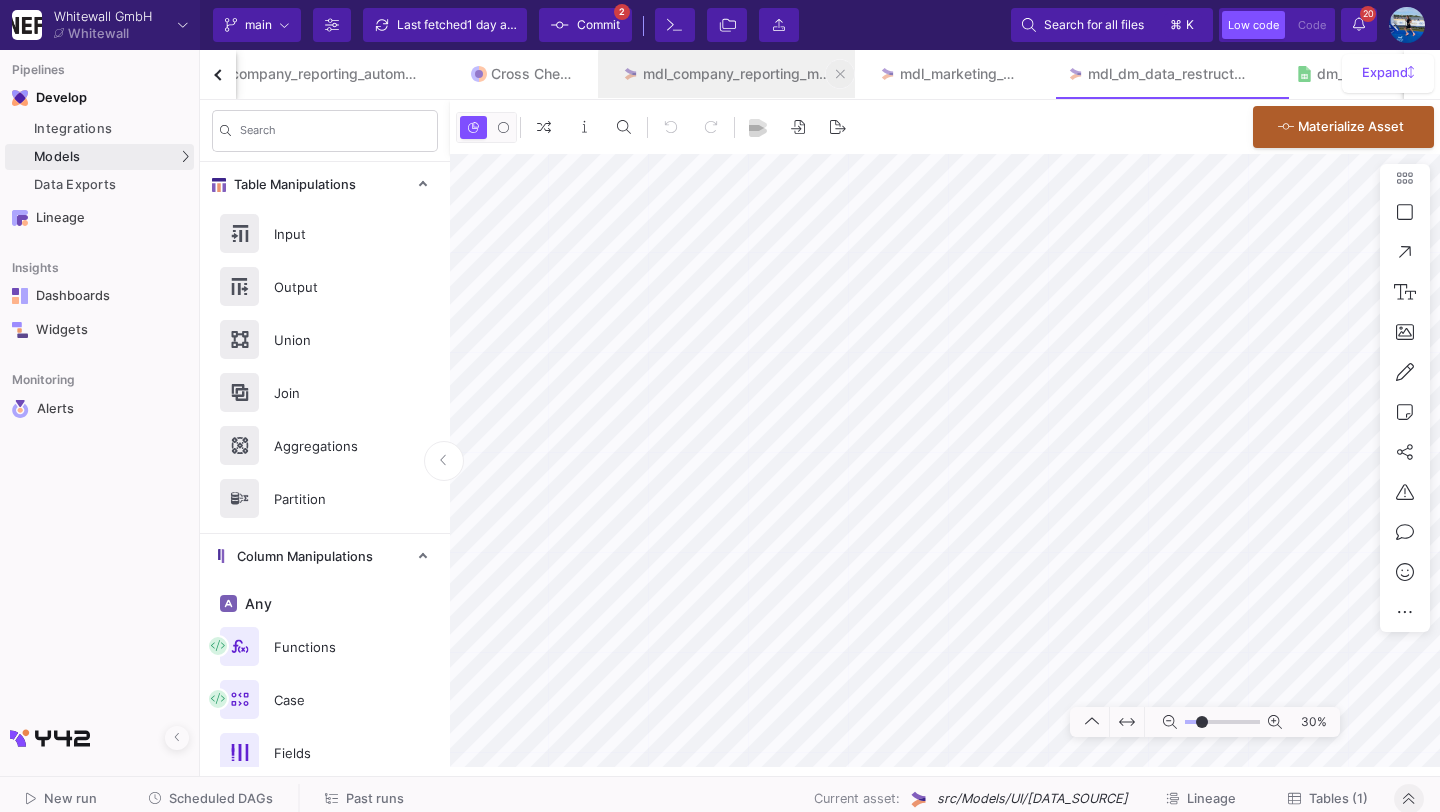 click 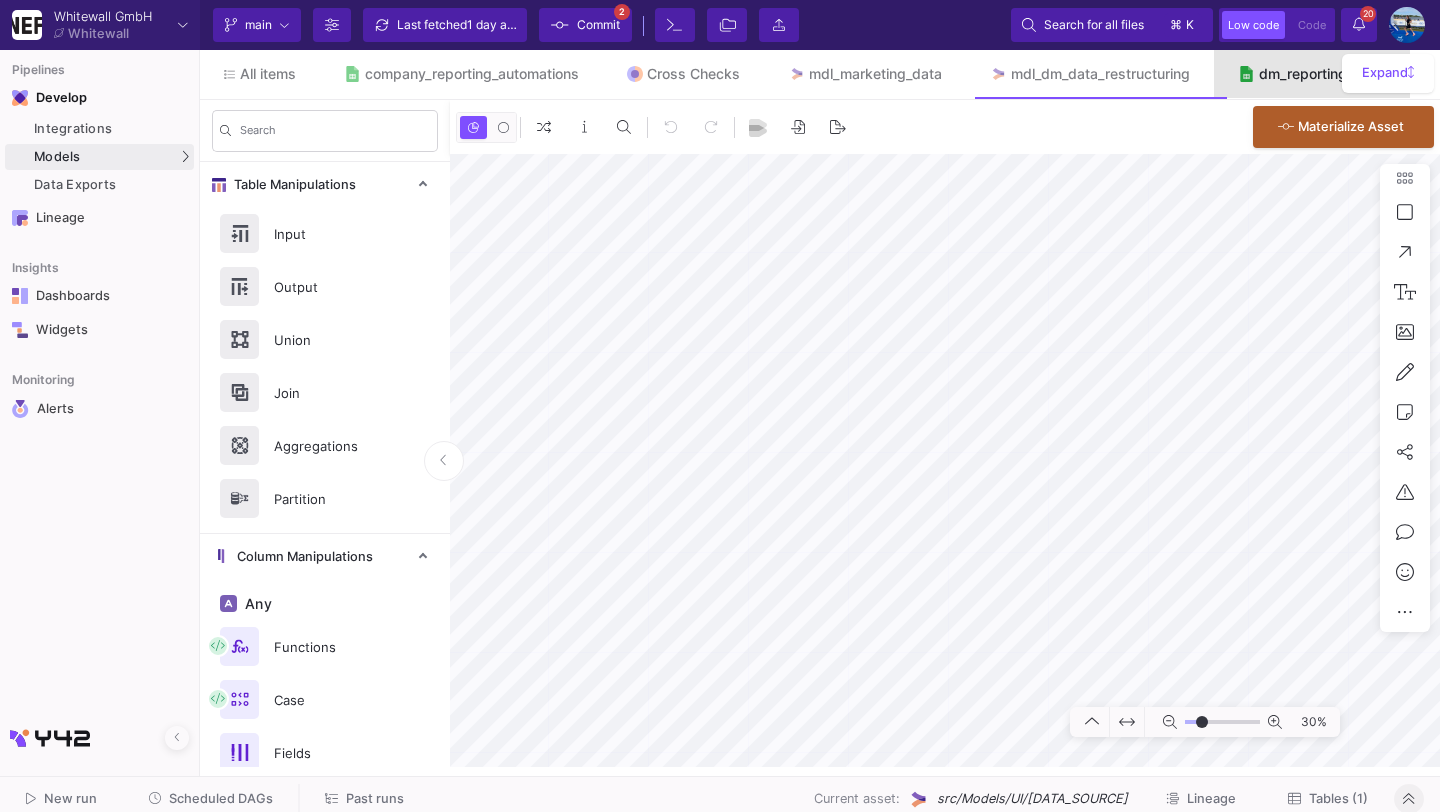 click on "dm_reporting_input" at bounding box center [1322, 74] 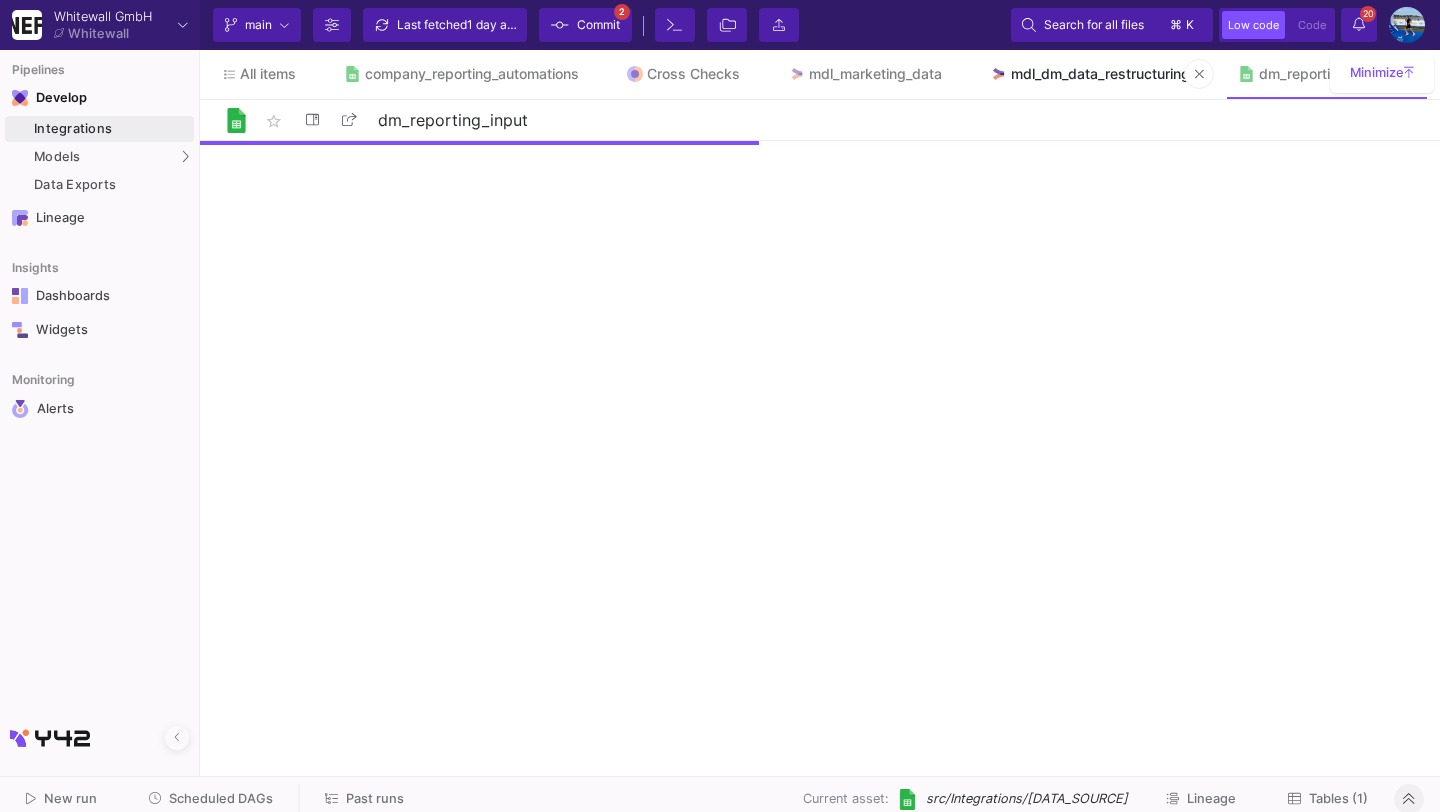 click on "mdl_dm_data_restructuring" at bounding box center (1100, 74) 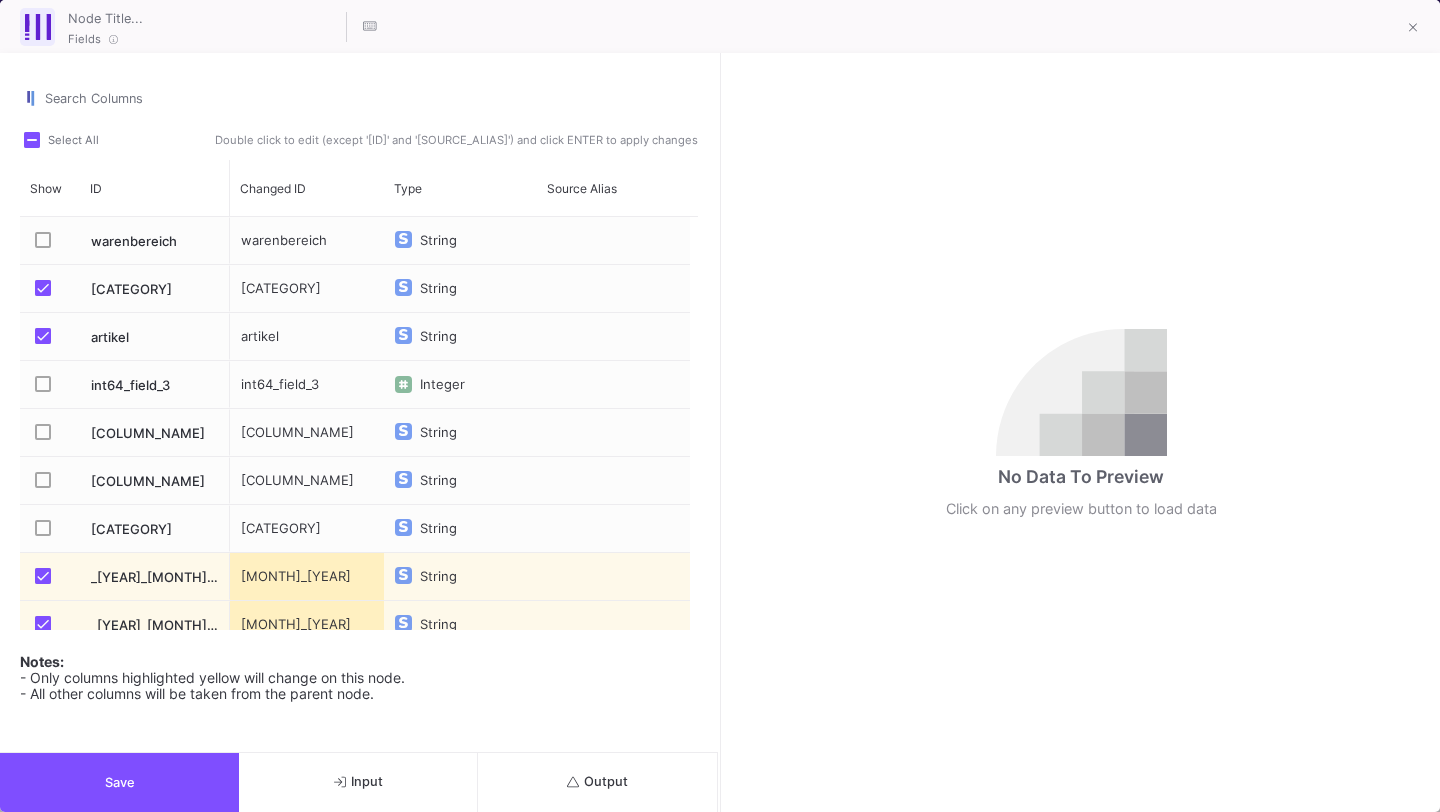 scroll, scrollTop: 300, scrollLeft: 0, axis: vertical 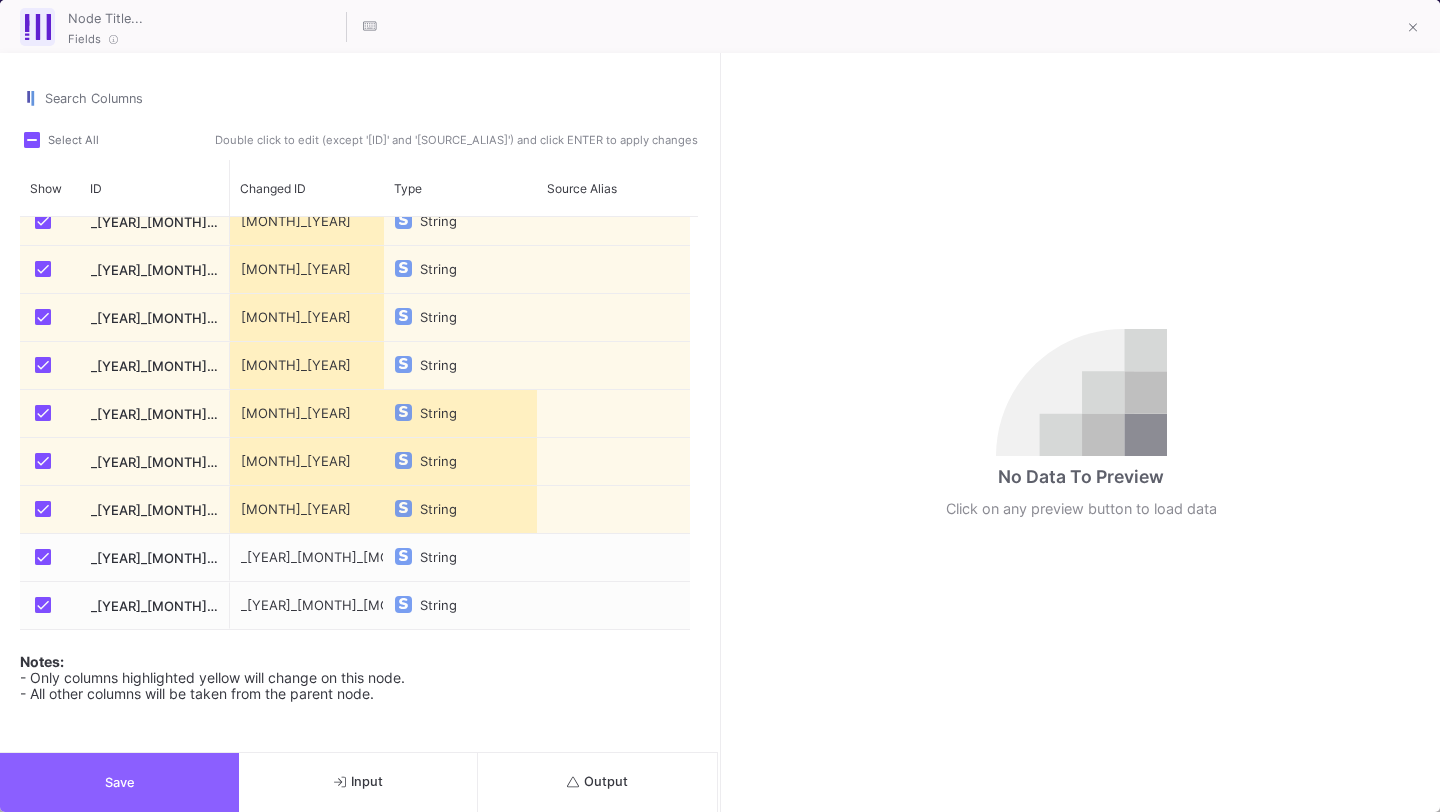 click on "Save" at bounding box center (119, 782) 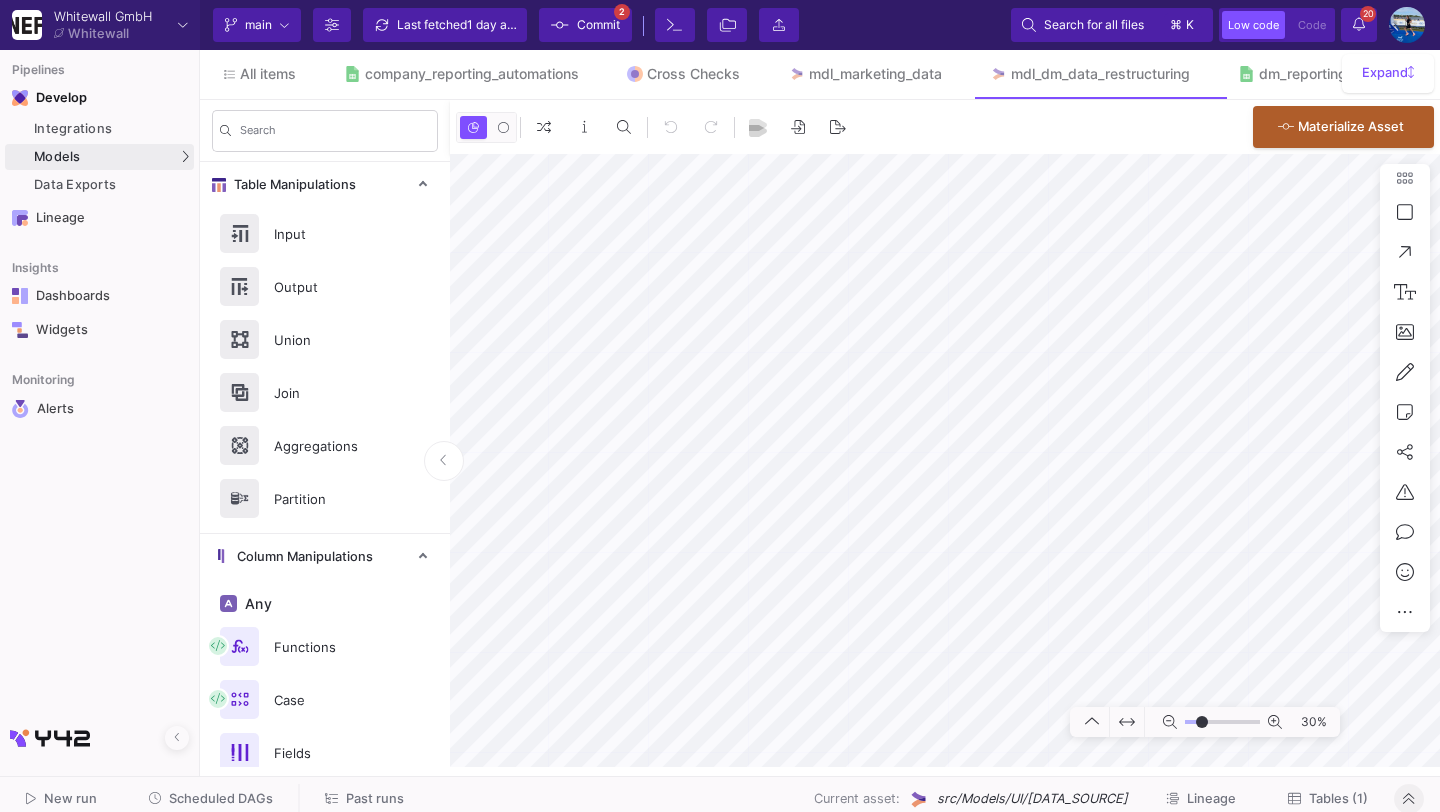 type on "-2" 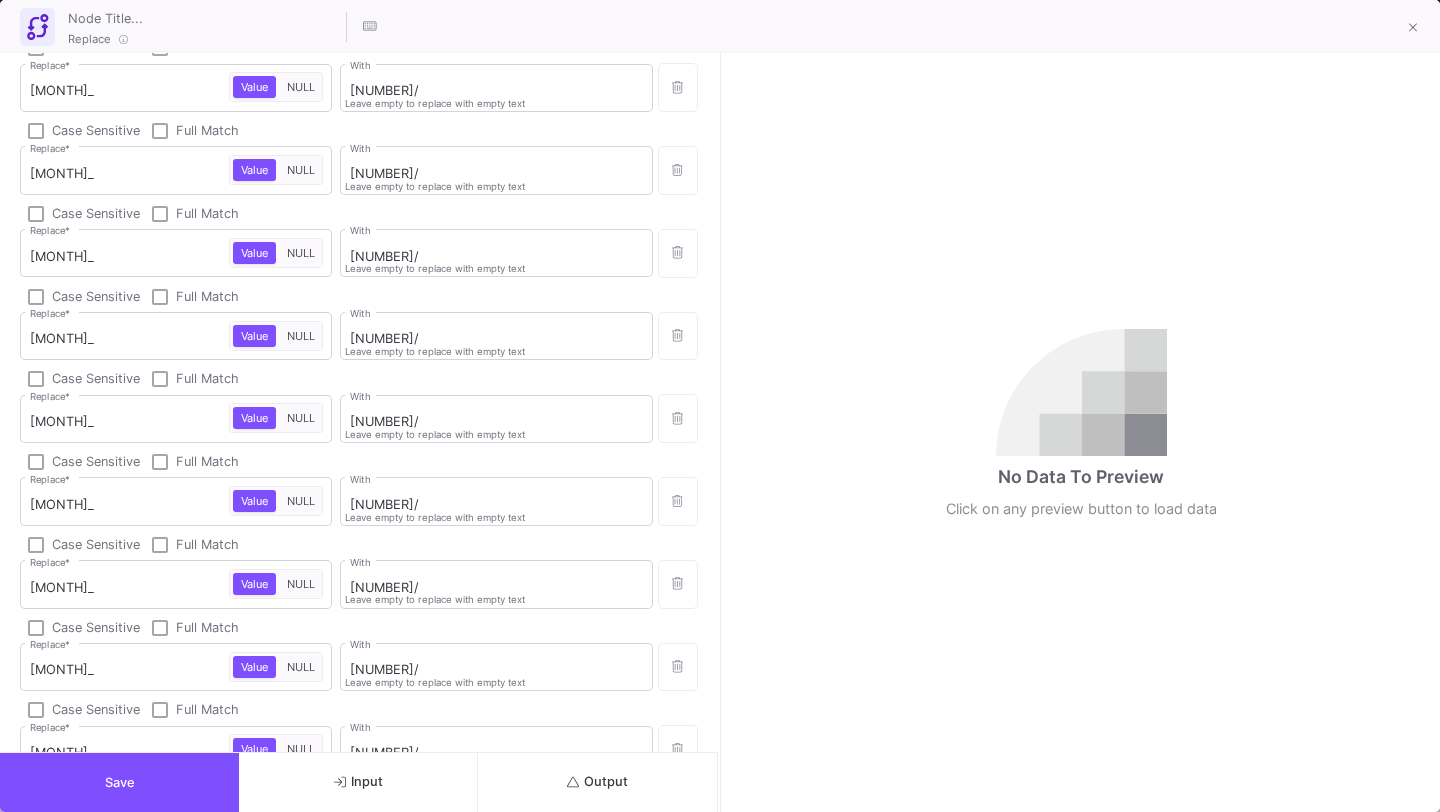 scroll, scrollTop: 607, scrollLeft: 0, axis: vertical 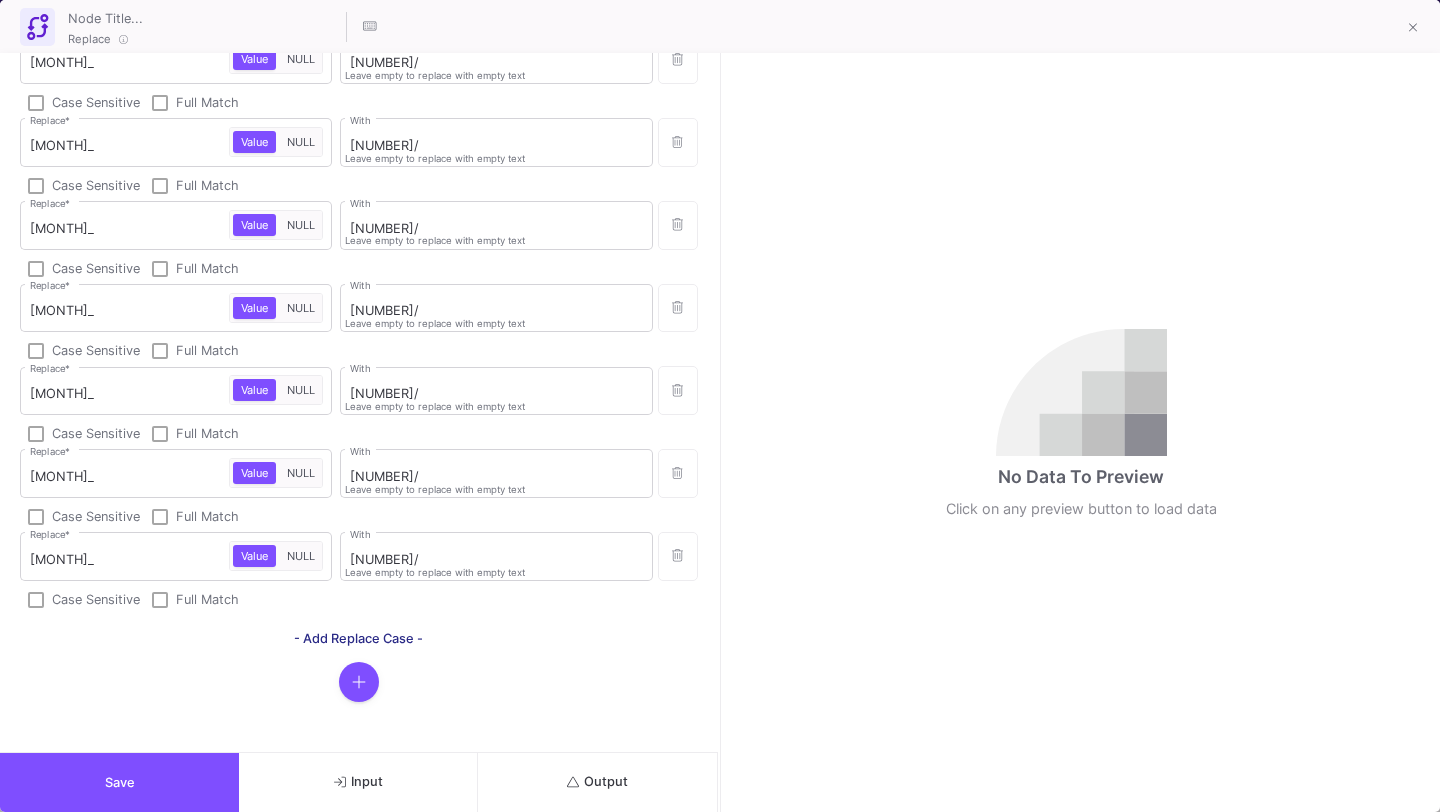 click on "Save" at bounding box center [119, 782] 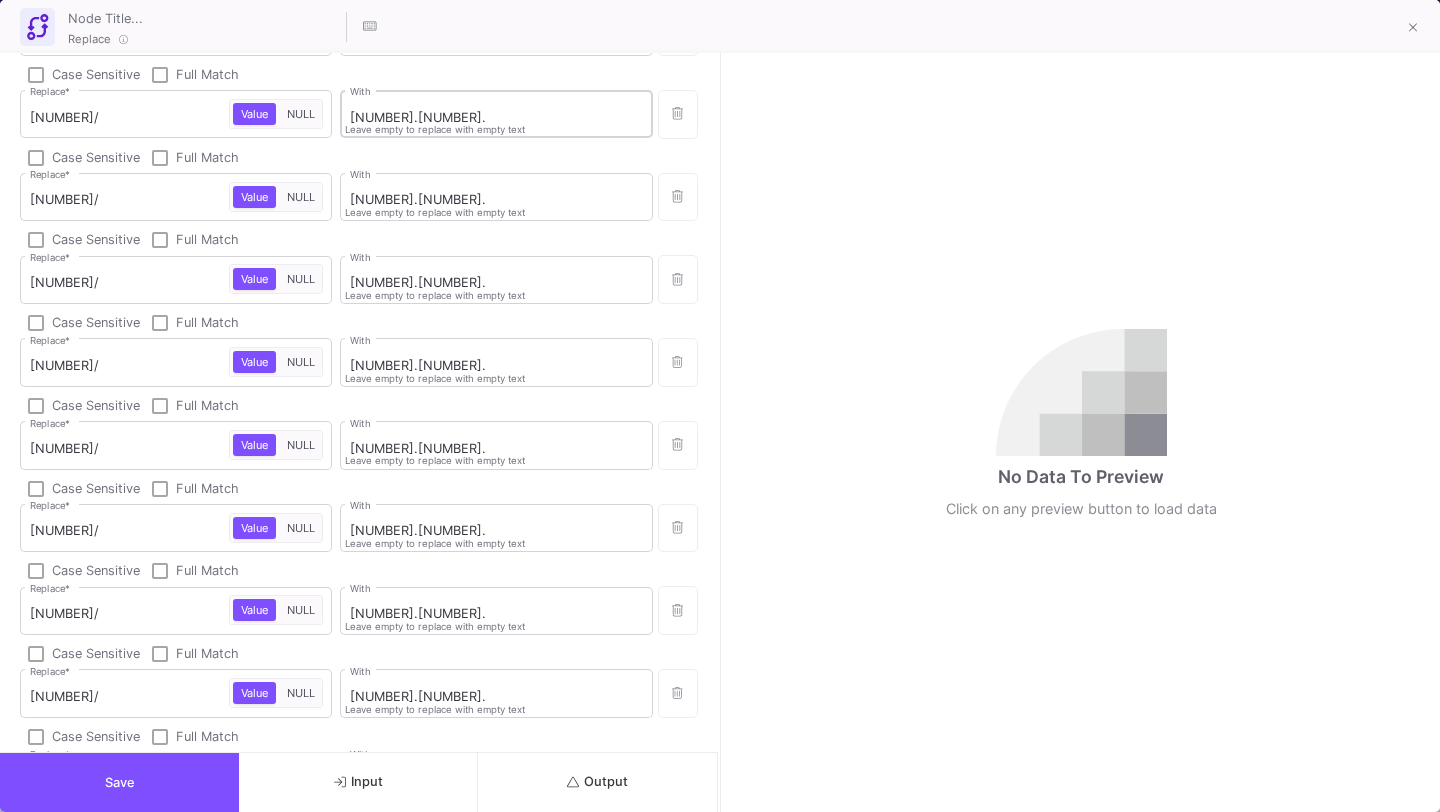 scroll, scrollTop: 607, scrollLeft: 0, axis: vertical 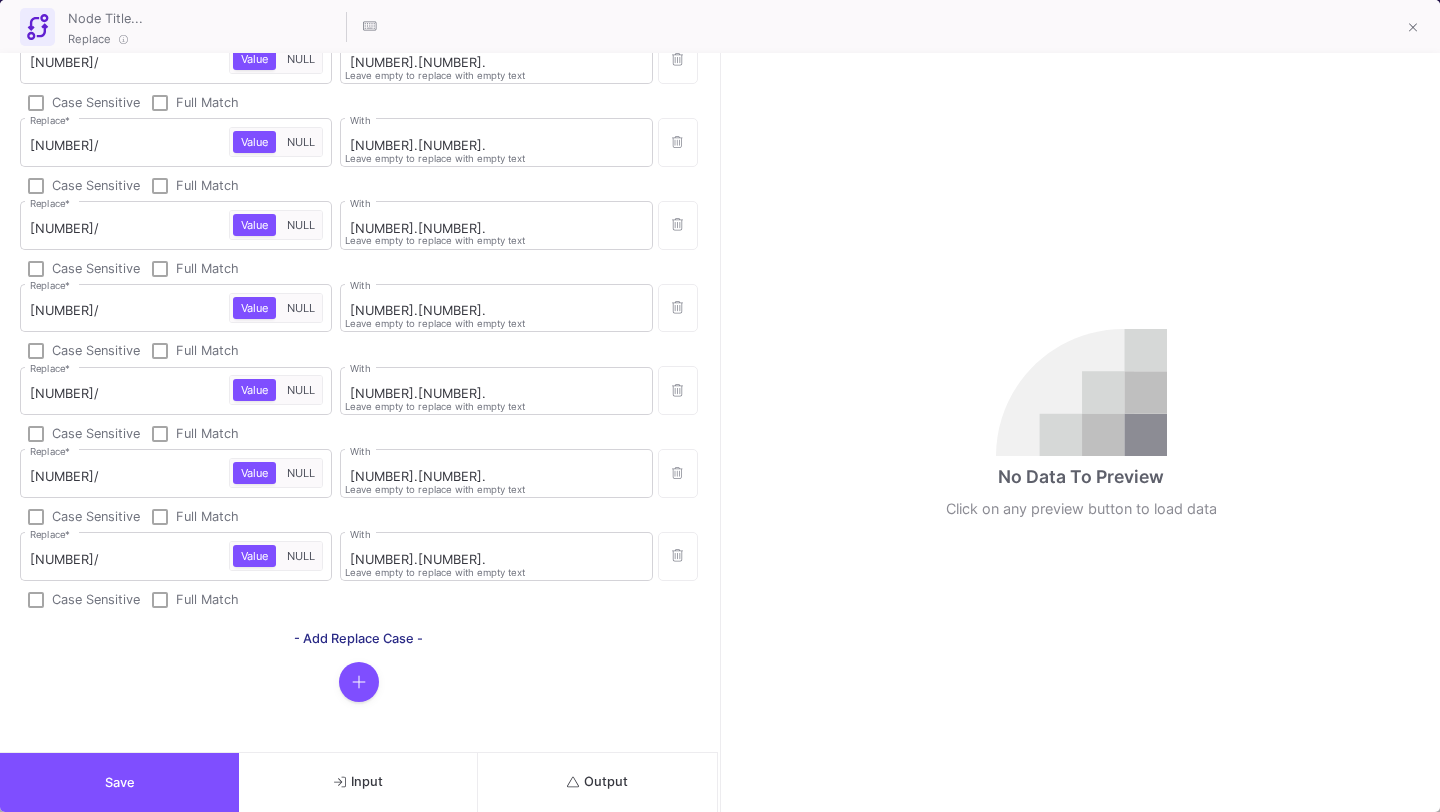 click on "Save" at bounding box center [119, 782] 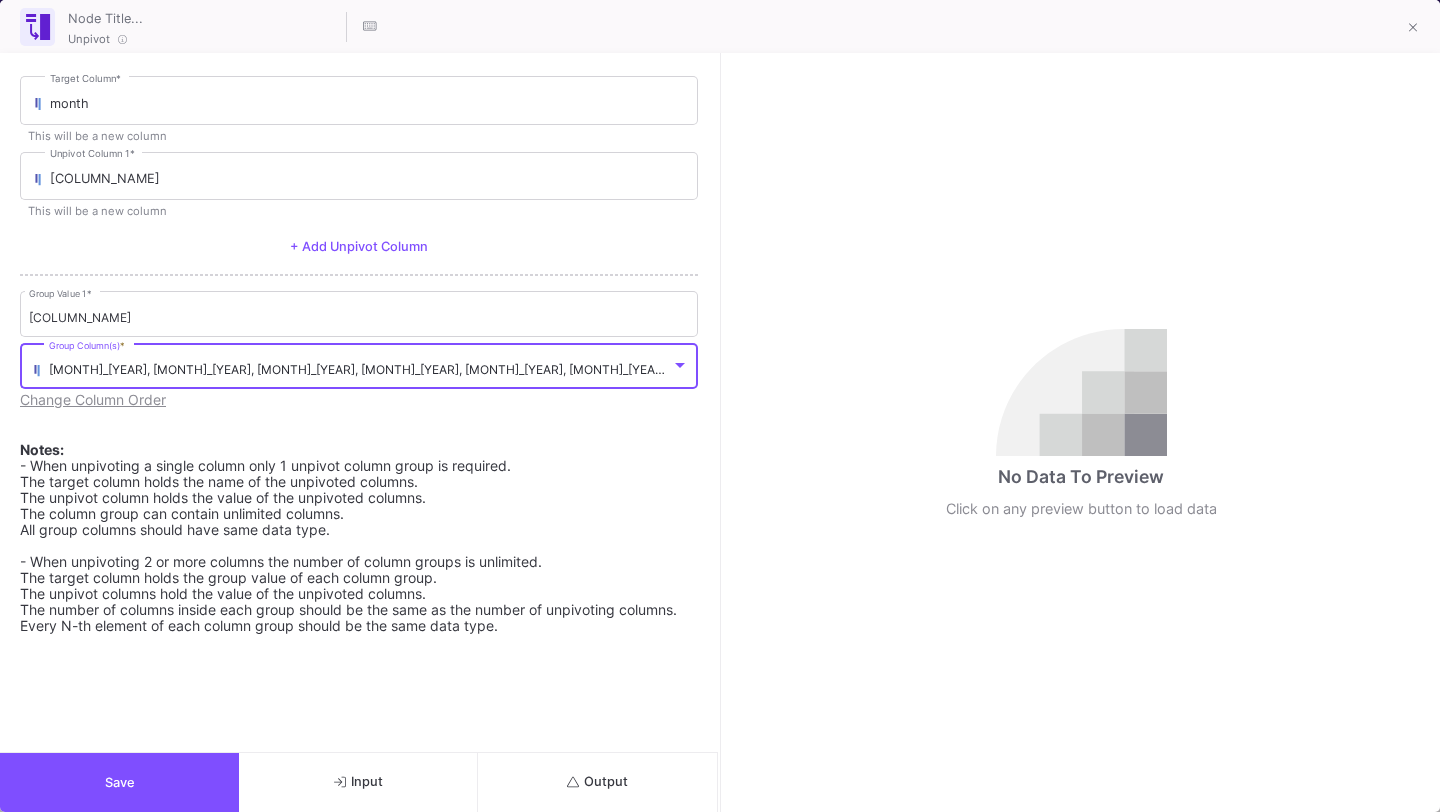 click on "jan_[YEAR], feb_[YEAR], mar_[YEAR], apr_[YEAR], may_[YEAR], jun_[YEAR], jul_[YEAR], aug_[YEAR], sep_[YEAR], oct_[YEAR], nov_[YEAR], dec_[YEAR], jan_[YEAR], feb_[YEAR], mar_[YEAR], apr_[YEAR], may_[YEAR], jun_[YEAR], jul_[YEAR], aug_[YEAR], sep_[YEAR], oct_[YEAR], nov_[YEAR], dec_[YEAR], jan_[YEAR], feb_[YEAR], mar_[YEAR], apr_[YEAR], may_[YEAR]" at bounding box center (1346, 369) 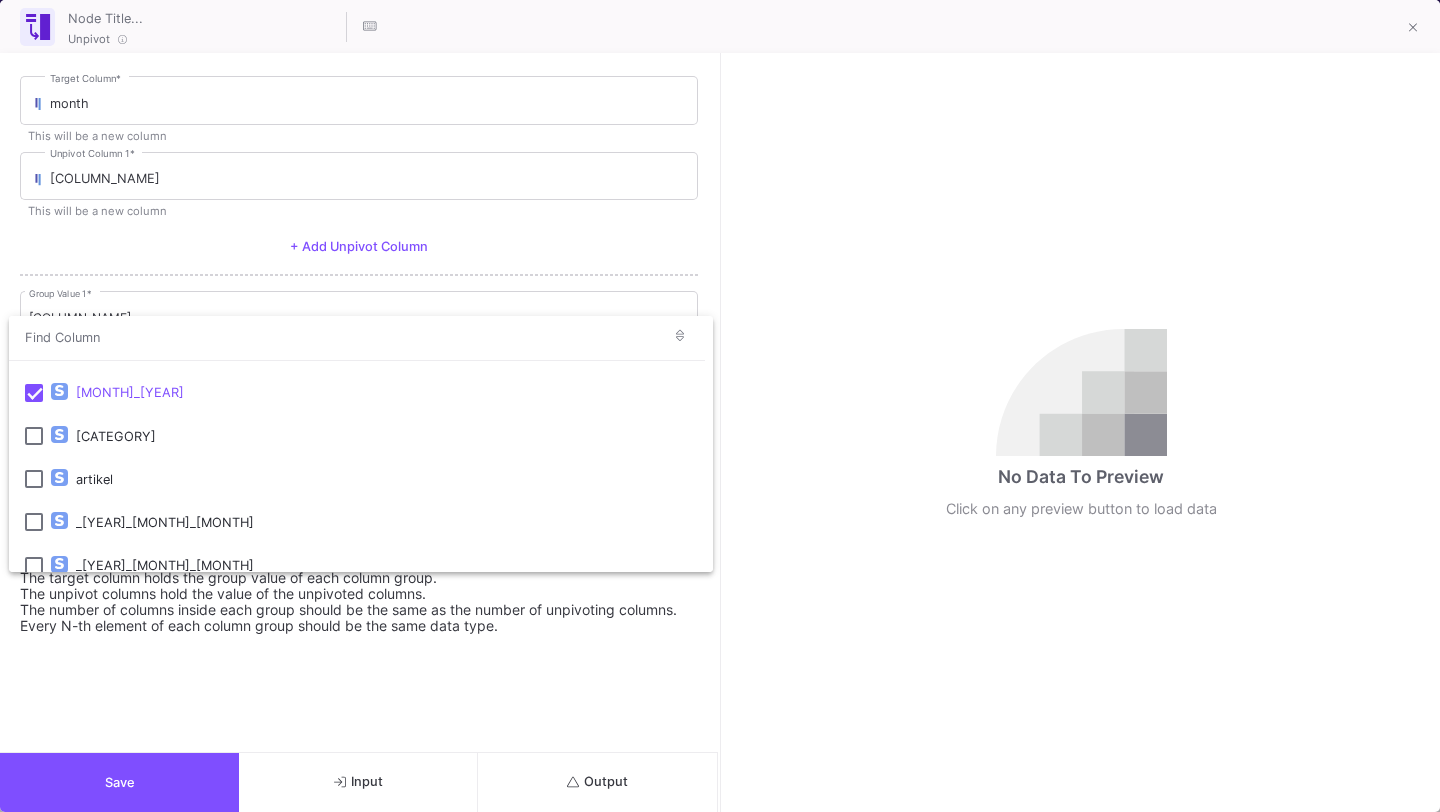 scroll, scrollTop: 1212, scrollLeft: 0, axis: vertical 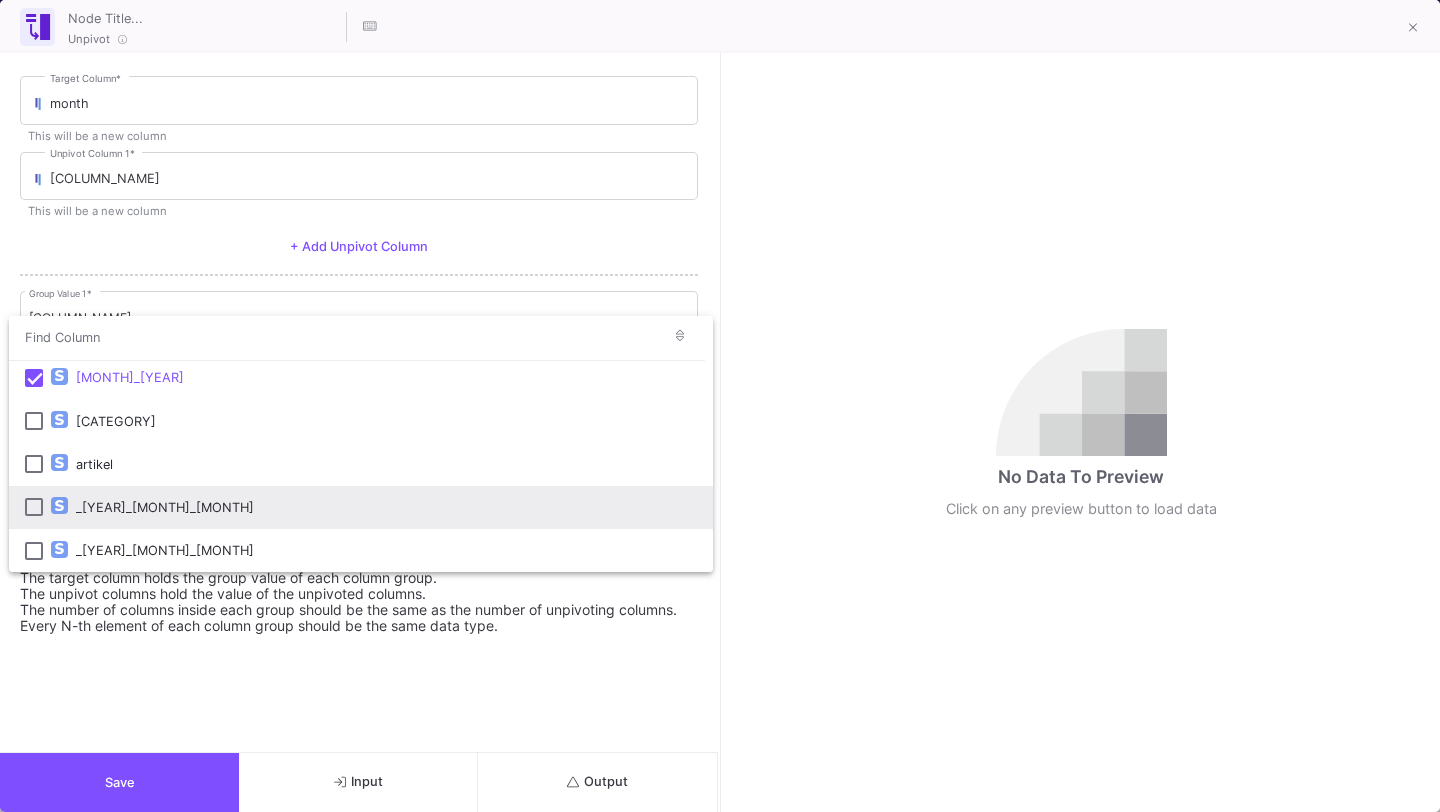 click at bounding box center (34, 507) 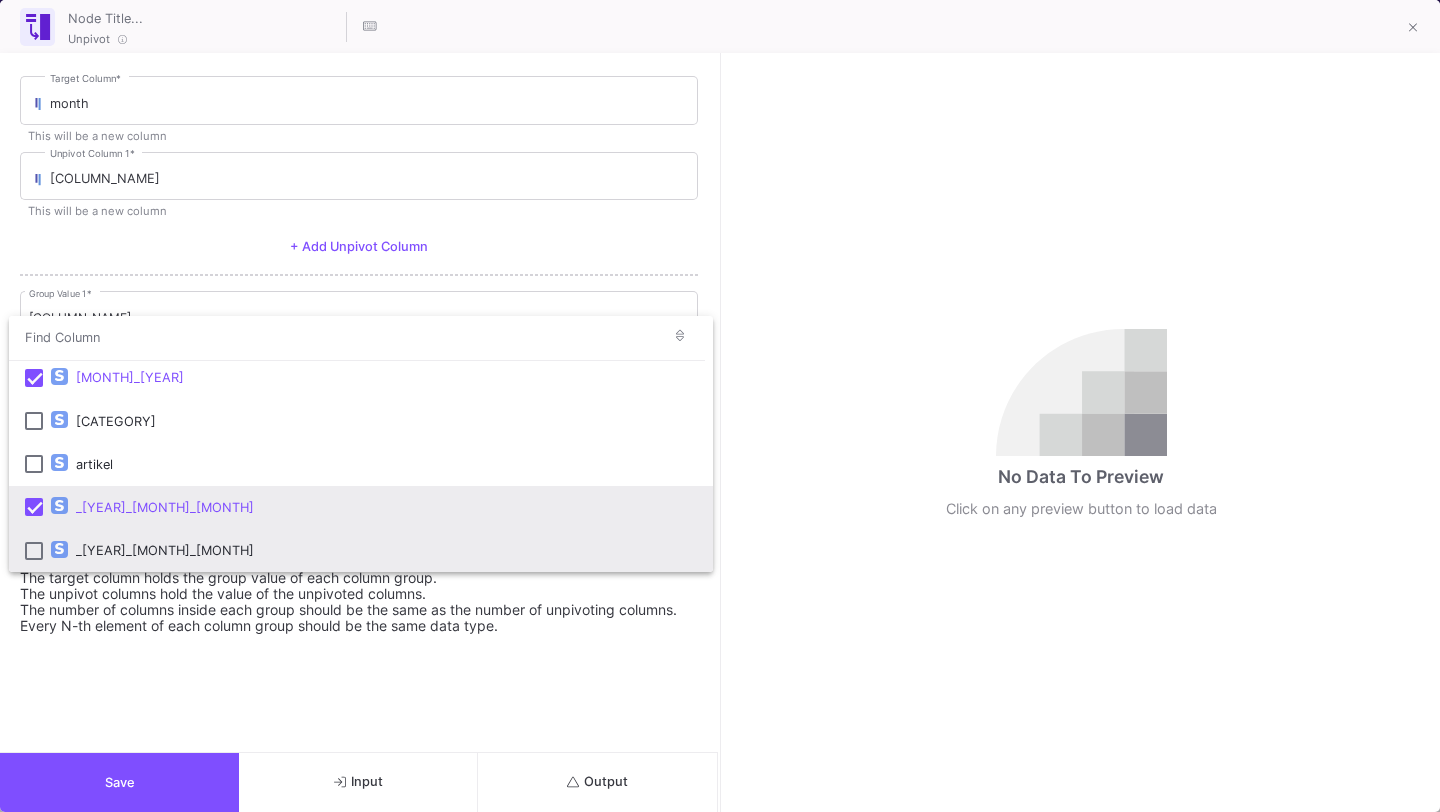 click at bounding box center [34, 551] 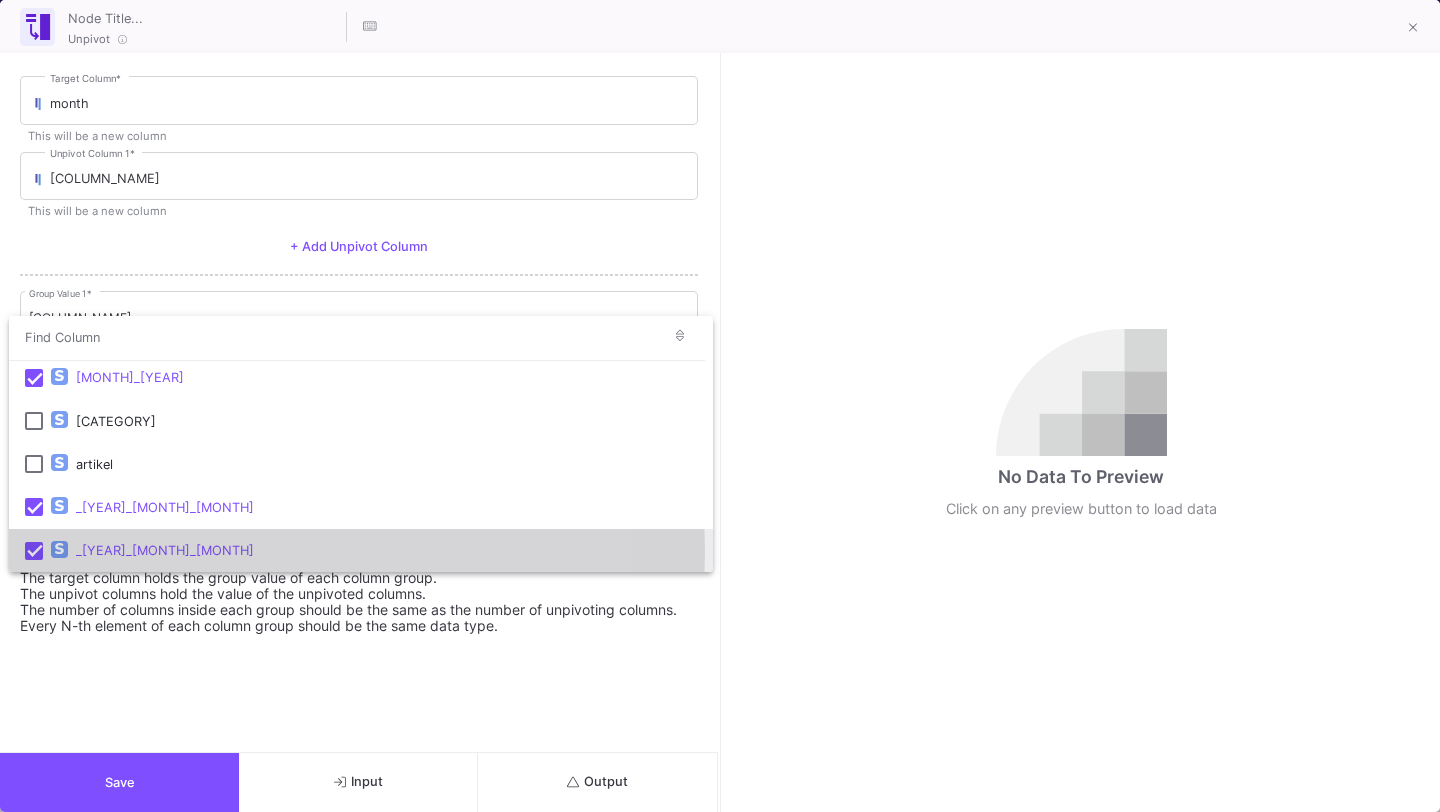 scroll, scrollTop: 1212, scrollLeft: 0, axis: vertical 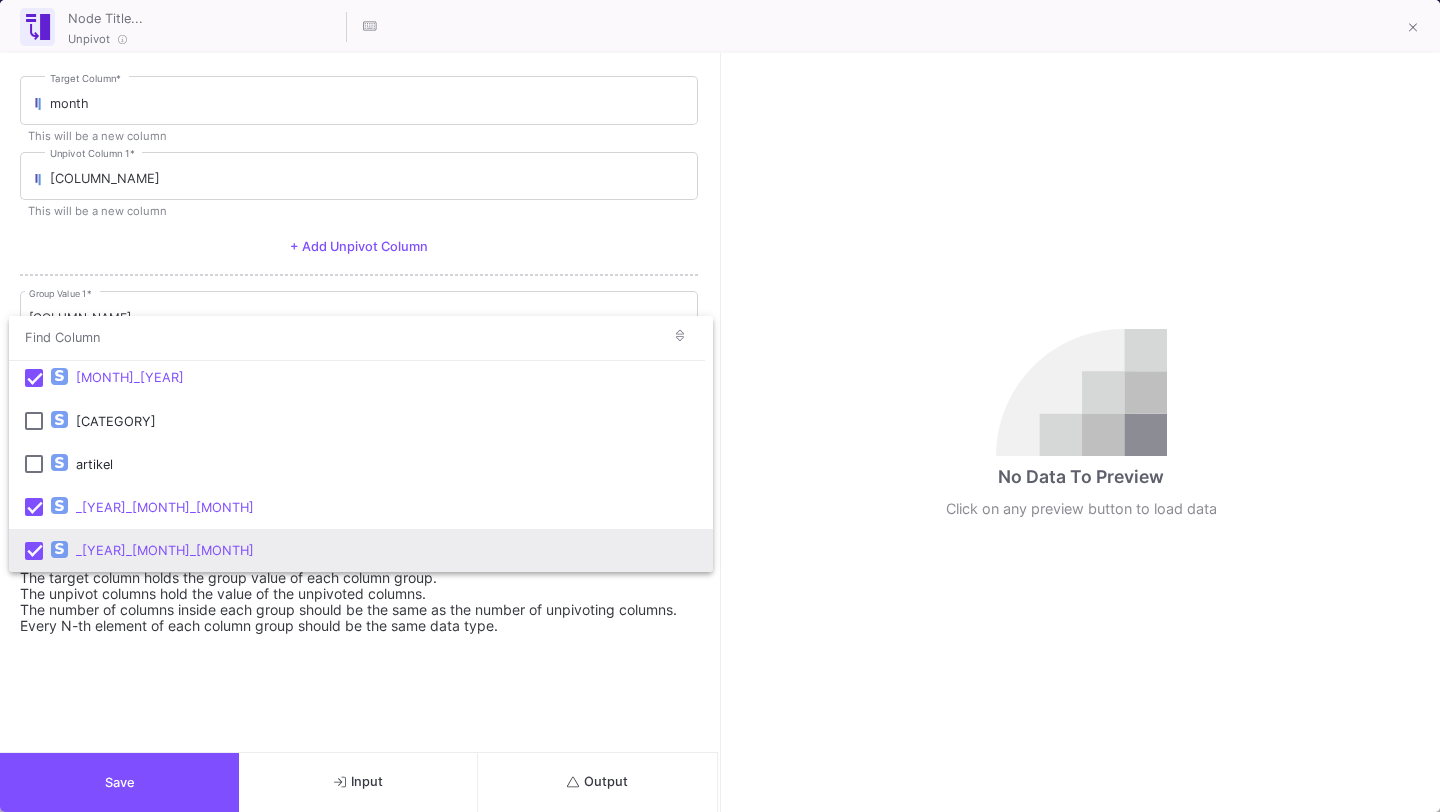 click at bounding box center [720, 406] 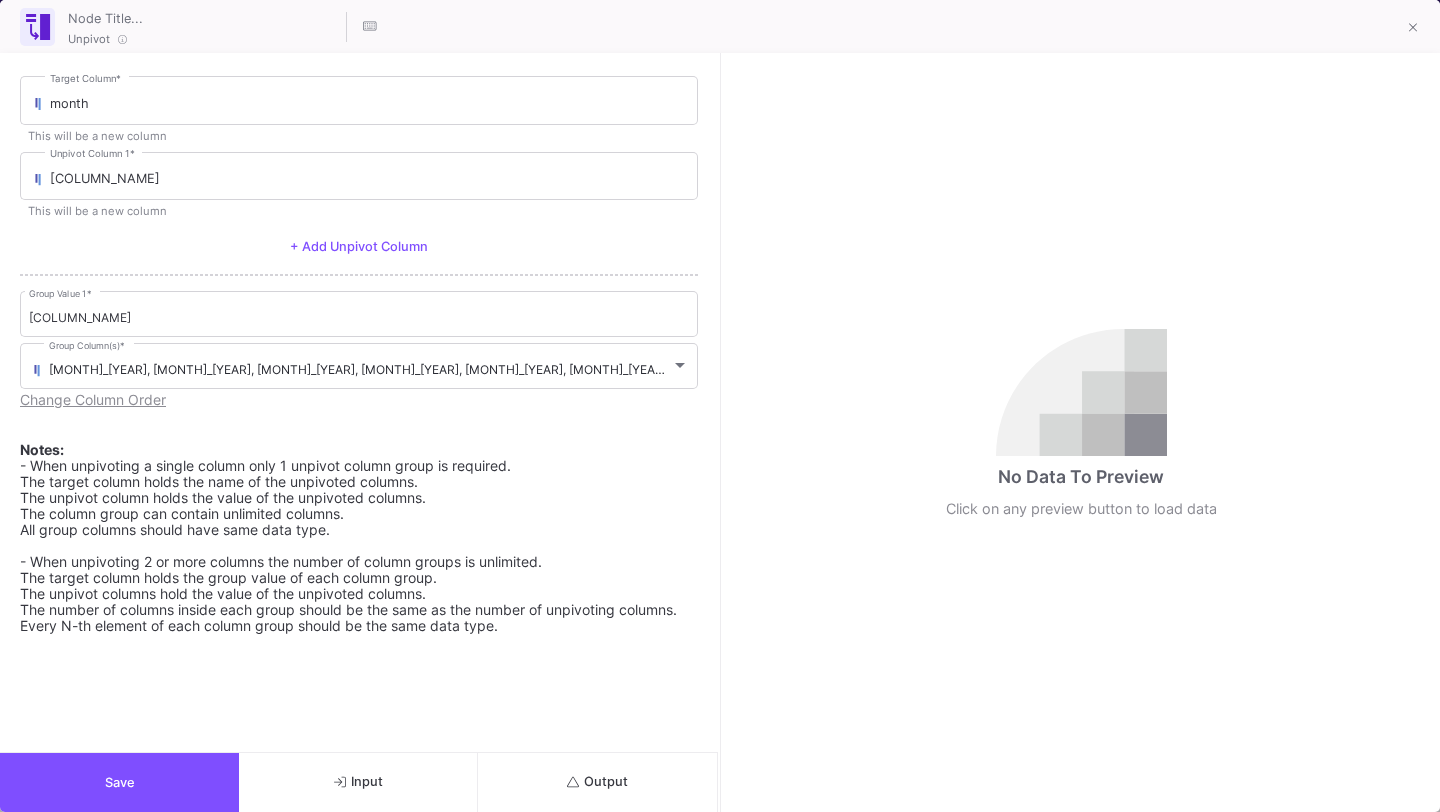 click on "Save" at bounding box center [120, 782] 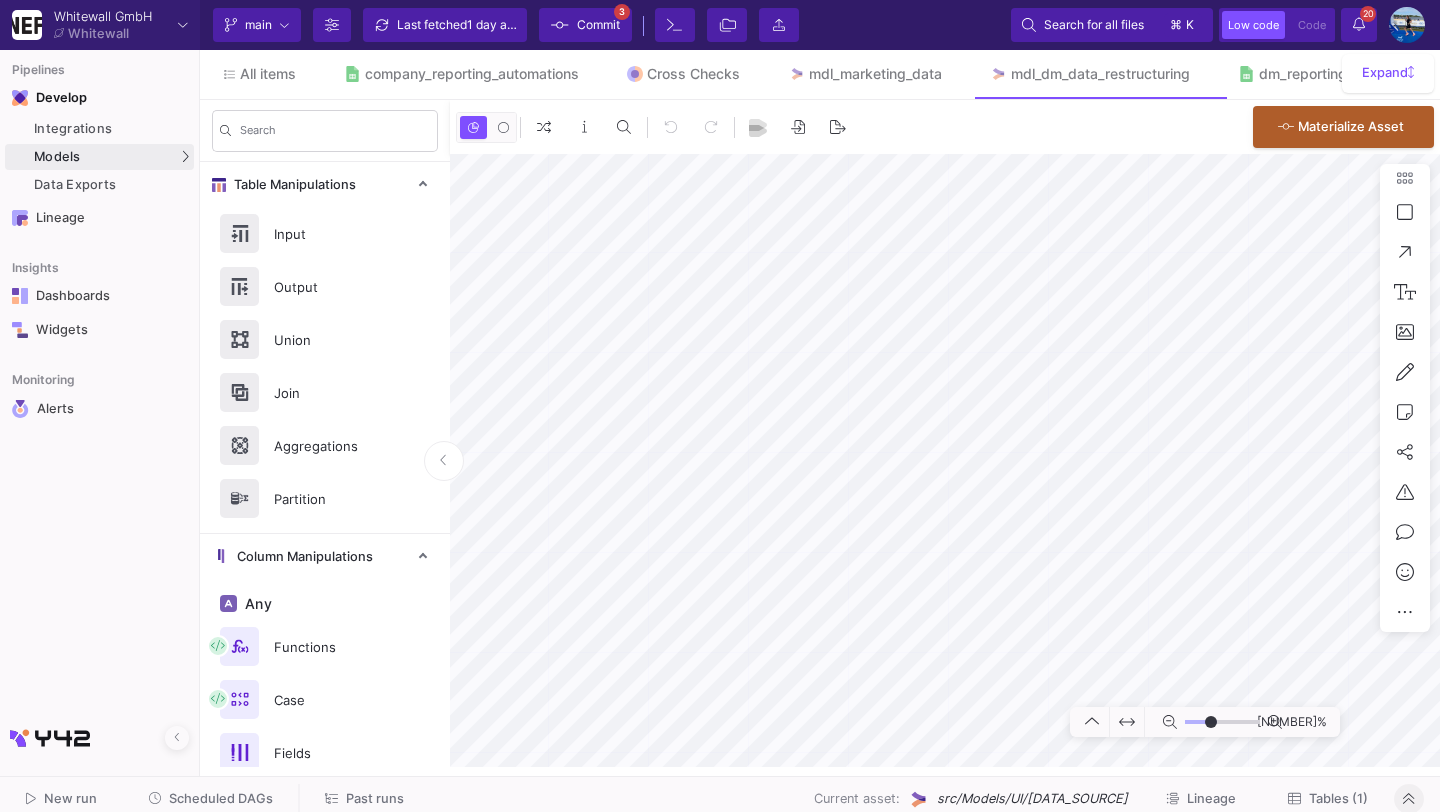 click on "Last fetched  1 day ago" 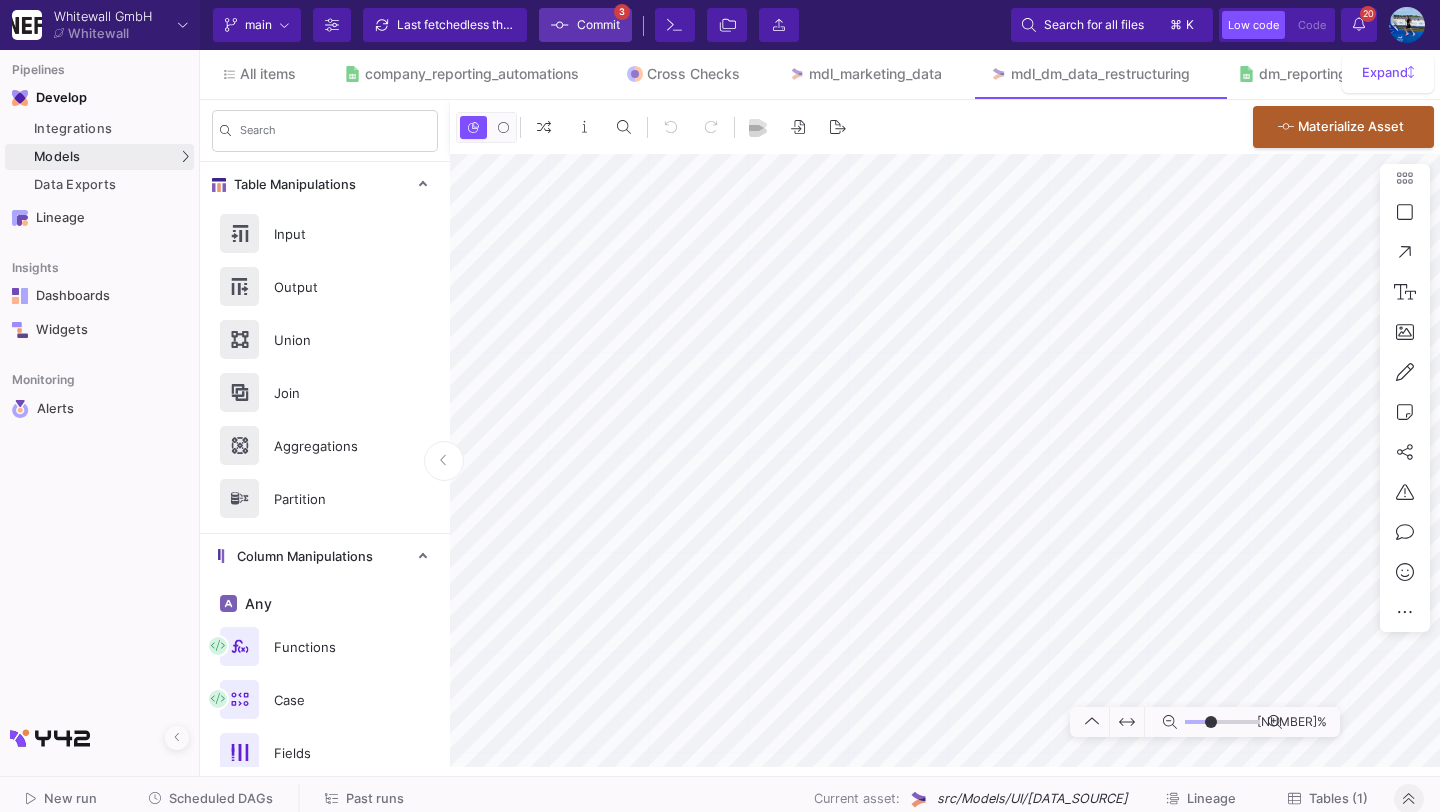 click 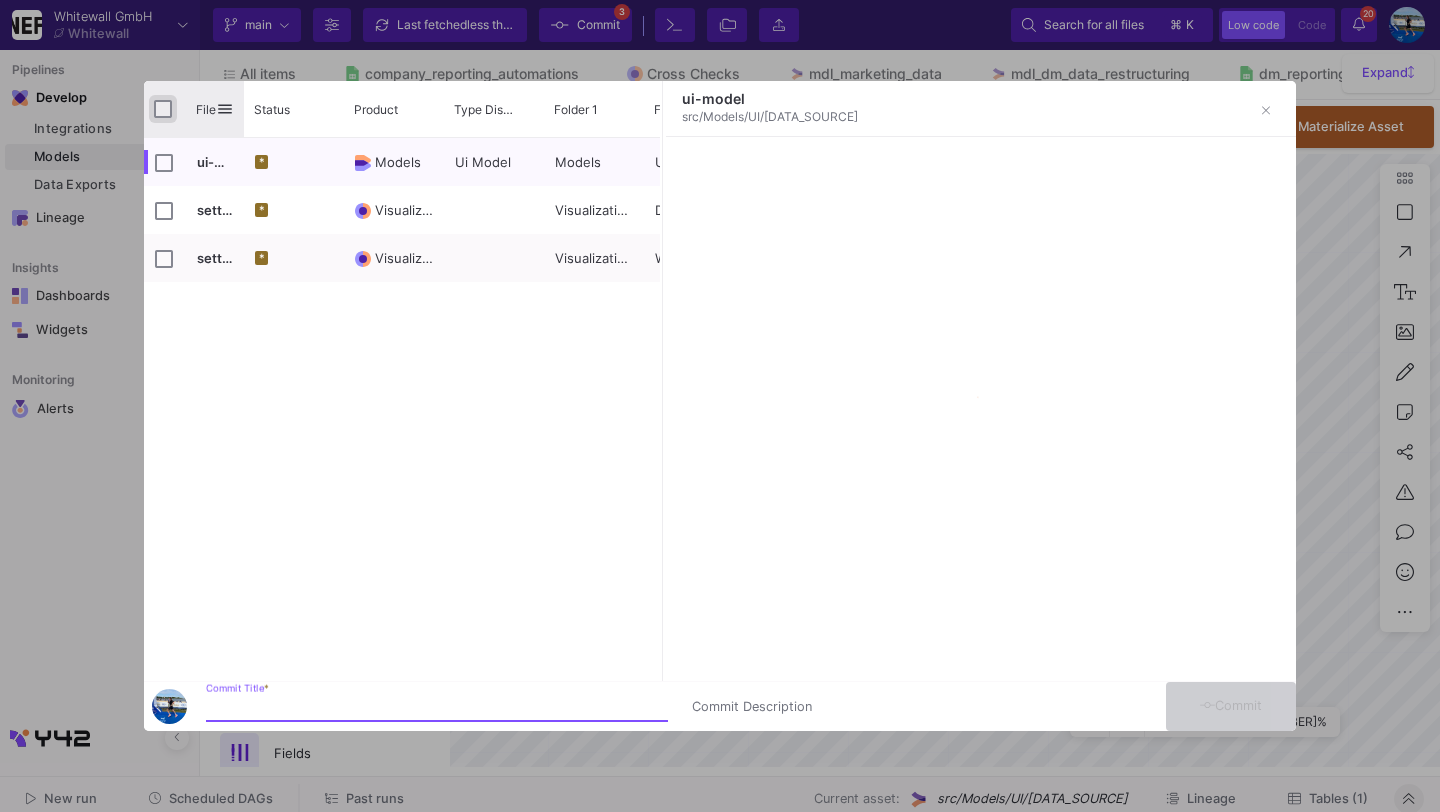 click at bounding box center (163, 109) 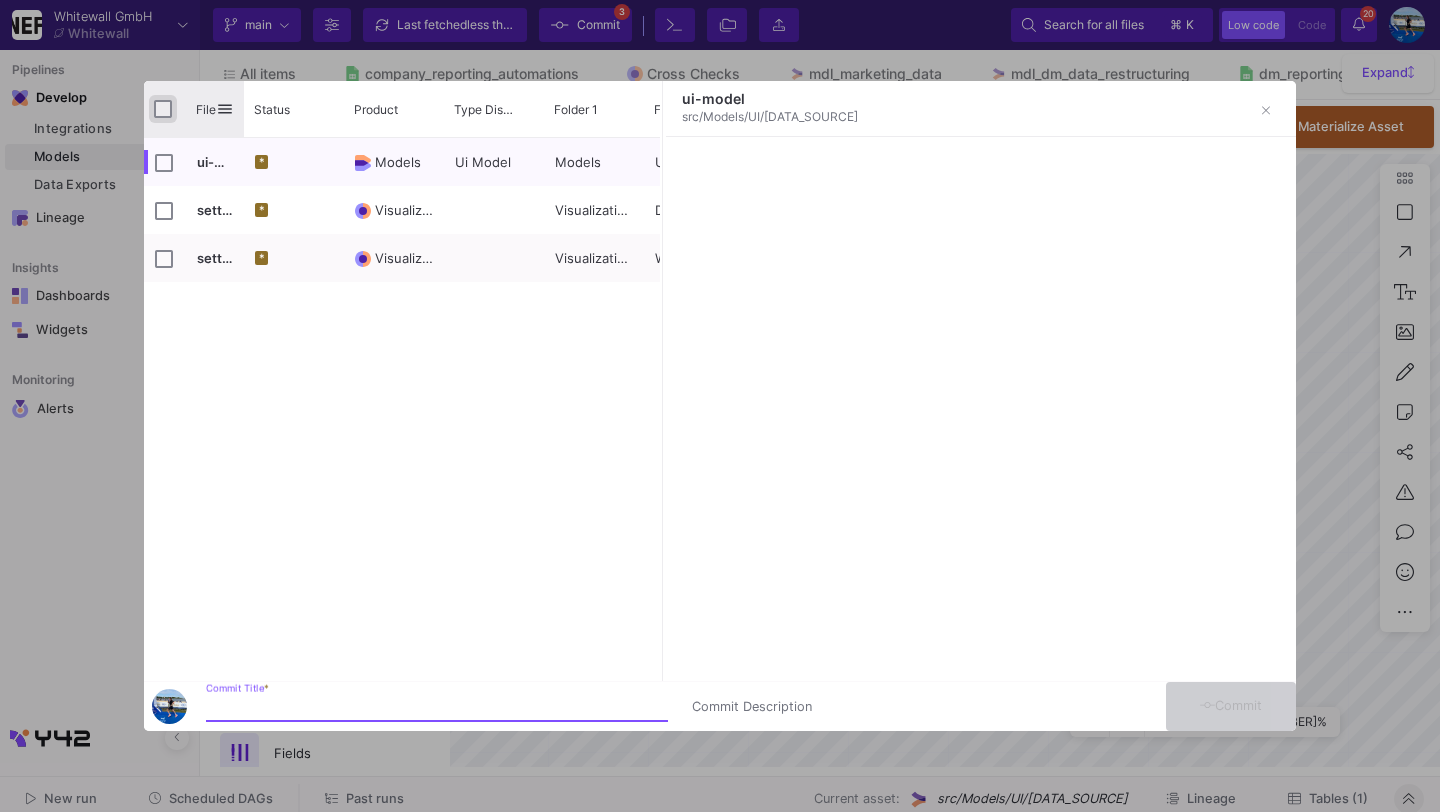checkbox on "true" 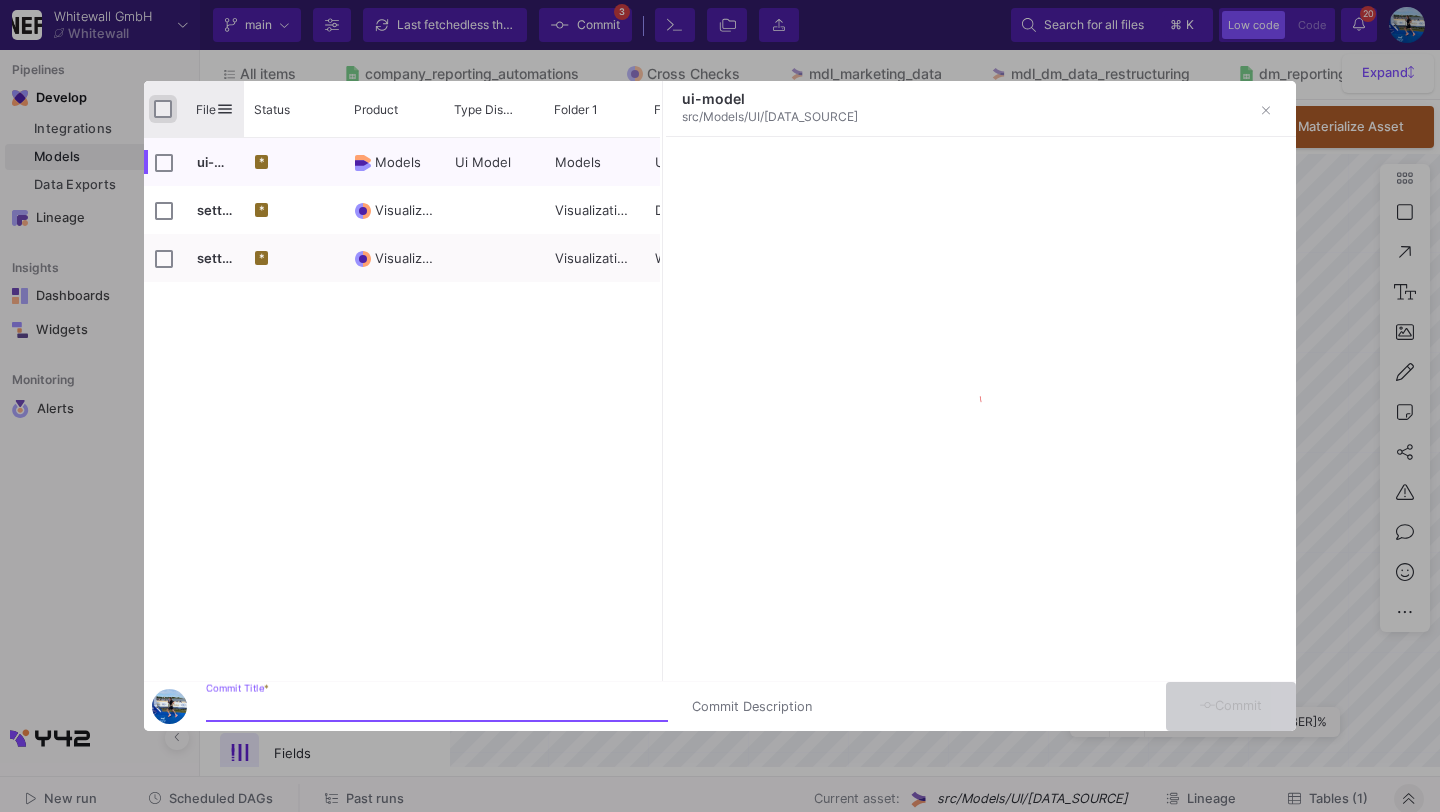 checkbox on "true" 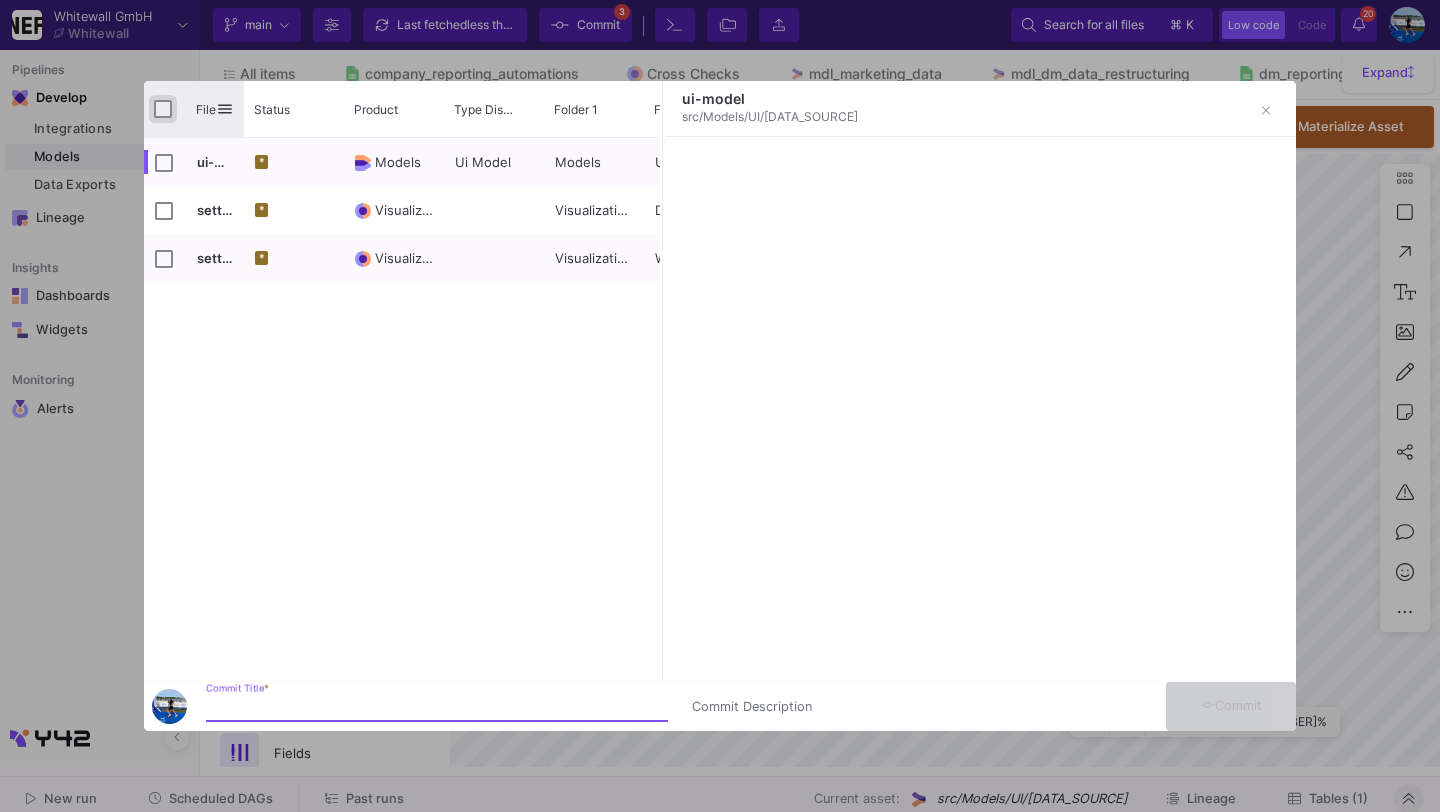 checkbox on "true" 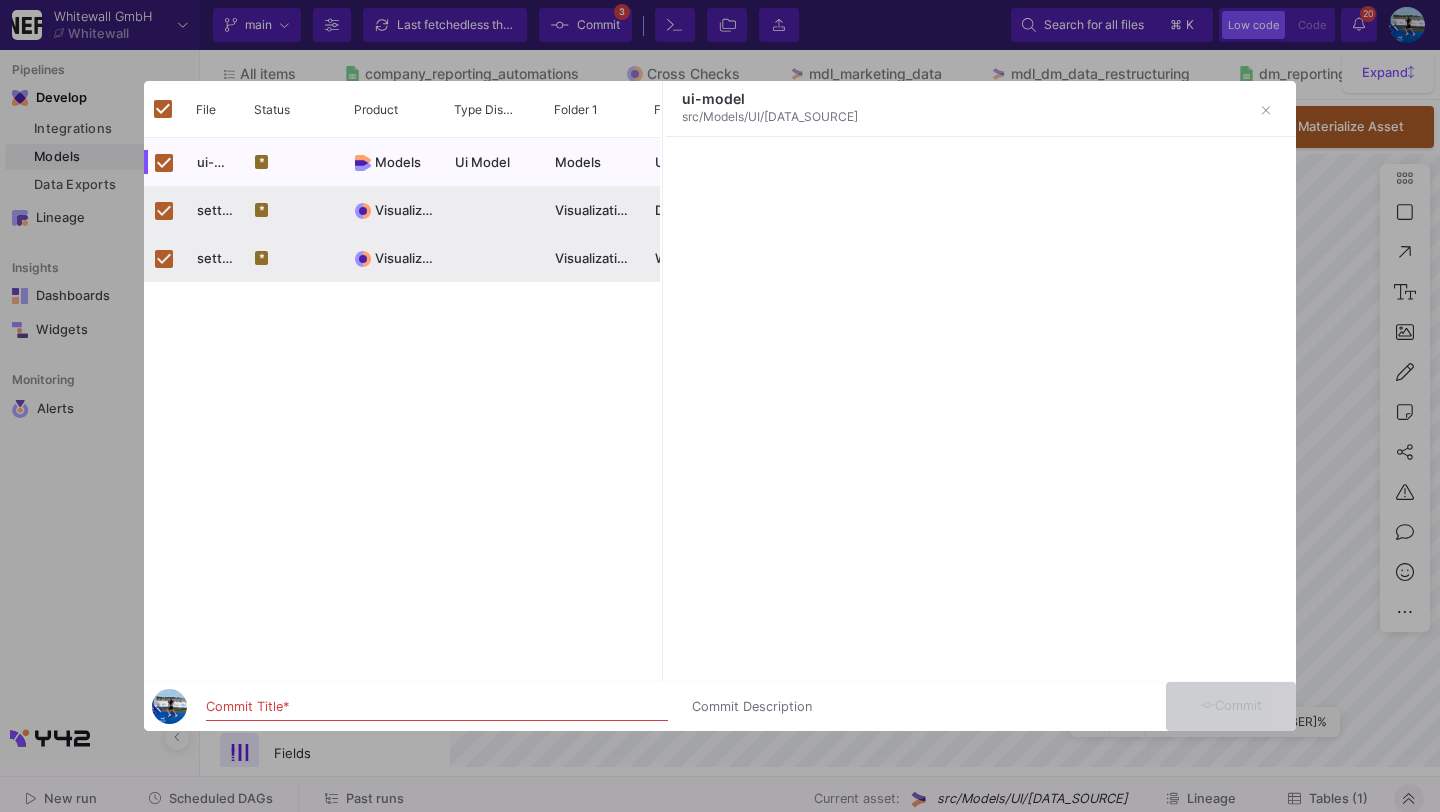 click on "Commit Title  *" at bounding box center (437, 707) 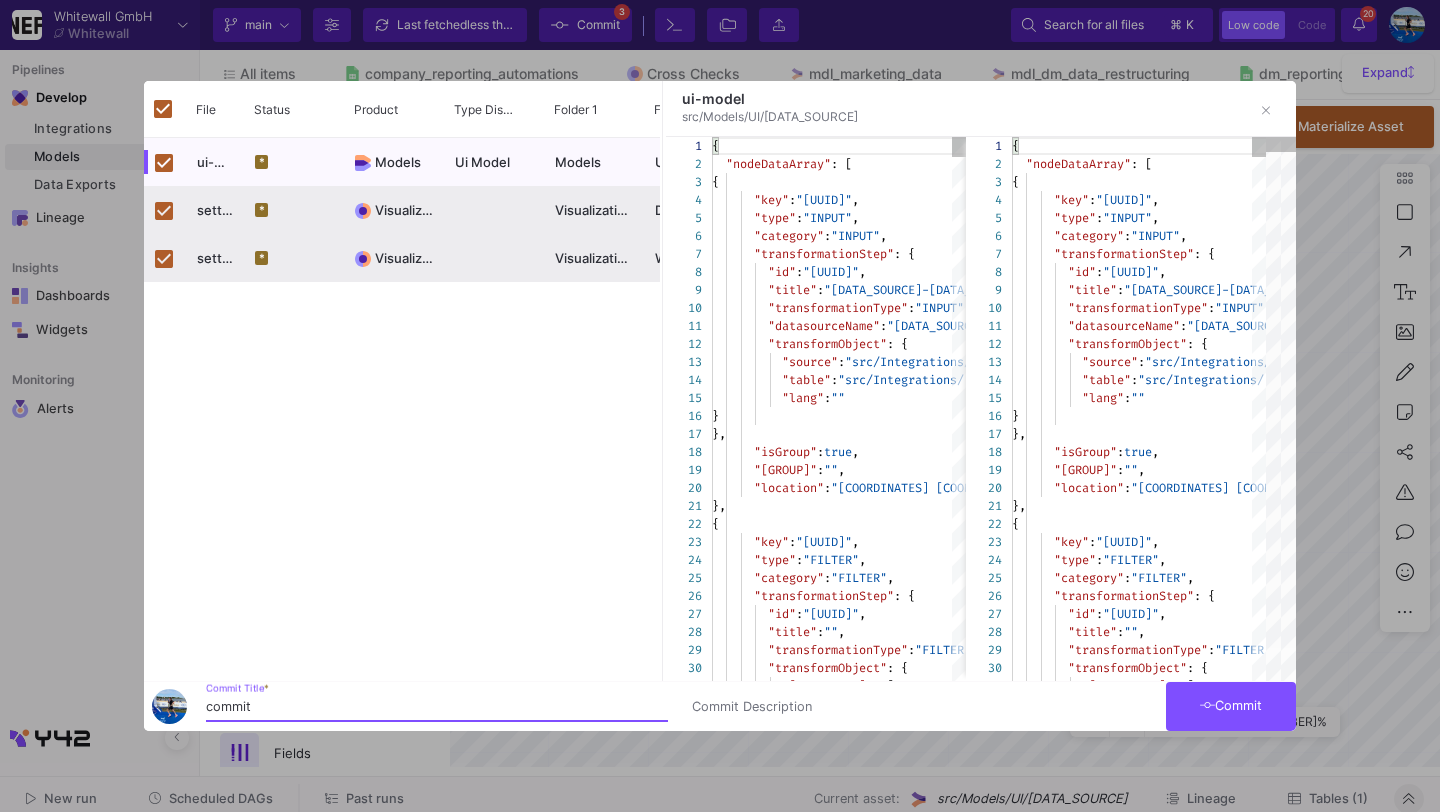 type on "commit" 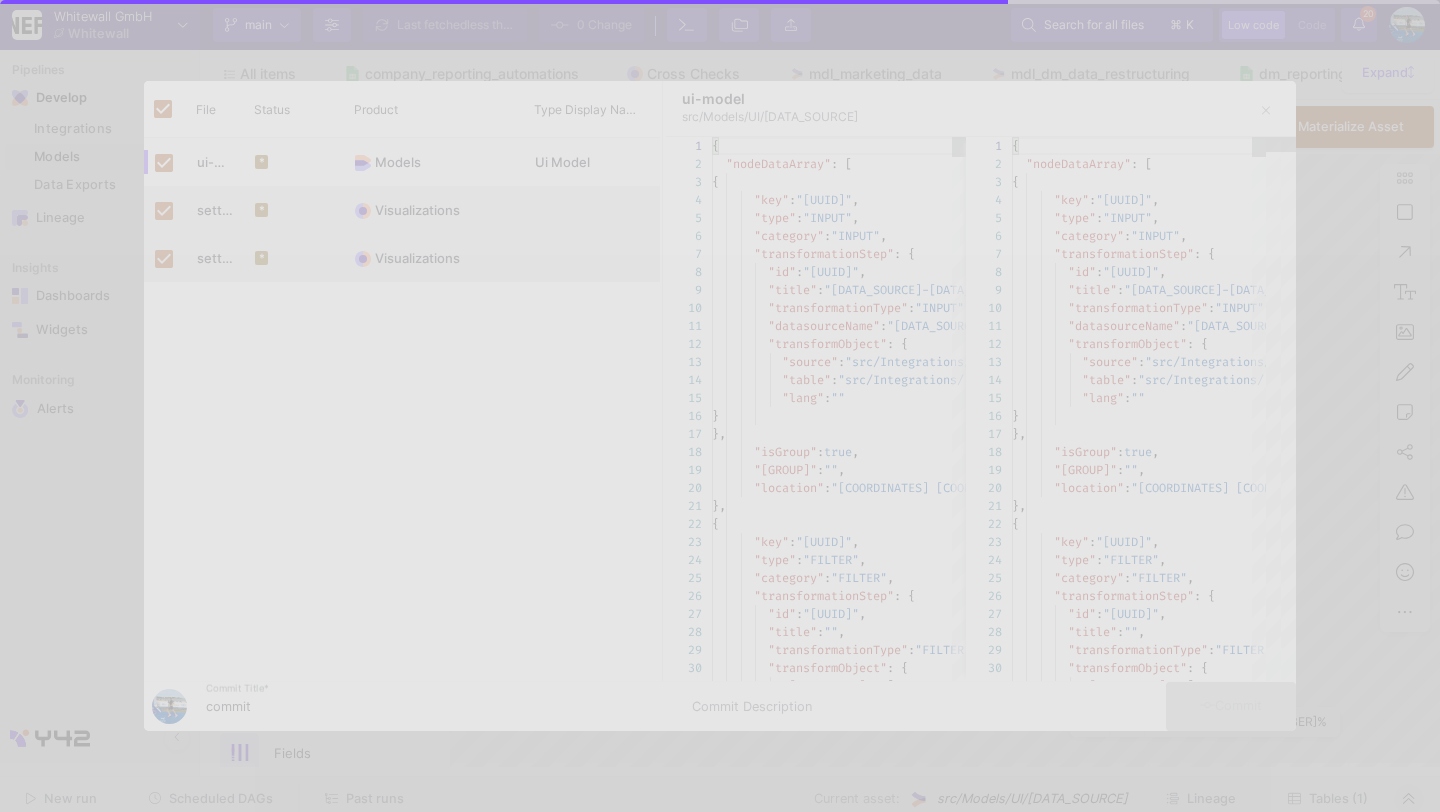 checkbox on "false" 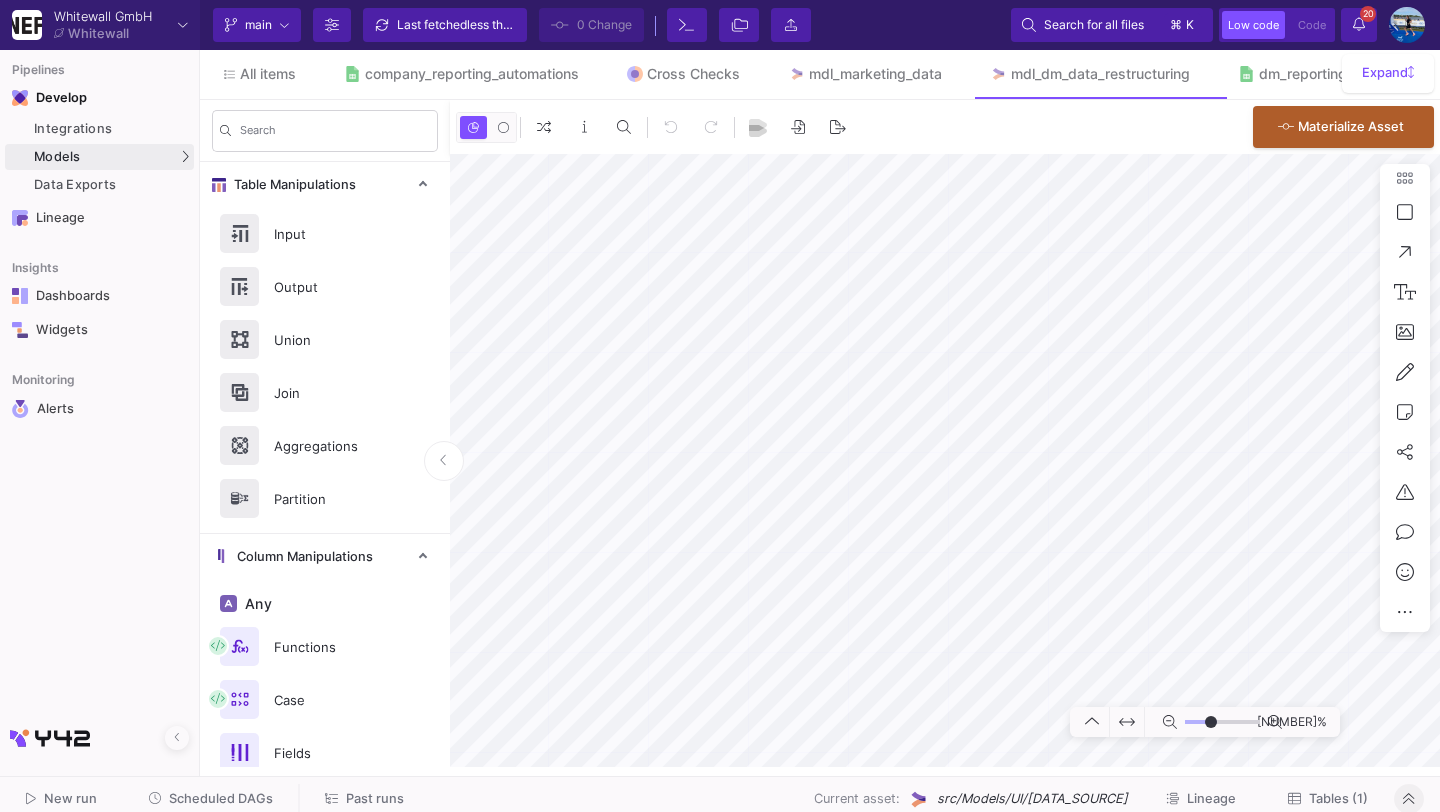 type on "-13" 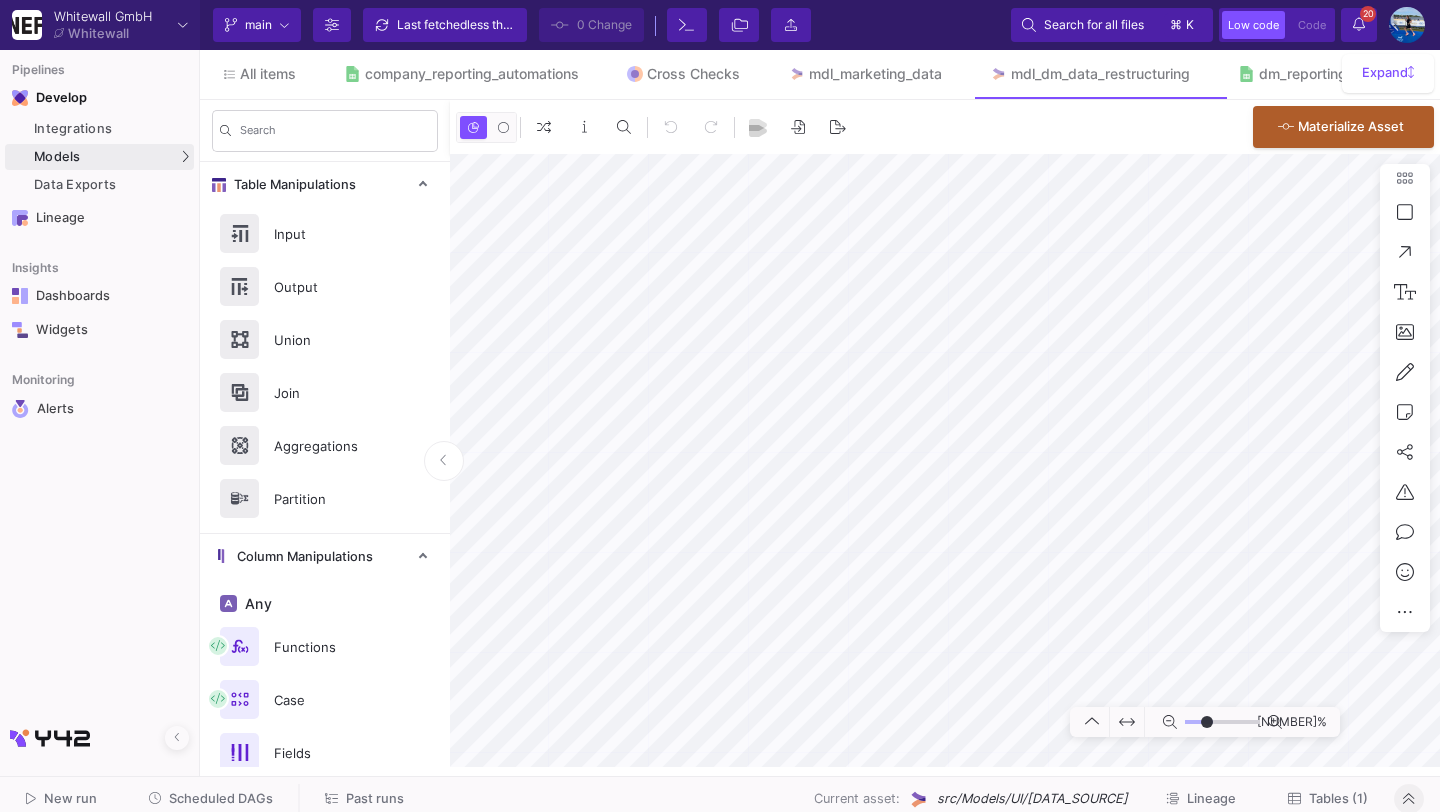 click on "Tables (1)" 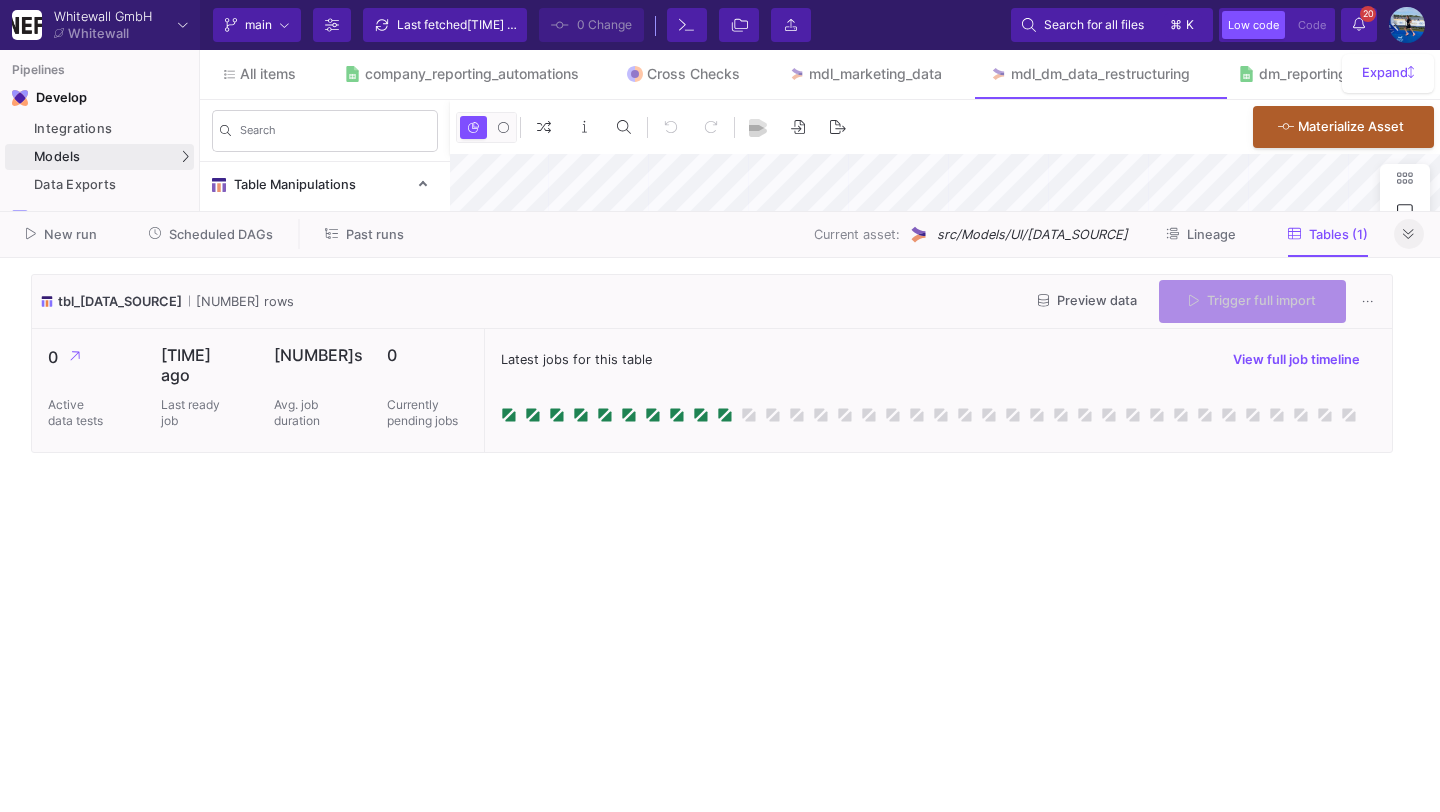 click on "Trigger full import" 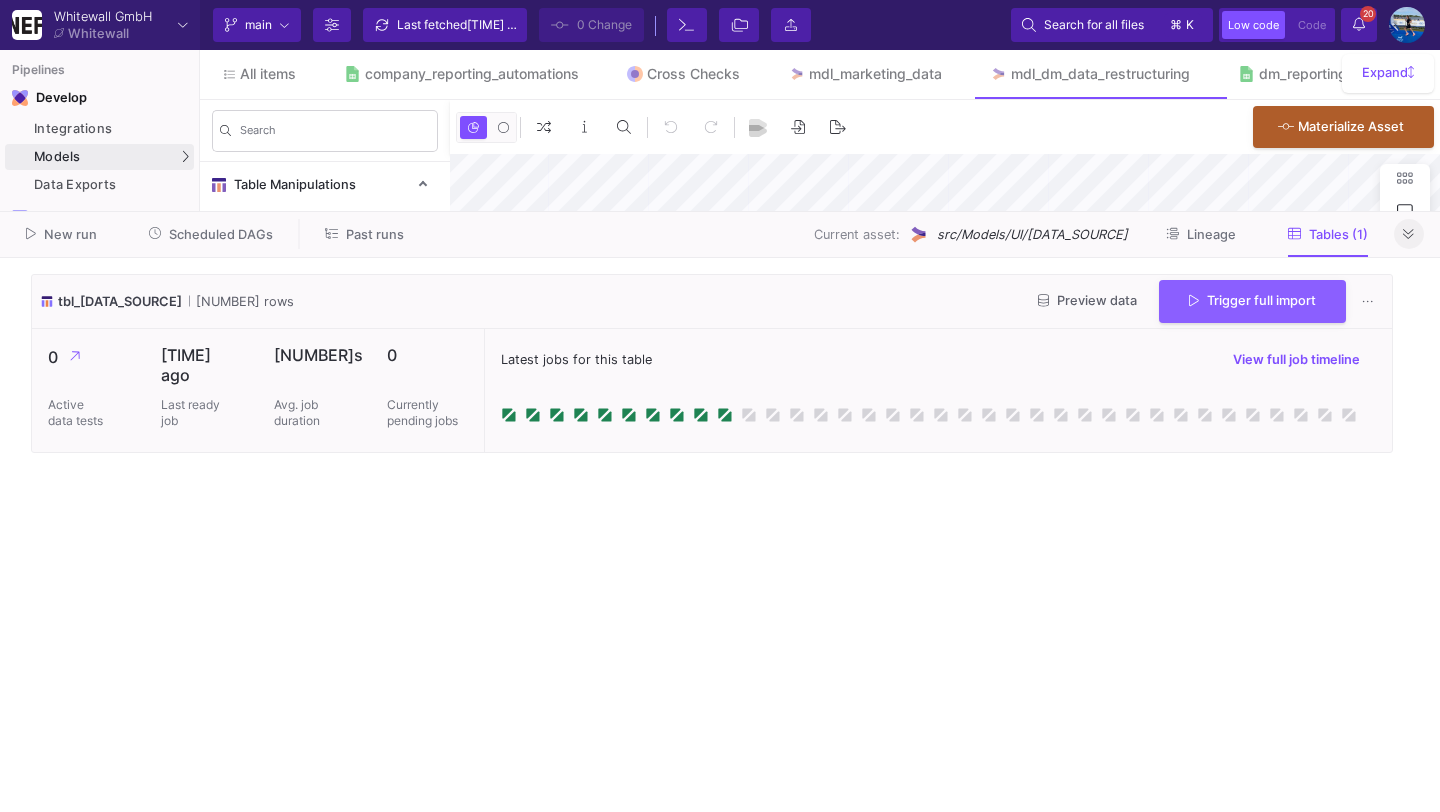 click on "Trigger full import" 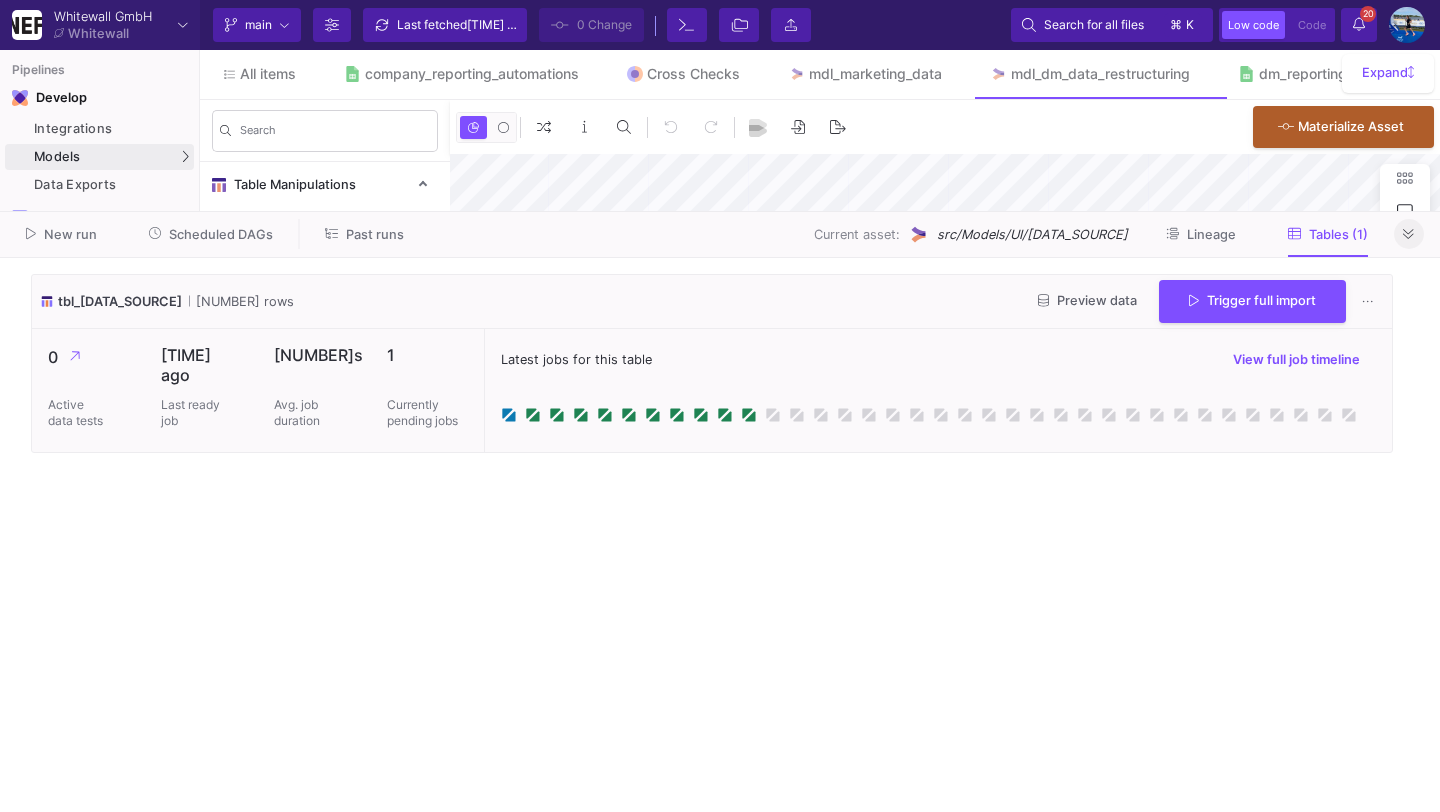 click 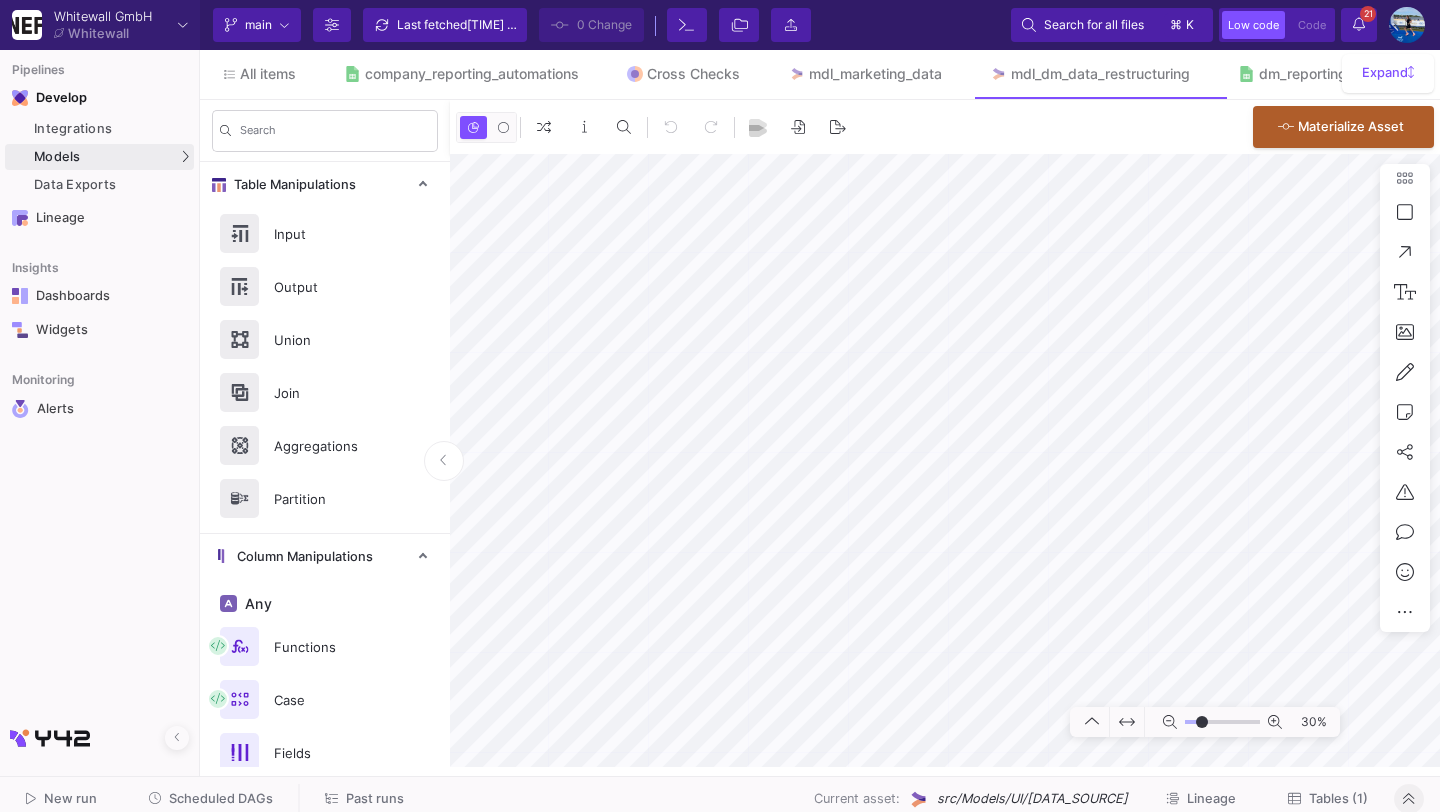 click 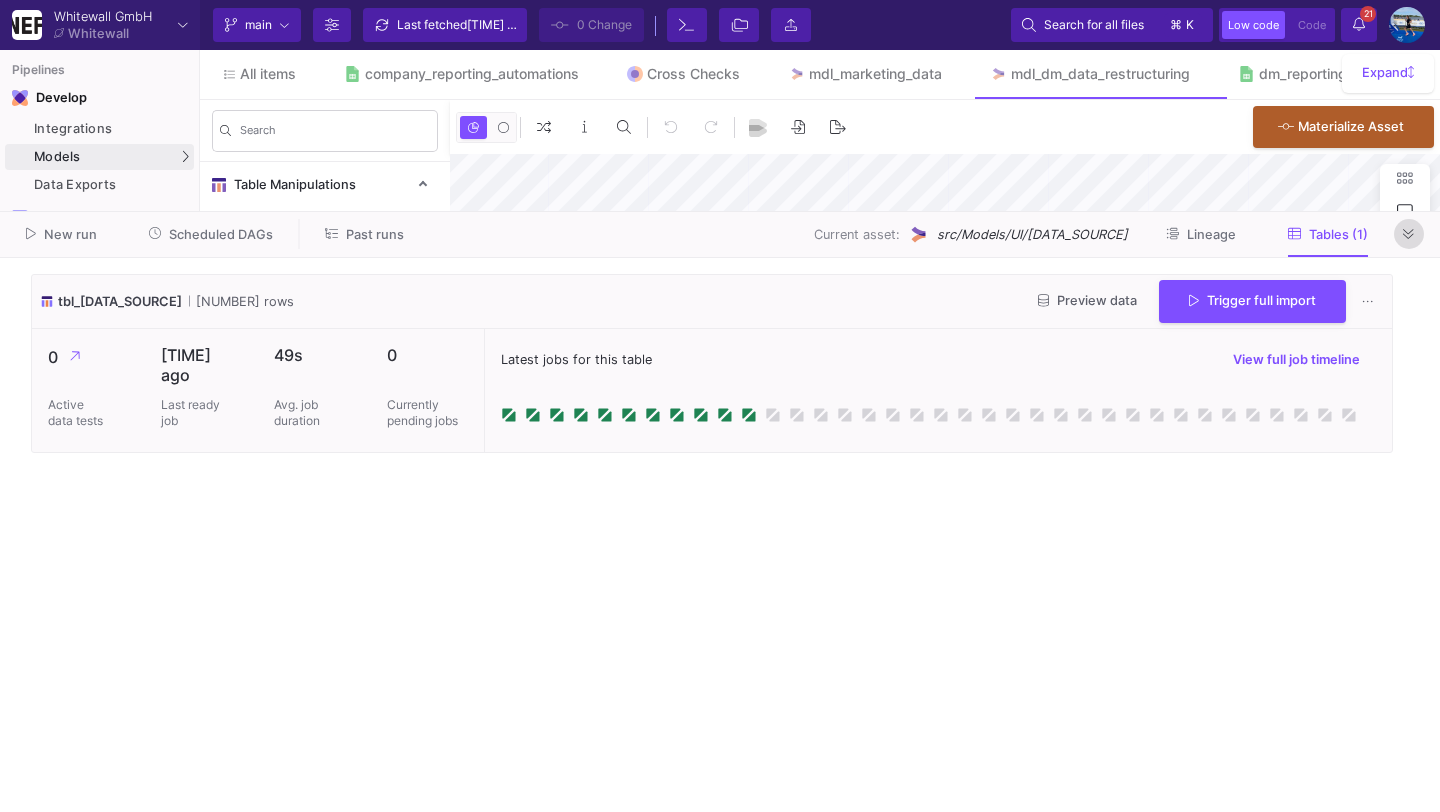 click 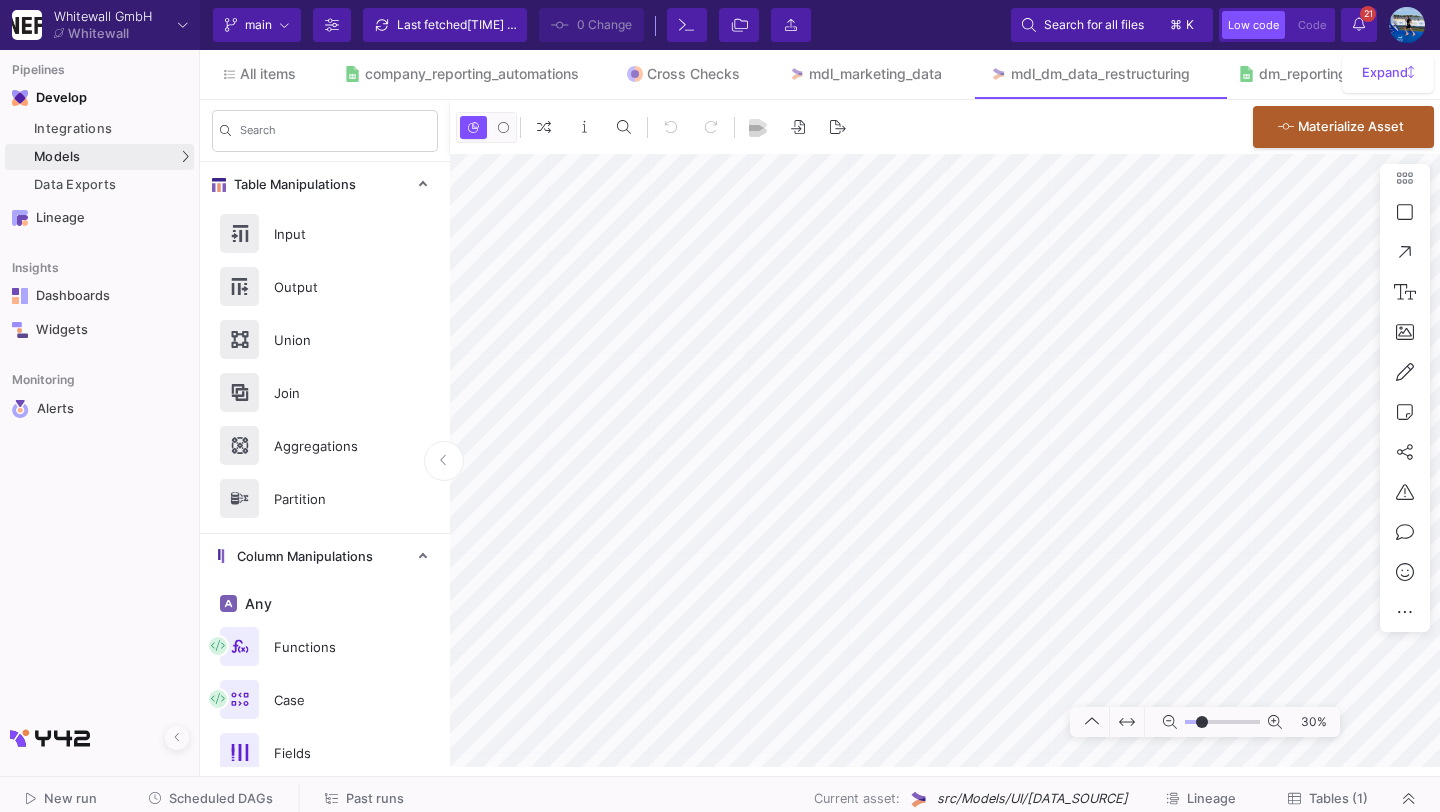 click on "Scheduled DAGs" 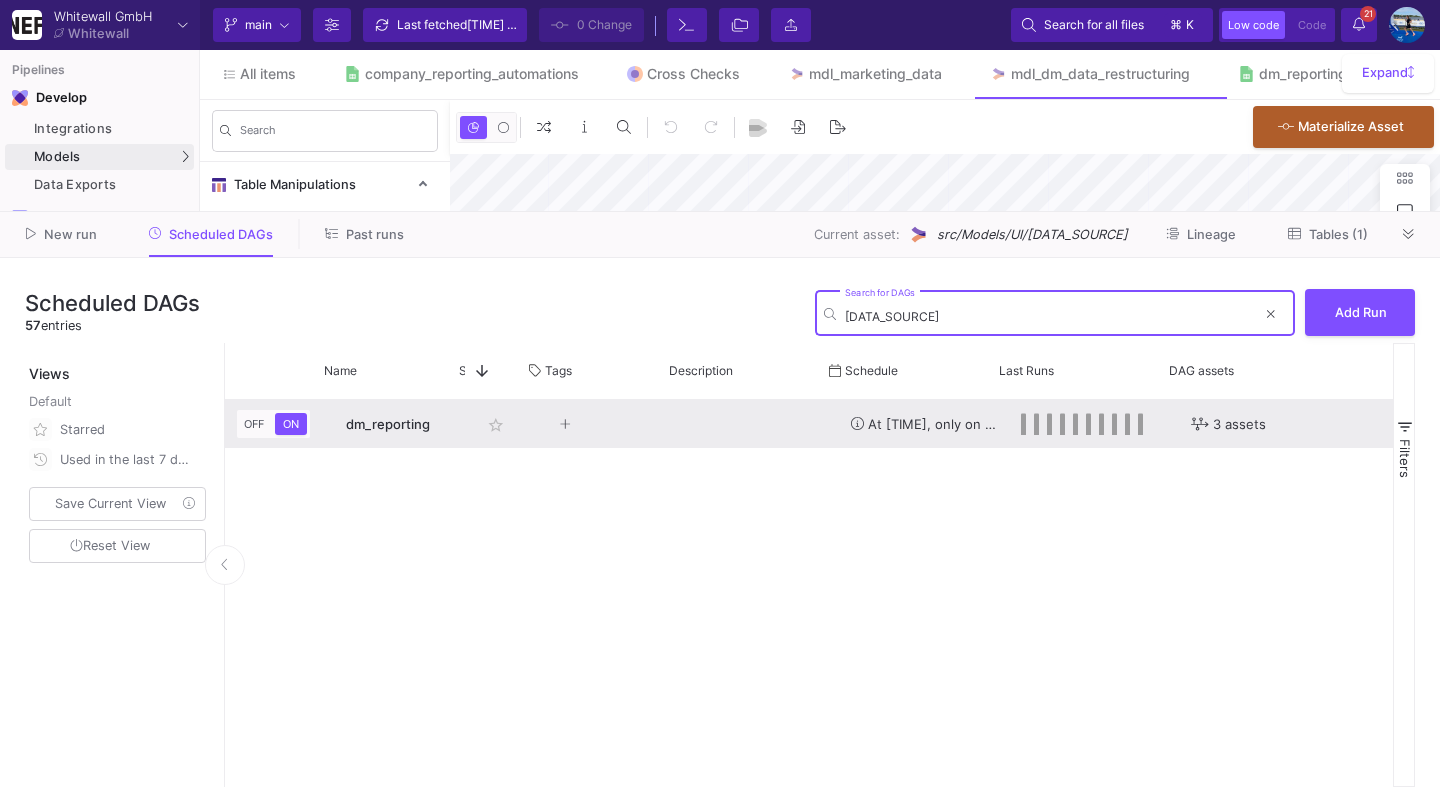 scroll, scrollTop: 0, scrollLeft: 270, axis: horizontal 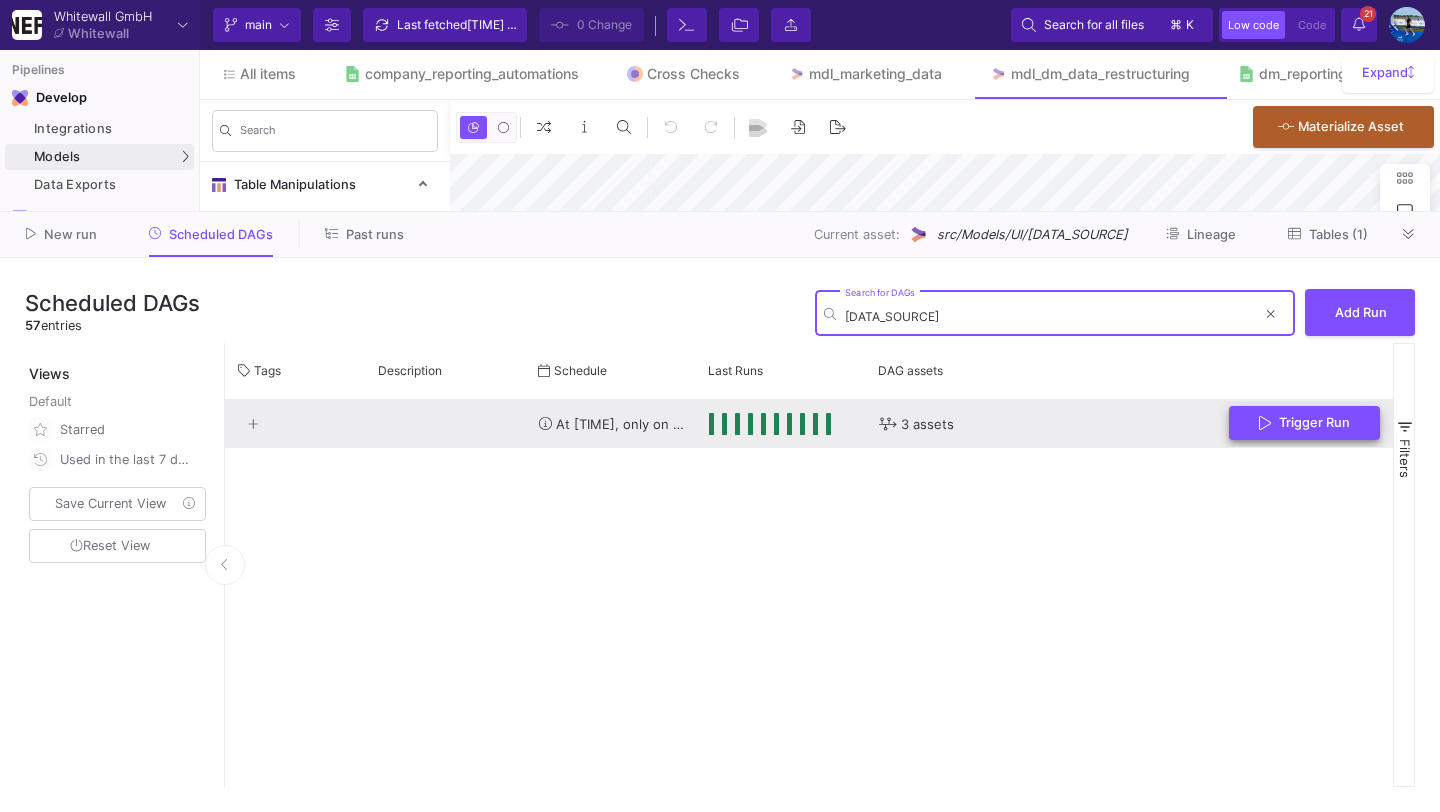 type on "dm" 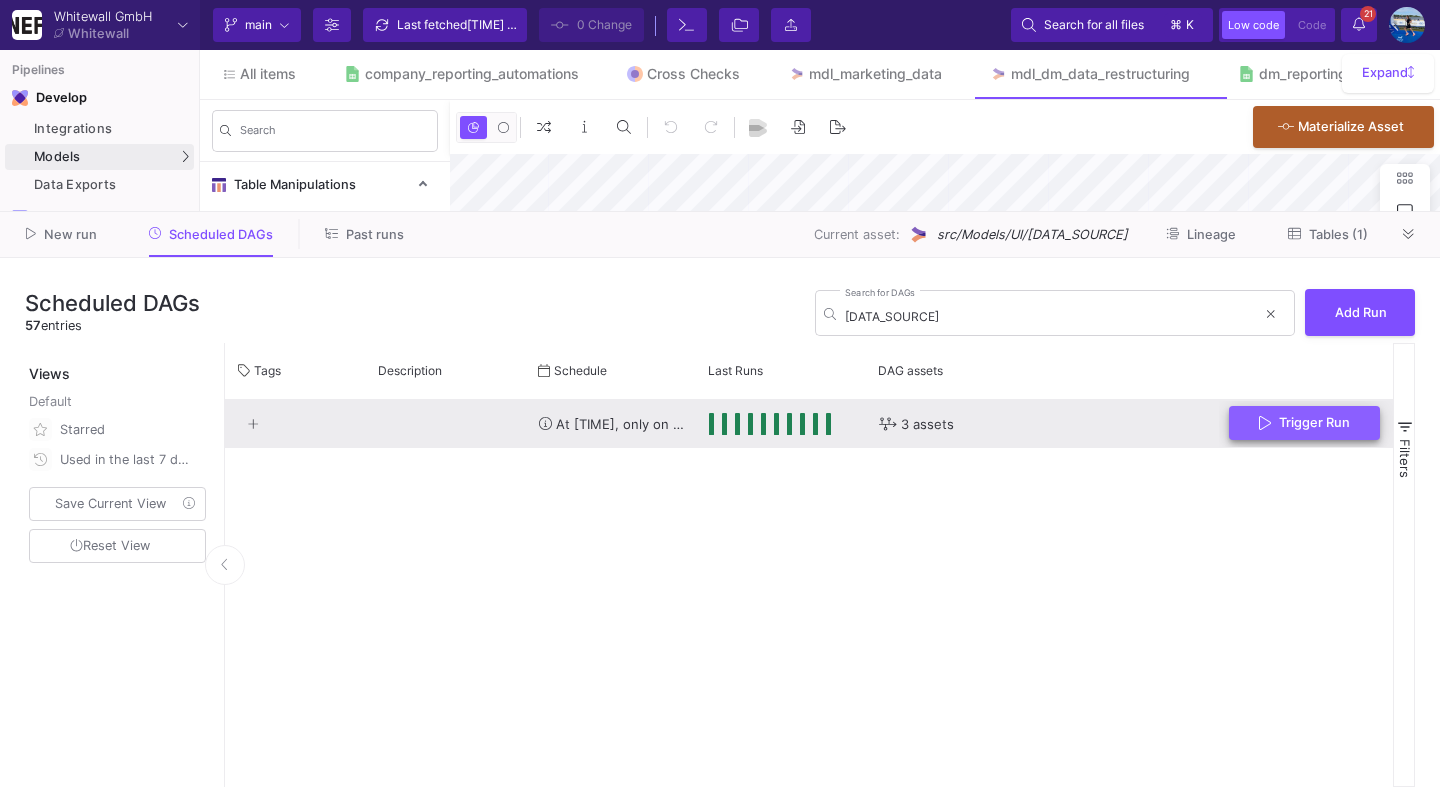 click 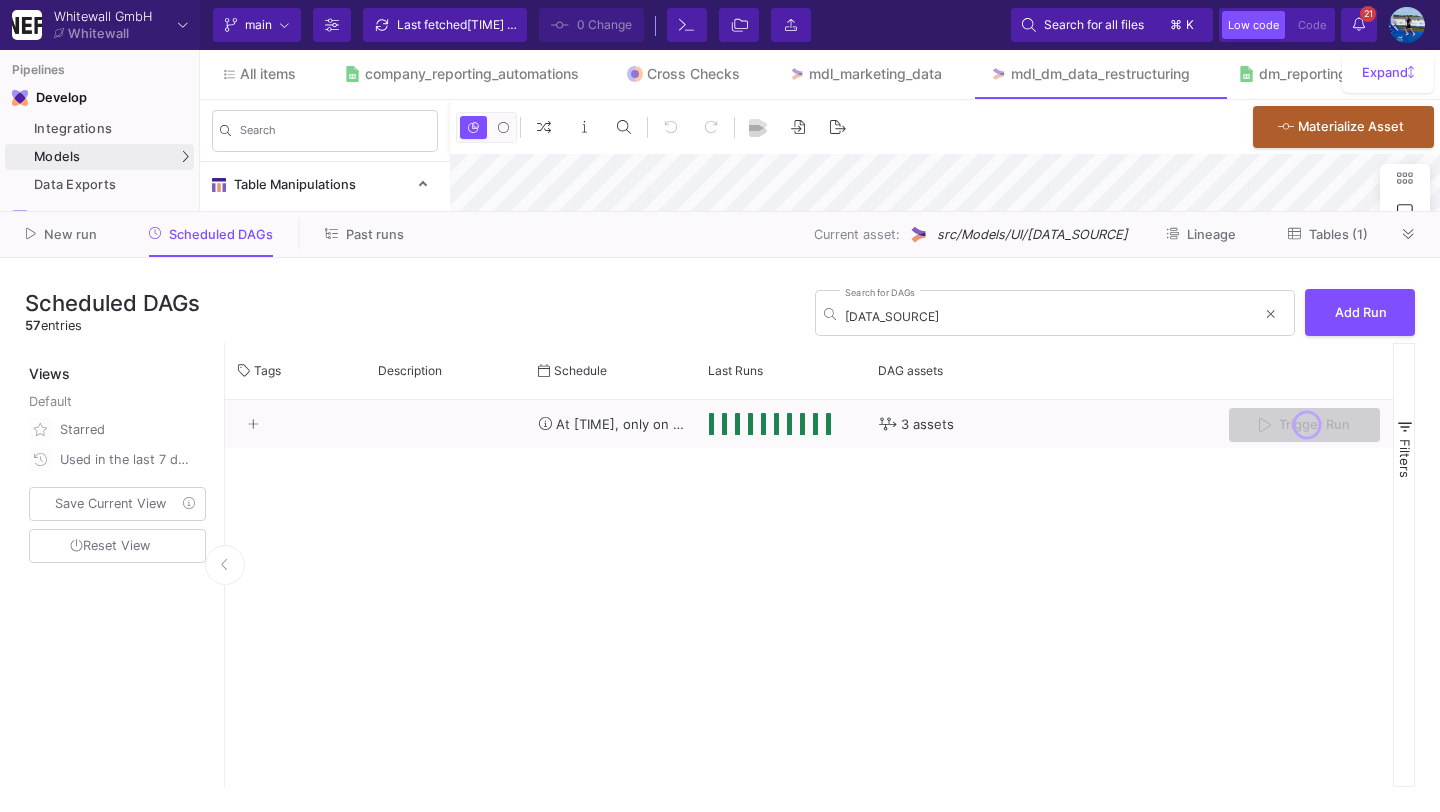 click 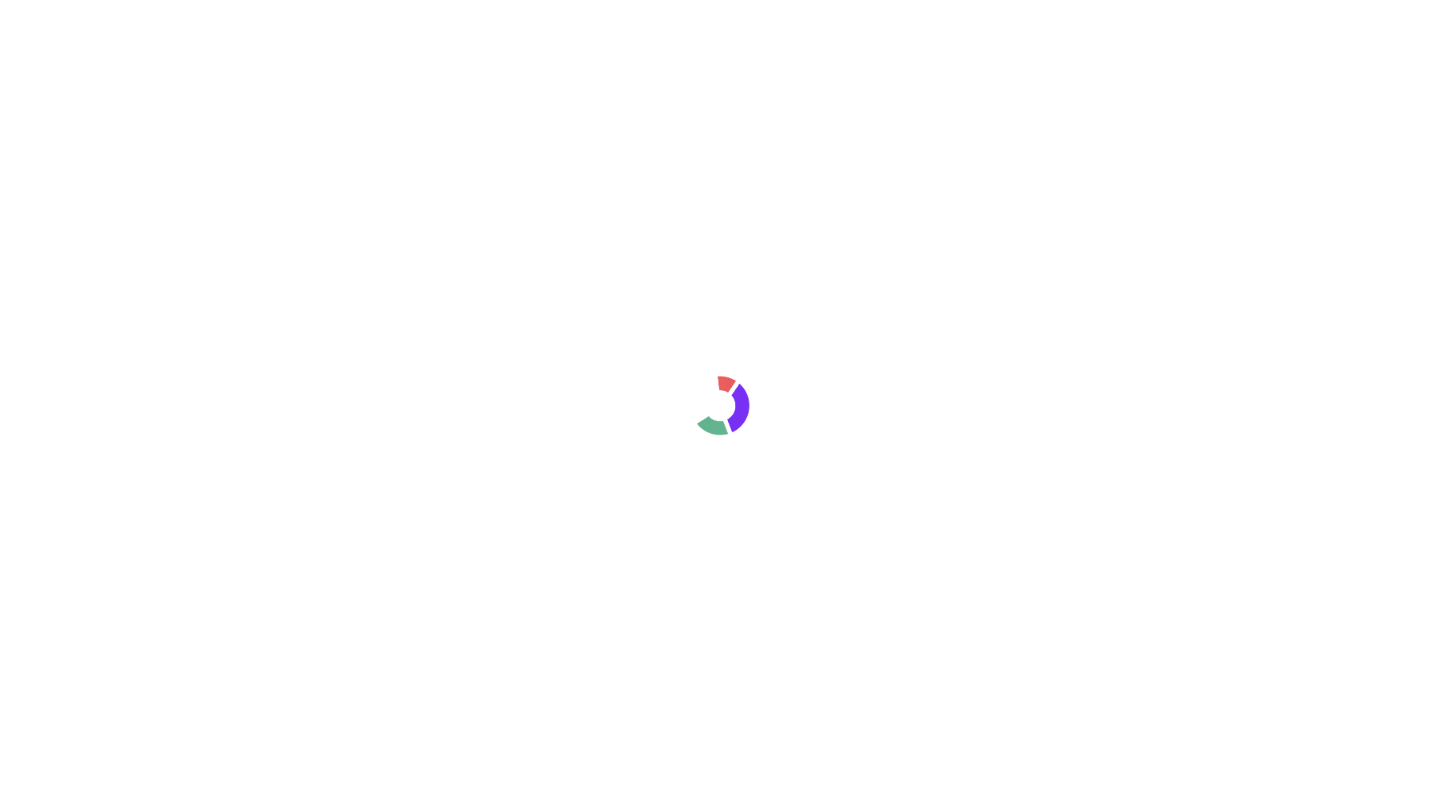 scroll, scrollTop: 0, scrollLeft: 0, axis: both 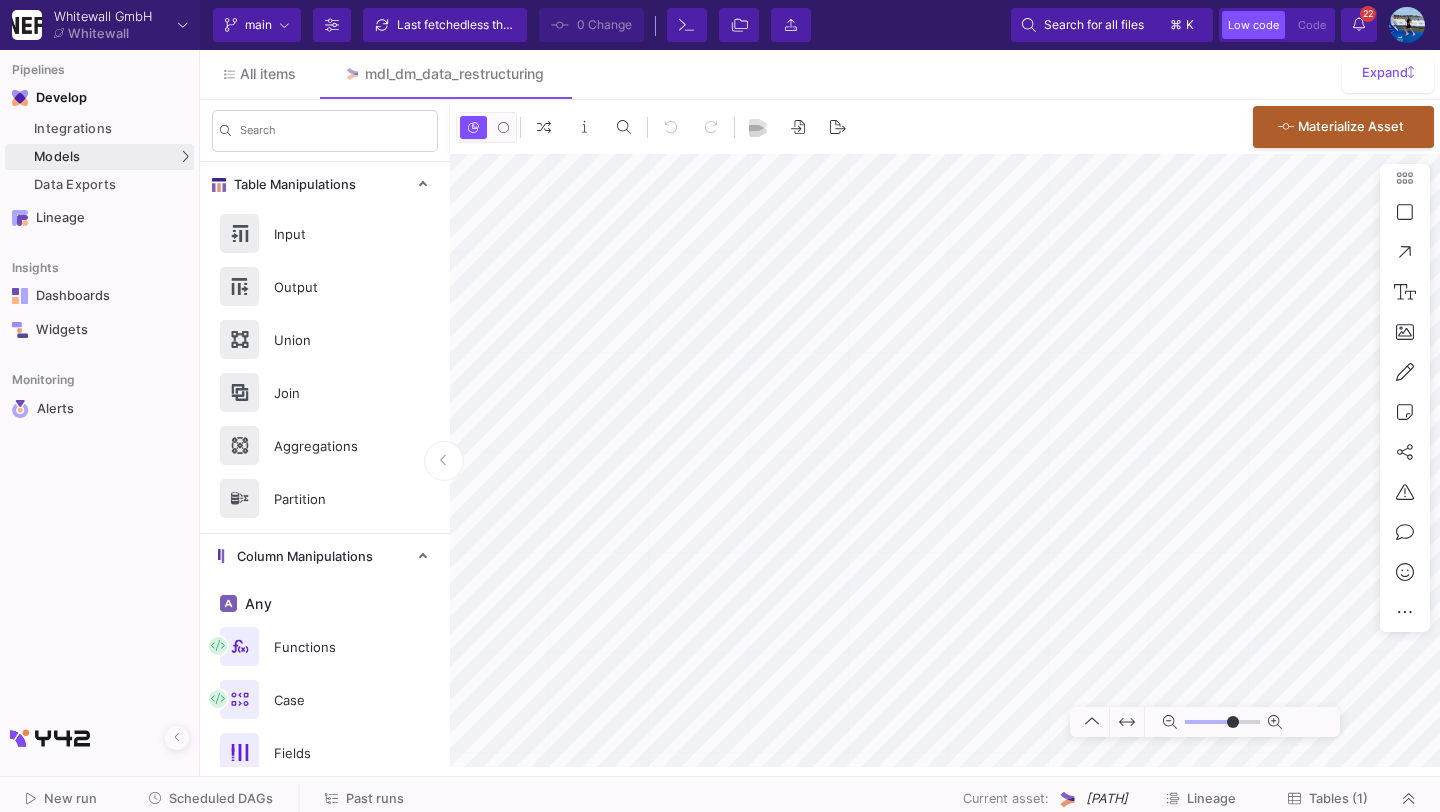 type on "-24" 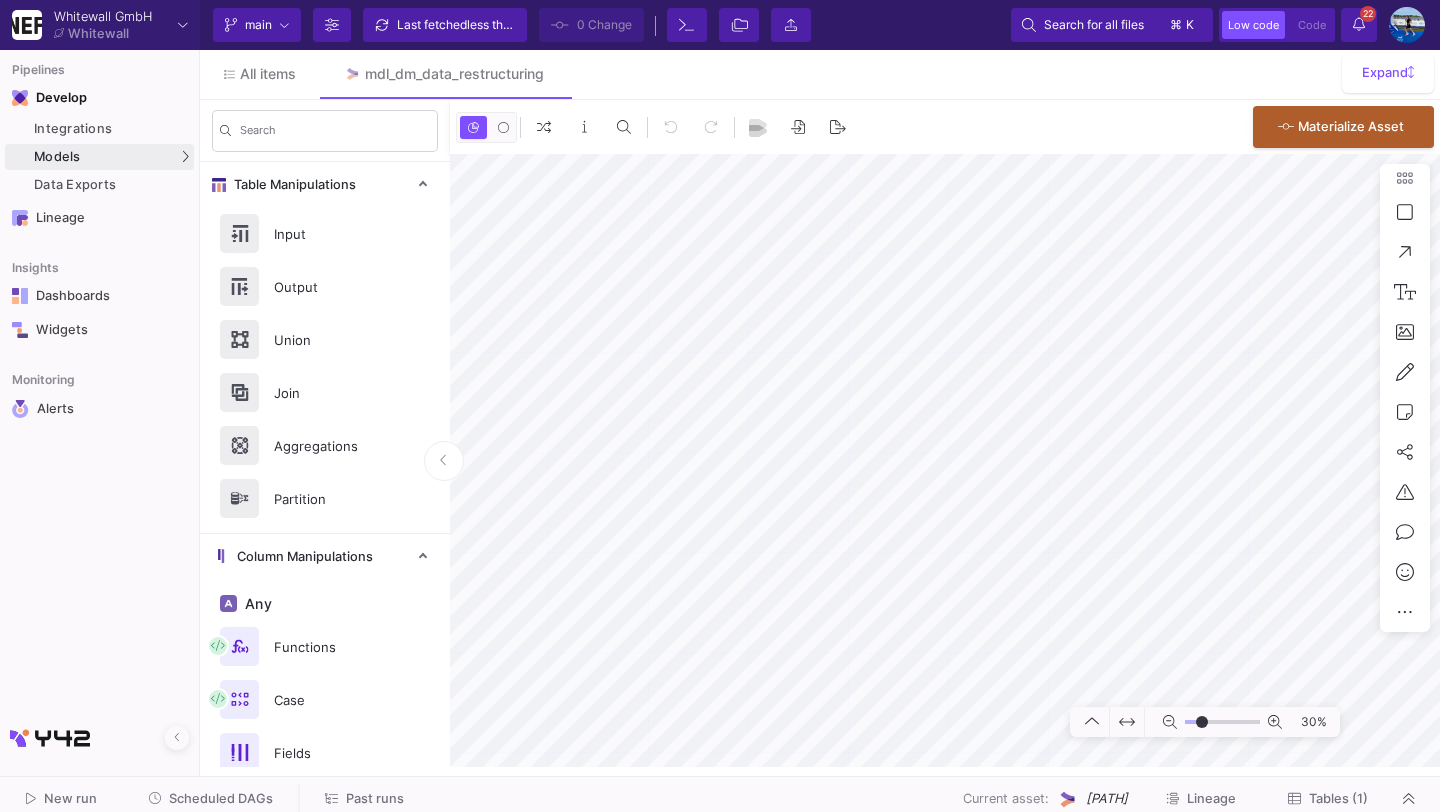 click on "Scheduled DAGs" 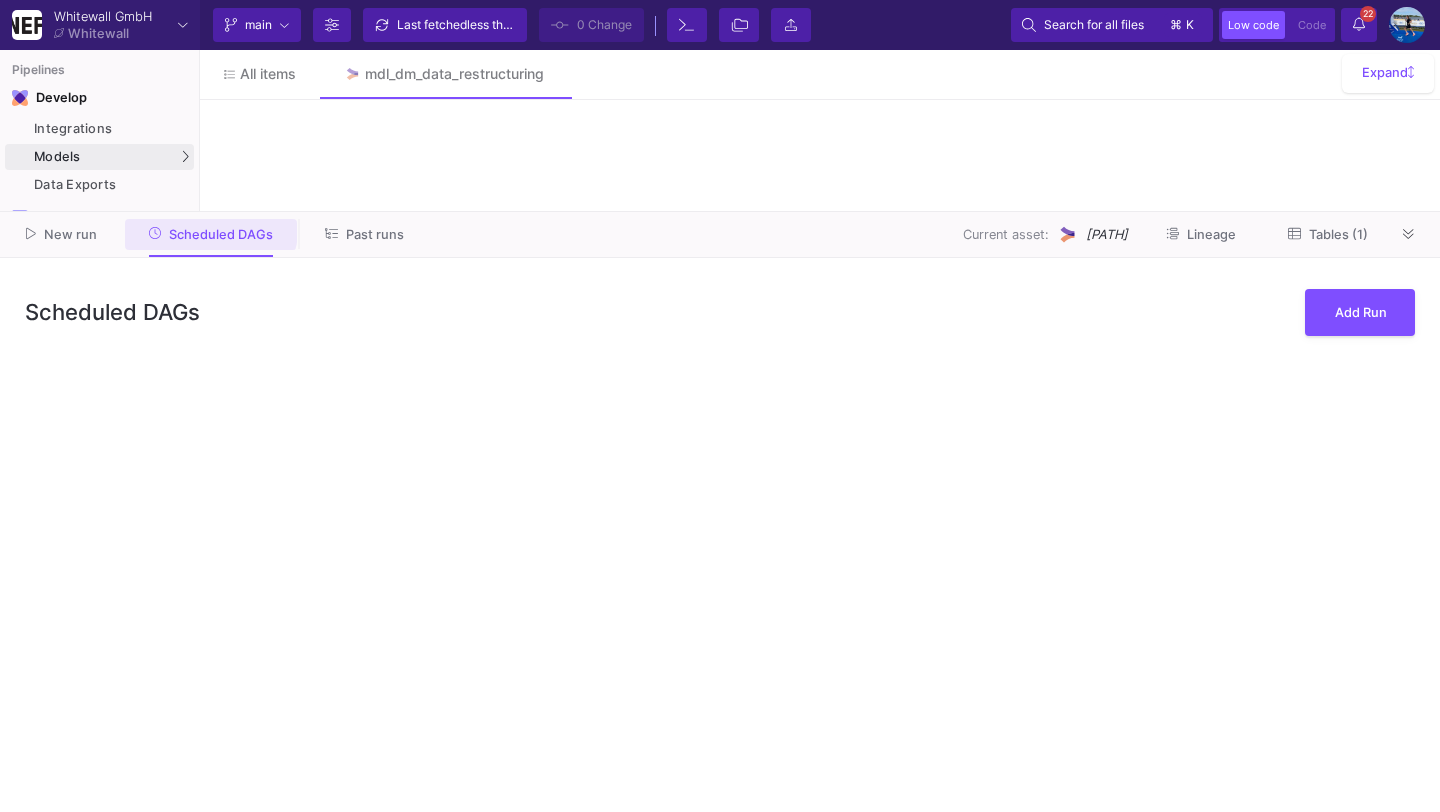 scroll, scrollTop: 0, scrollLeft: 0, axis: both 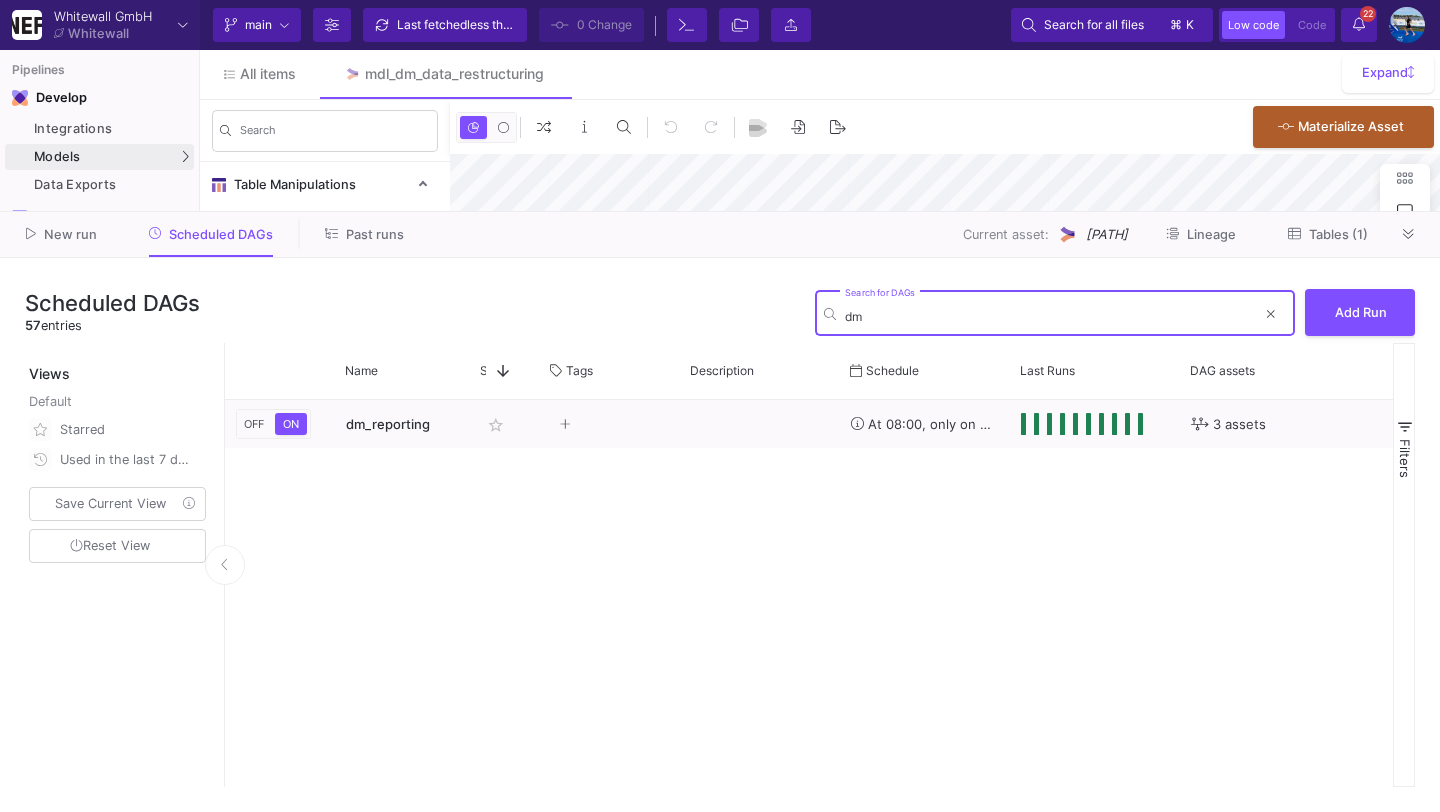 type on "d" 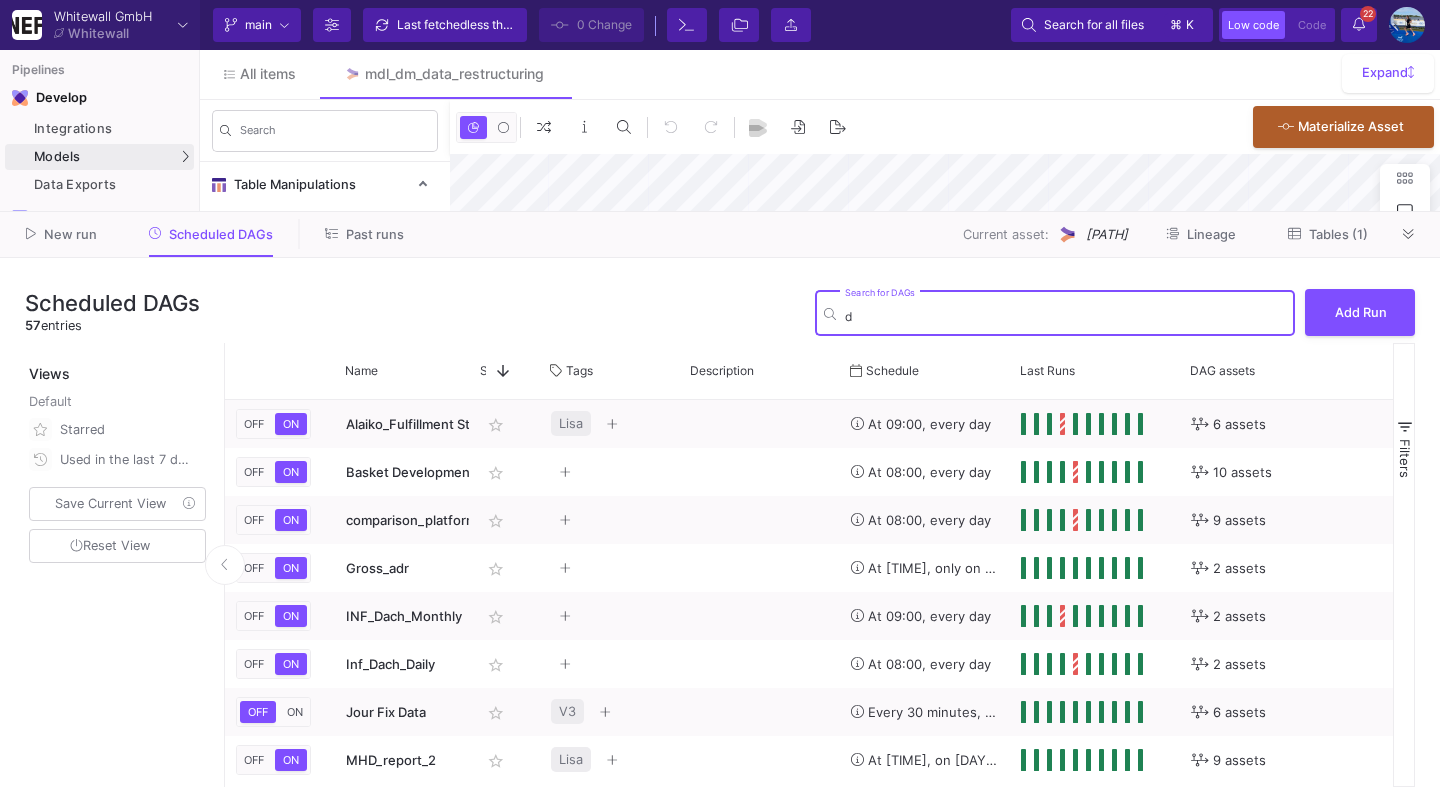 type 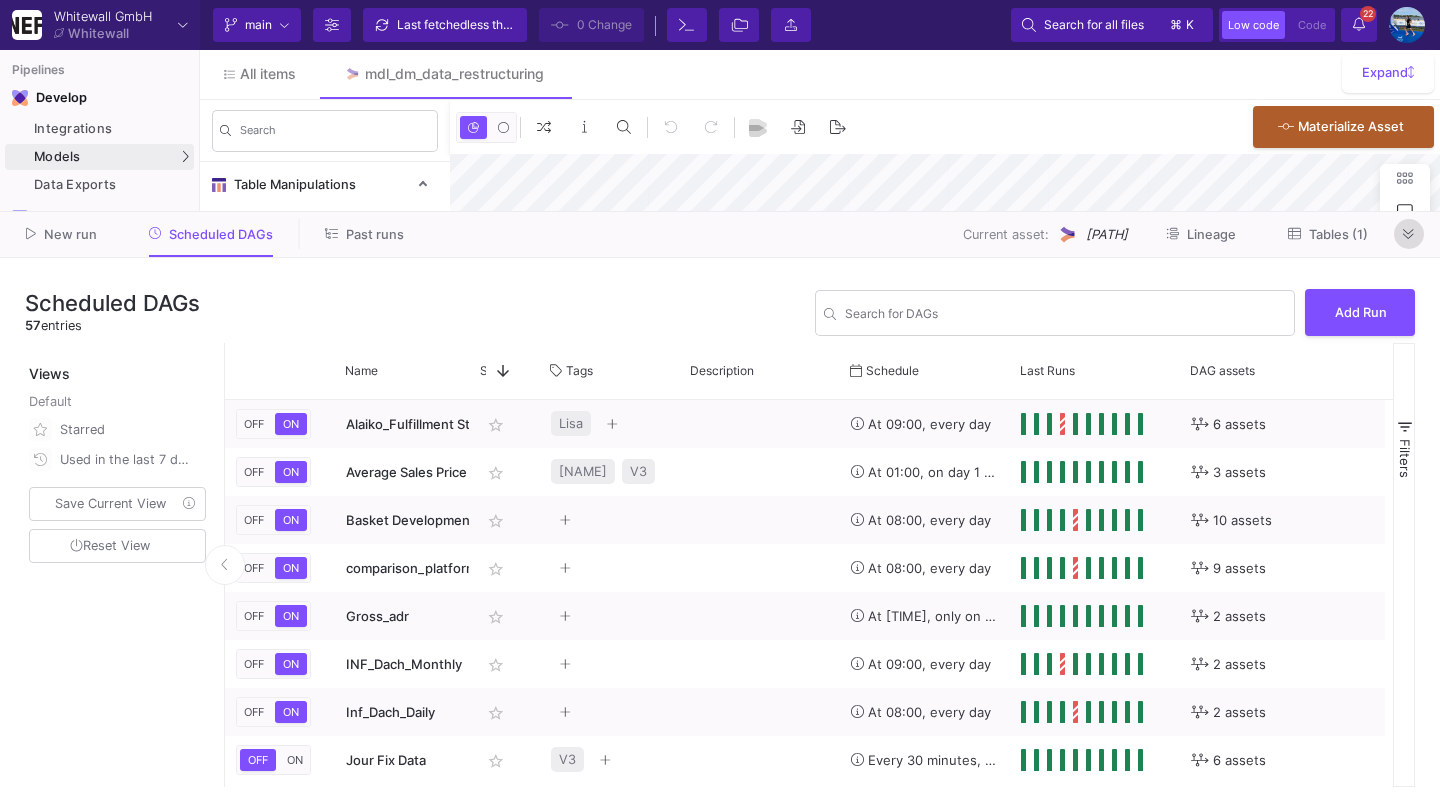 click 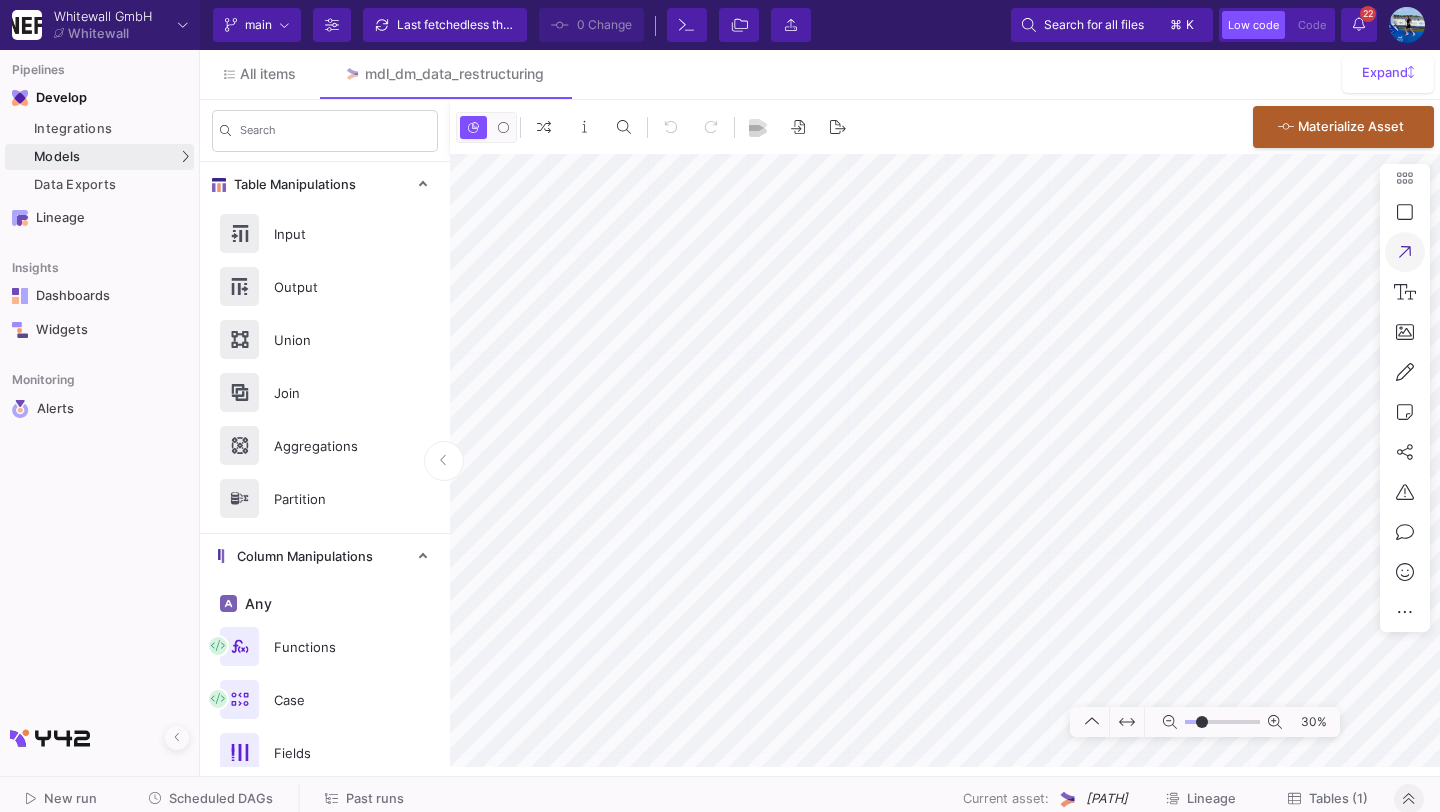 type on "-5" 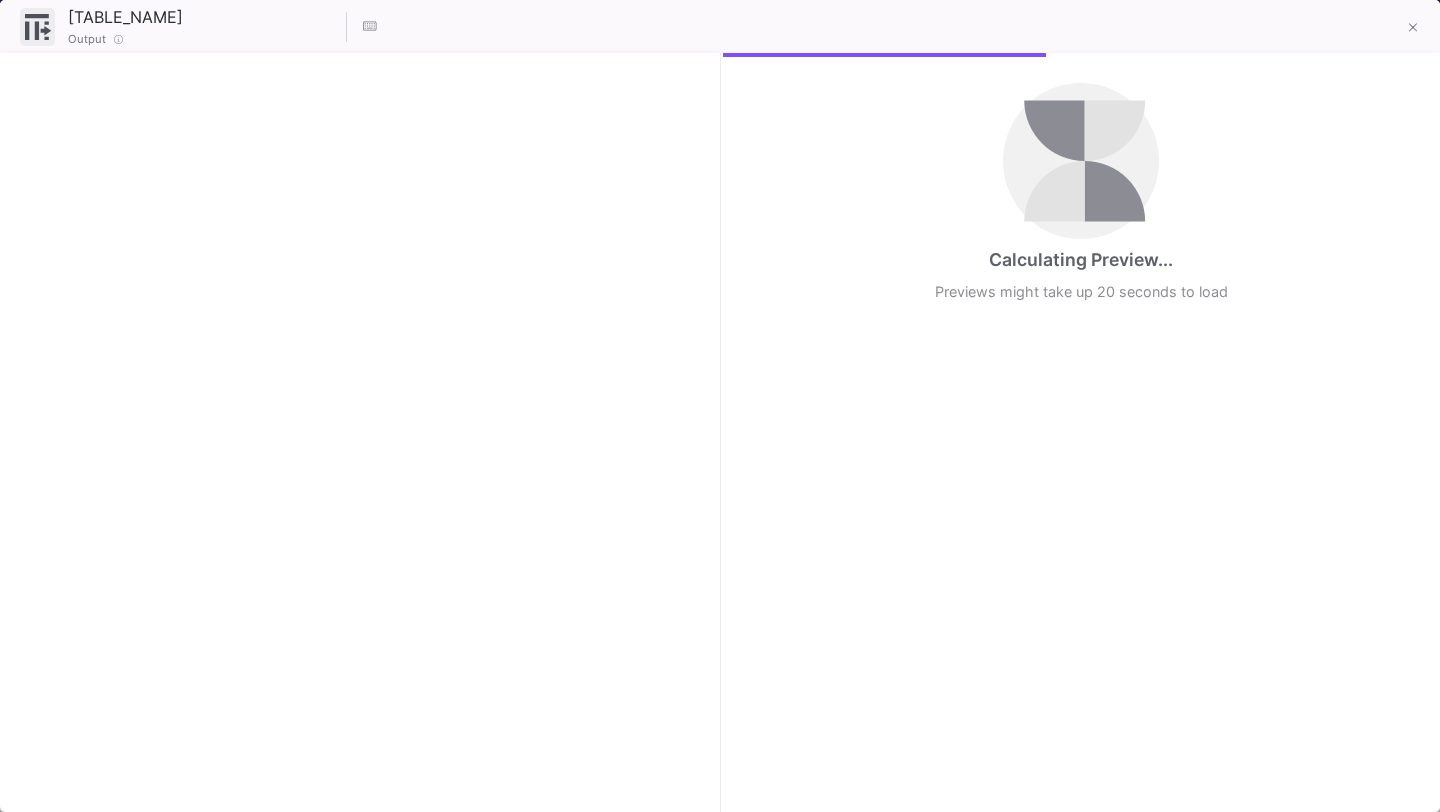 checkbox on "true" 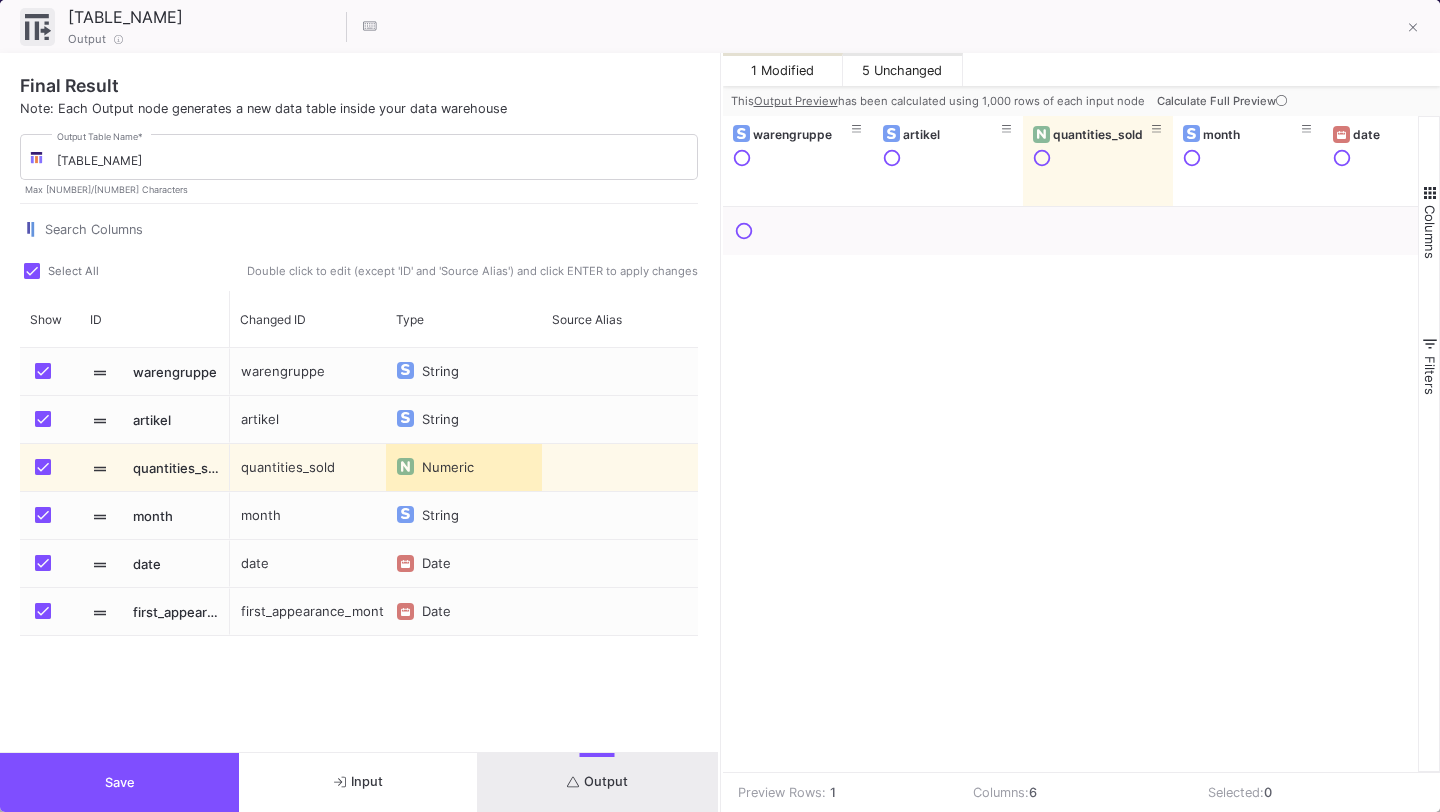 click 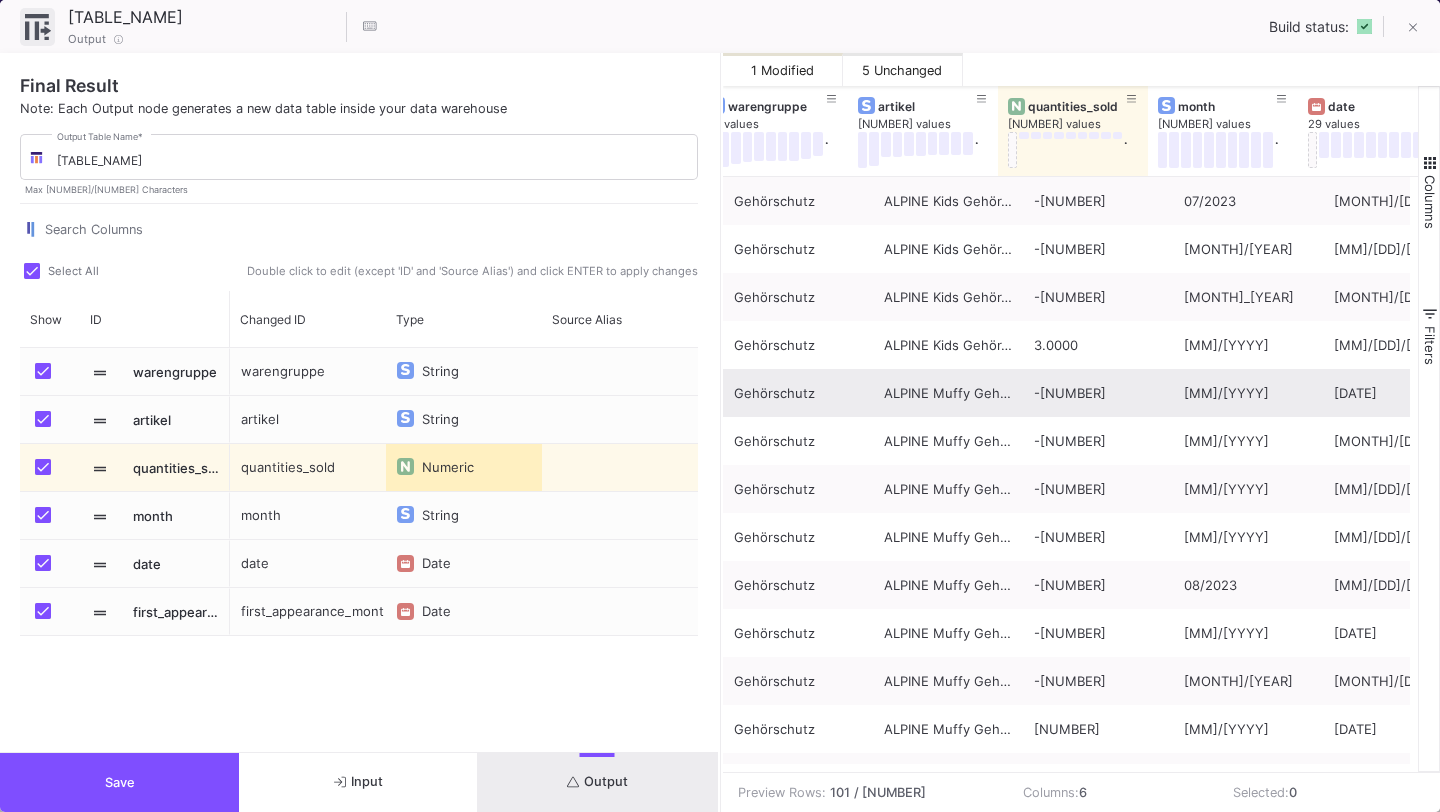 scroll, scrollTop: 0, scrollLeft: 212, axis: horizontal 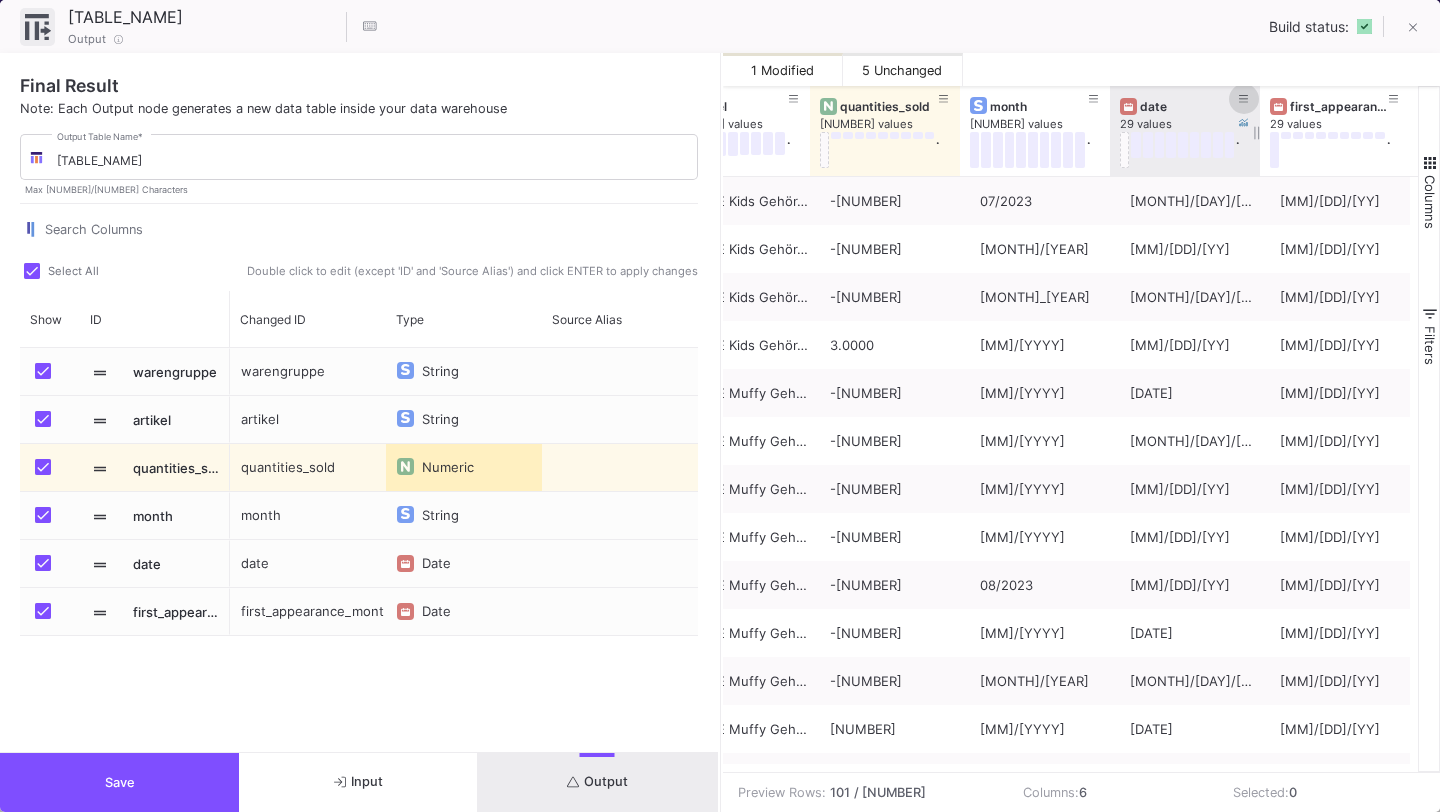 click 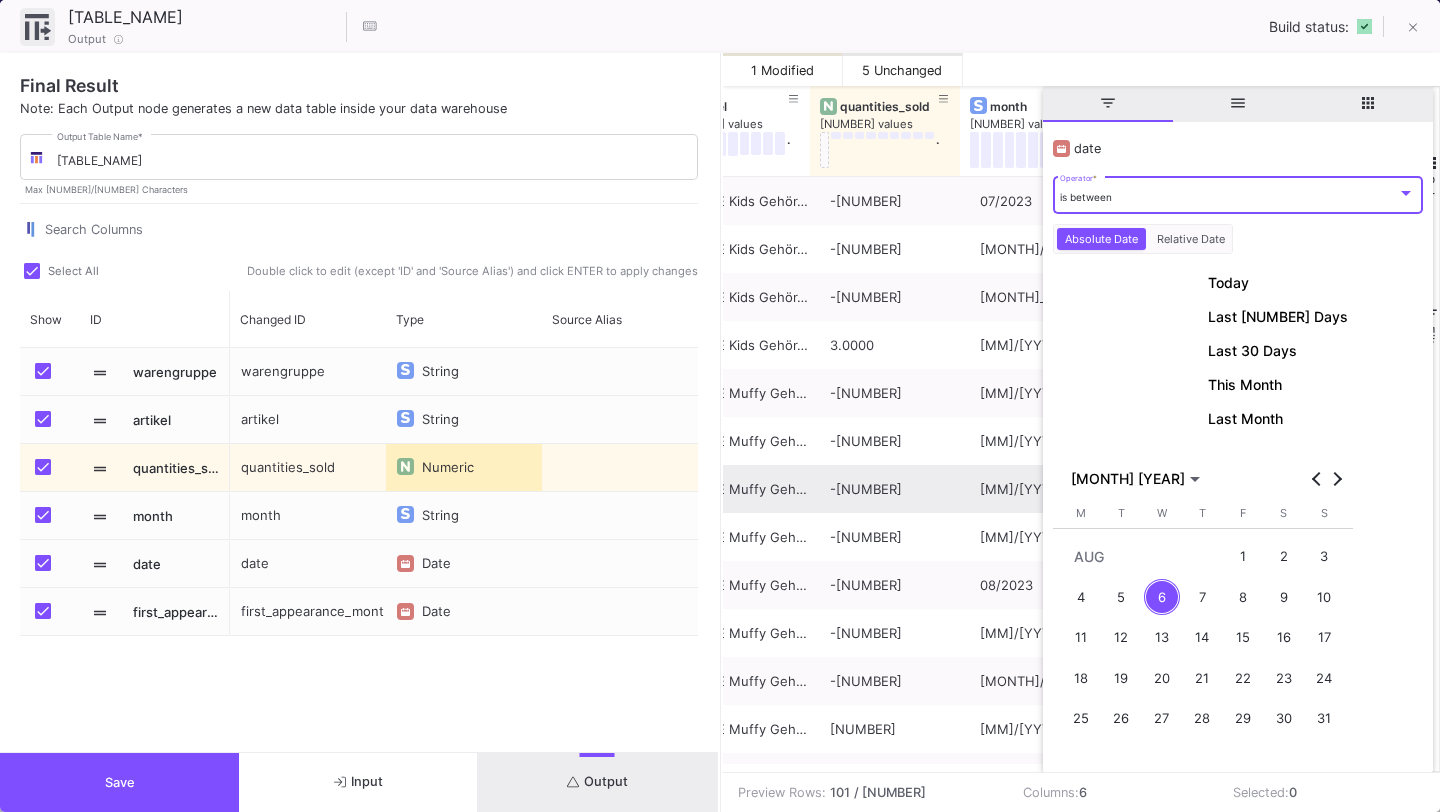 click on "-[NUMBER]" at bounding box center [894, 489] 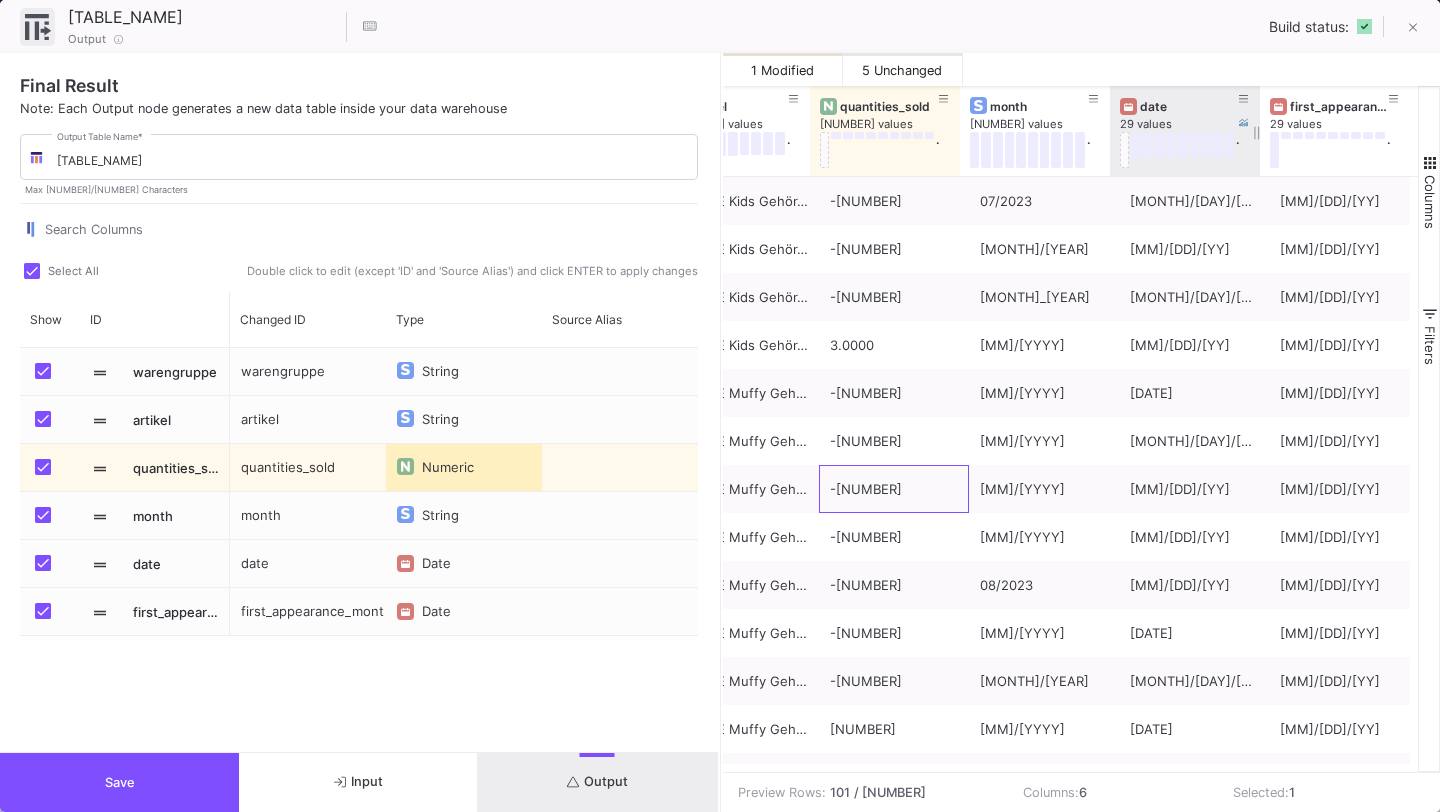 click on "date" at bounding box center [1189, 106] 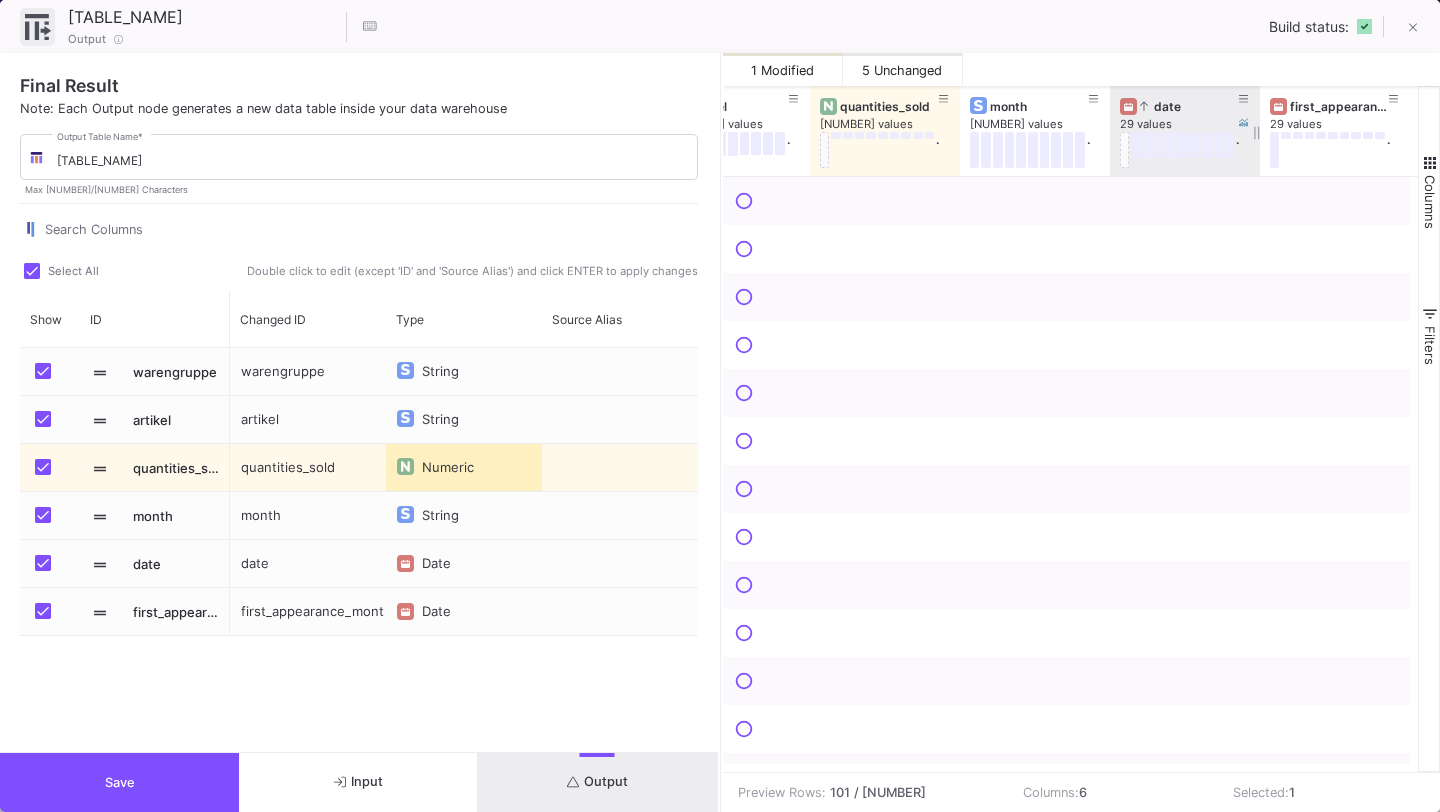 click on "date" at bounding box center (1189, 106) 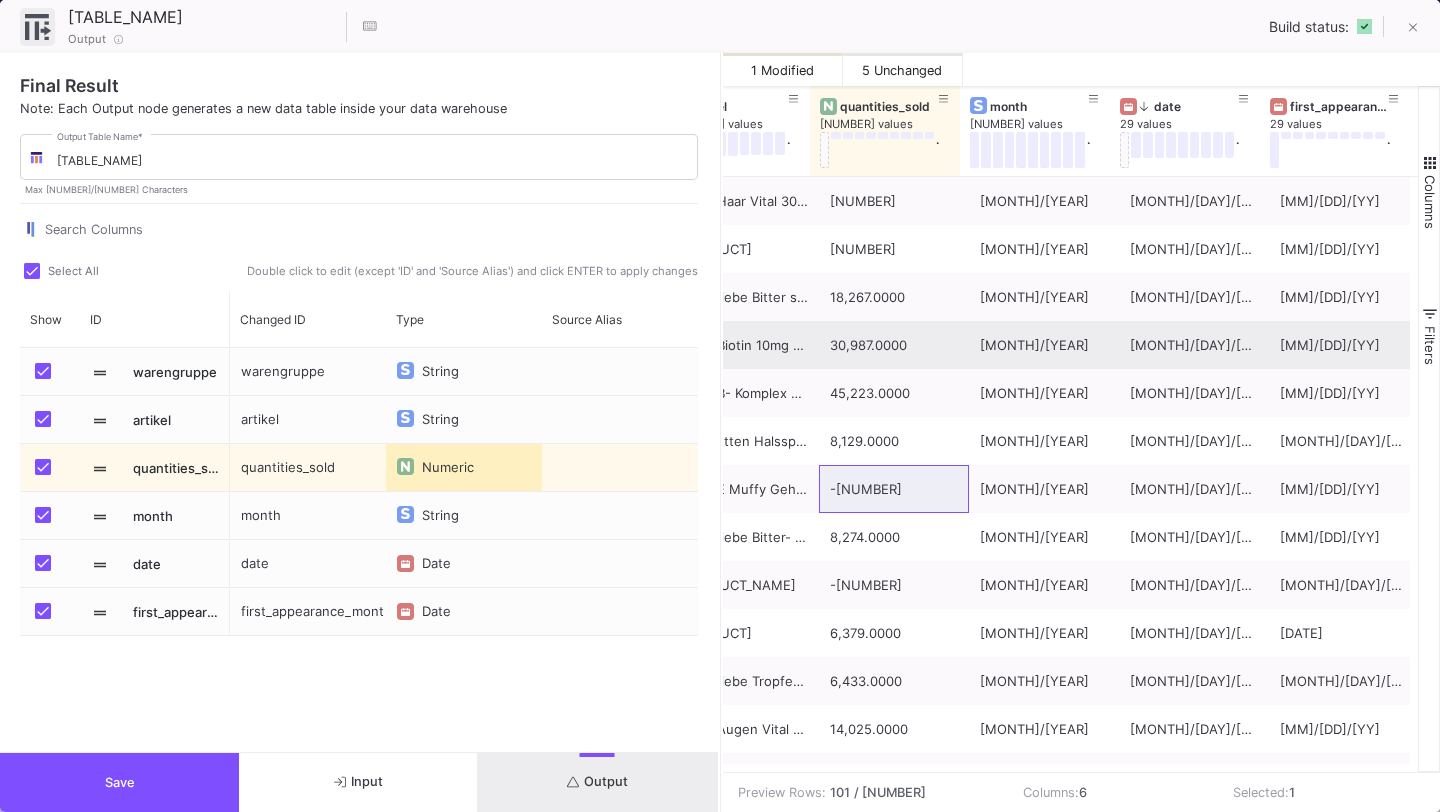scroll, scrollTop: 0, scrollLeft: 196, axis: horizontal 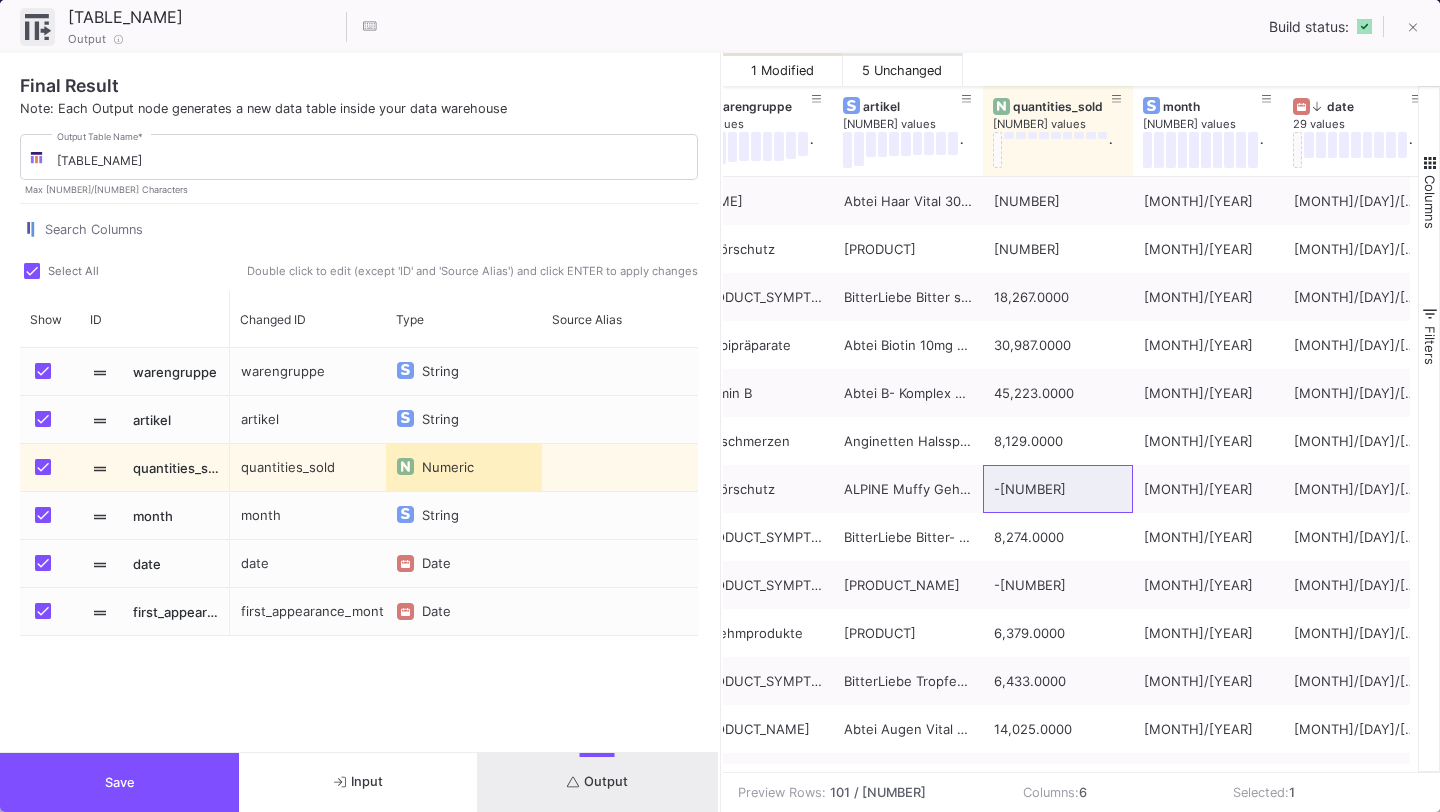 click on "Save" at bounding box center (119, 782) 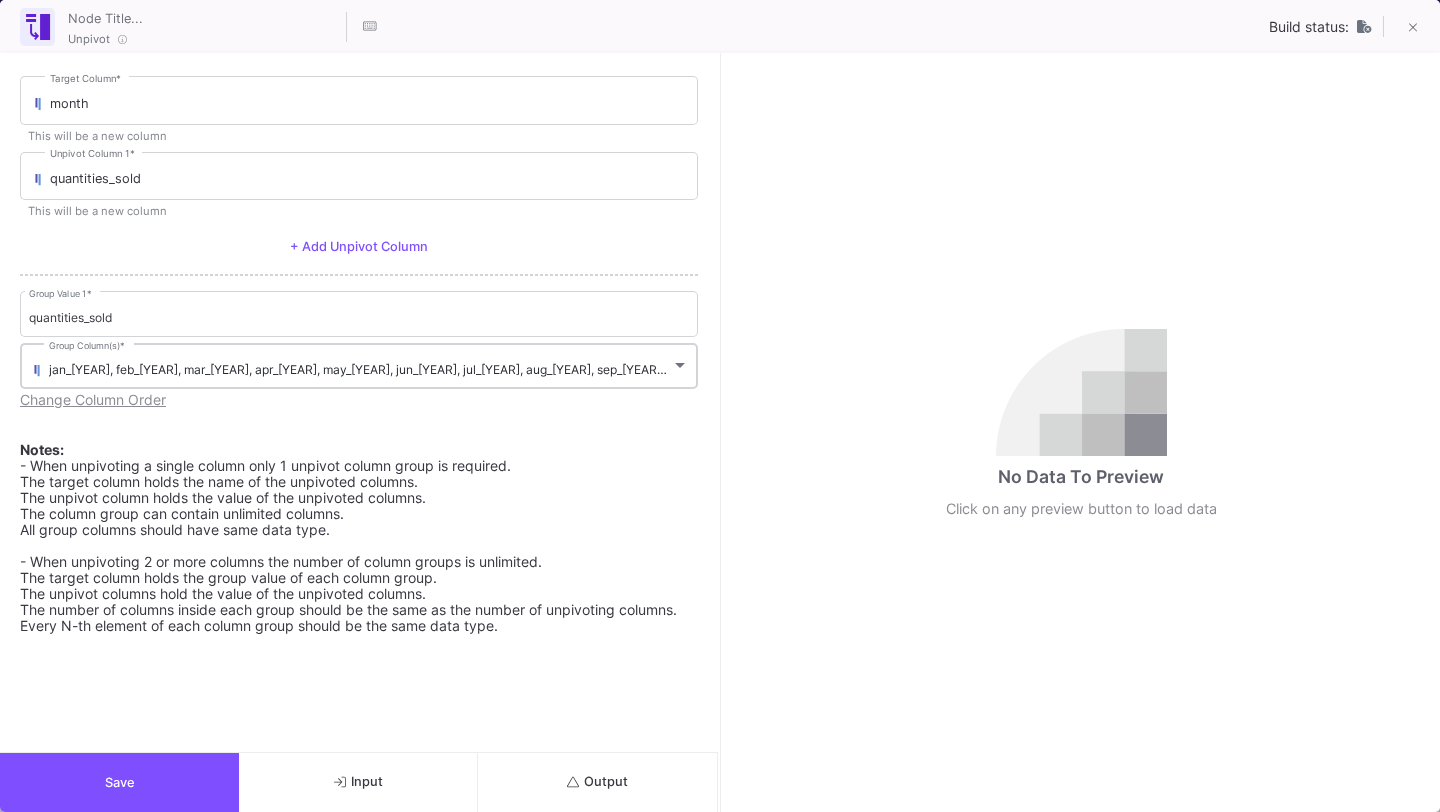 click on "jan_[YEAR], feb_[YEAR], mar_[YEAR], apr_[YEAR], may_[YEAR], jun_[YEAR], jul_[YEAR], aug_[YEAR], sep_[YEAR], oct_[YEAR], nov_[YEAR], dec_[YEAR], jan_[YEAR], feb_[YEAR], mar_[YEAR], apr_[YEAR], may_[YEAR], jun_[YEAR], jul_[YEAR], aug_[YEAR], sep_[YEAR], oct_[YEAR], nov_[YEAR], dec_[YEAR], jan_[YEAR], feb_[YEAR], mar_[YEAR], apr_[YEAR], may_[YEAR], _[YEAR]_06_jun, _[YEAR]_07_jul" at bounding box center (1135, 369) 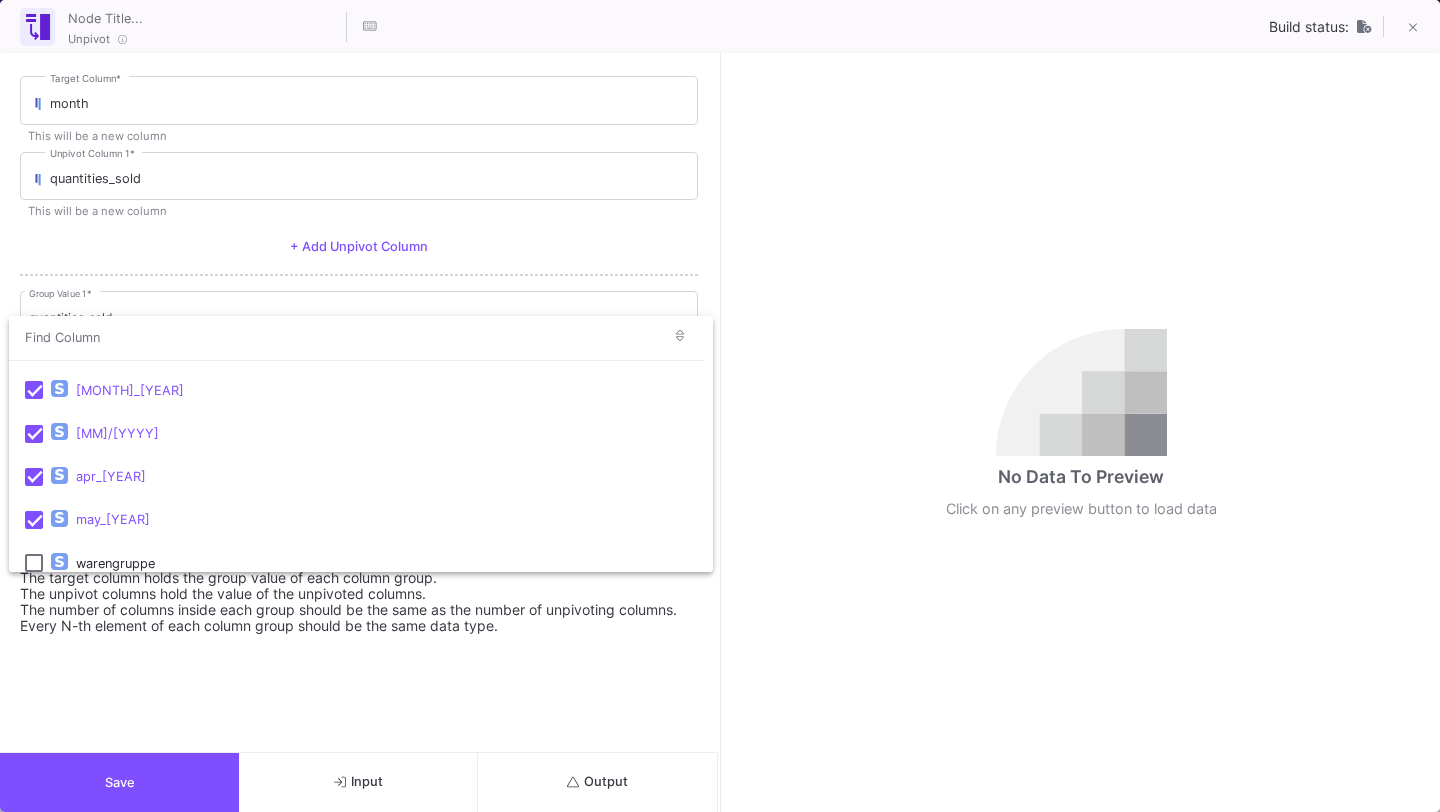 scroll, scrollTop: 1212, scrollLeft: 0, axis: vertical 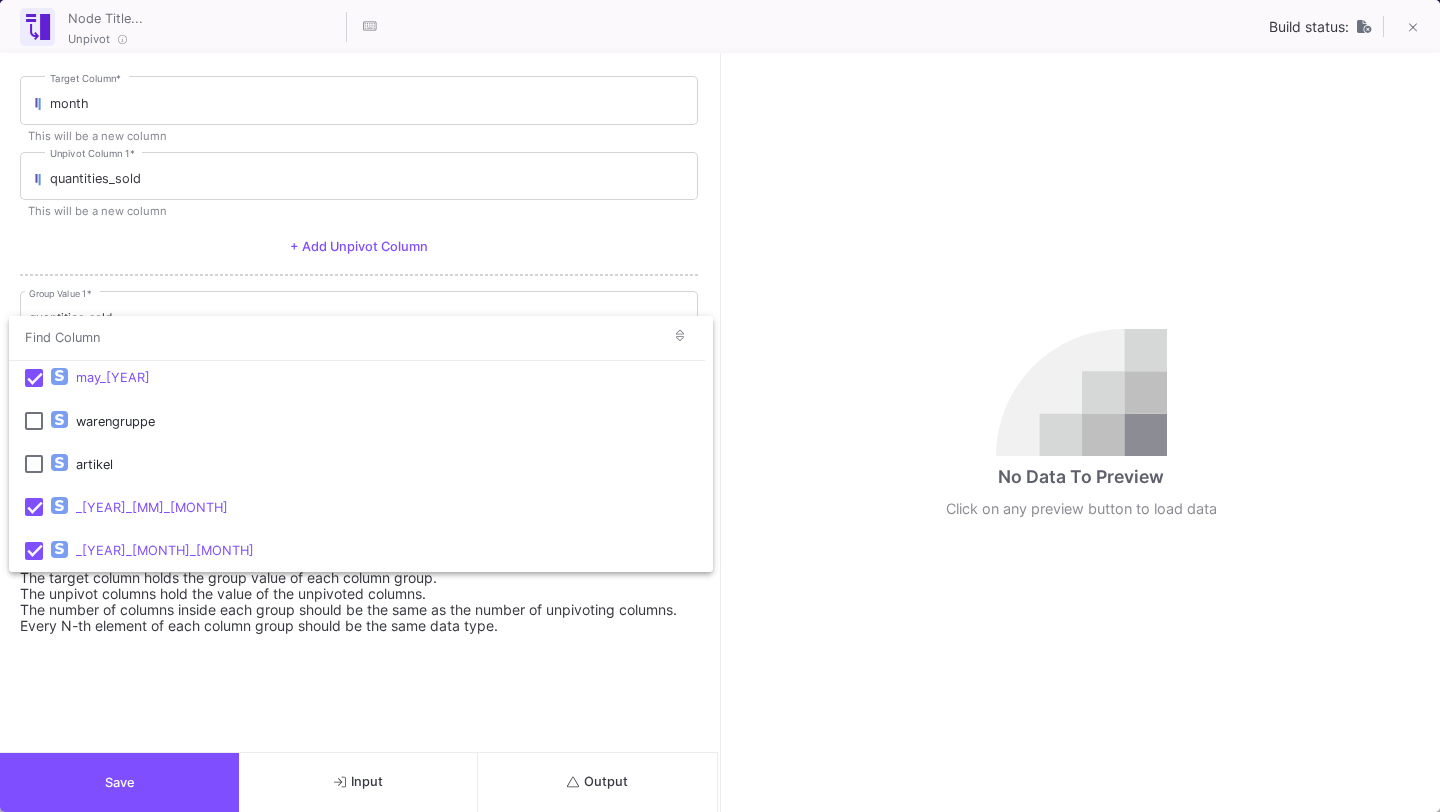 click at bounding box center (720, 406) 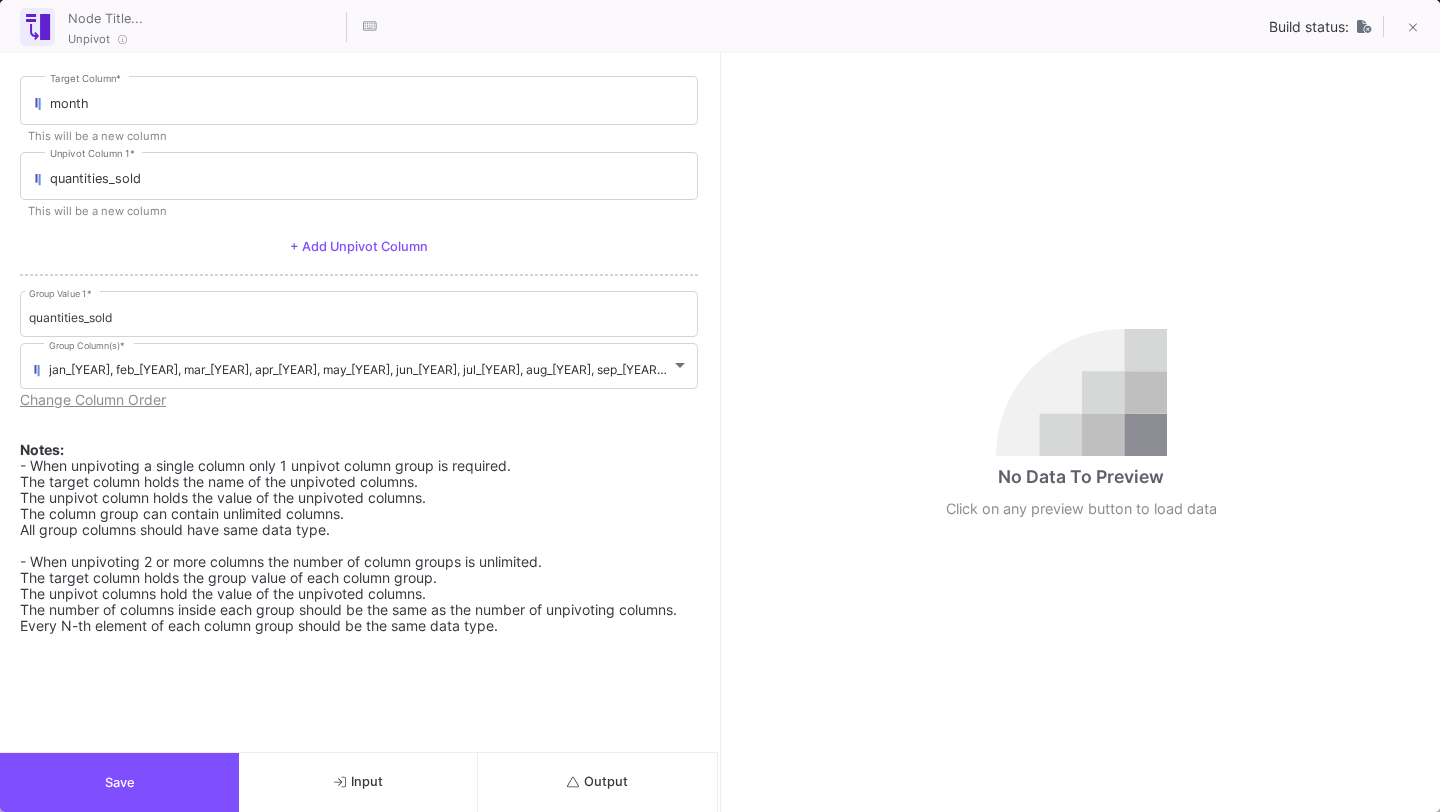 click on "Save" at bounding box center (119, 782) 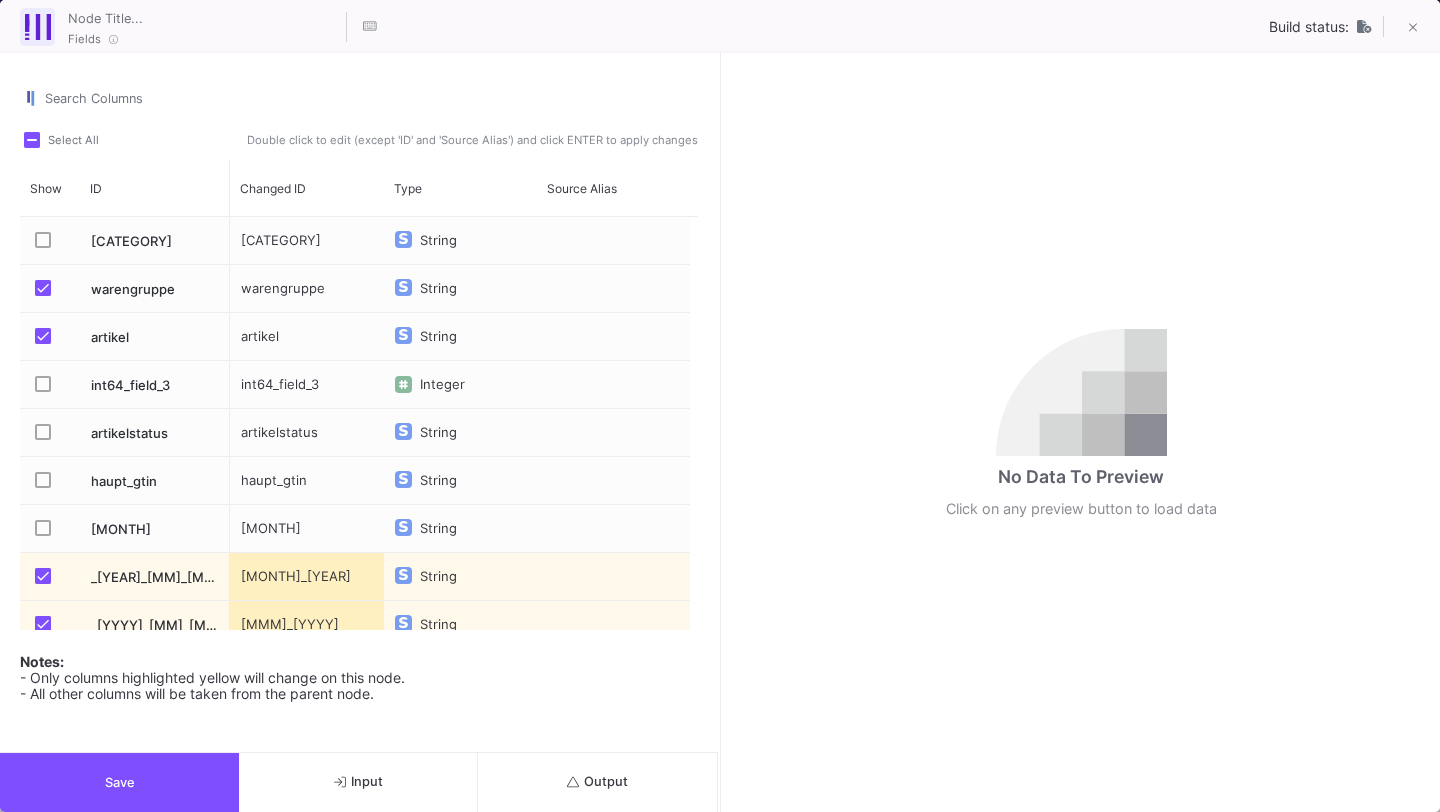 scroll, scrollTop: 1208, scrollLeft: 0, axis: vertical 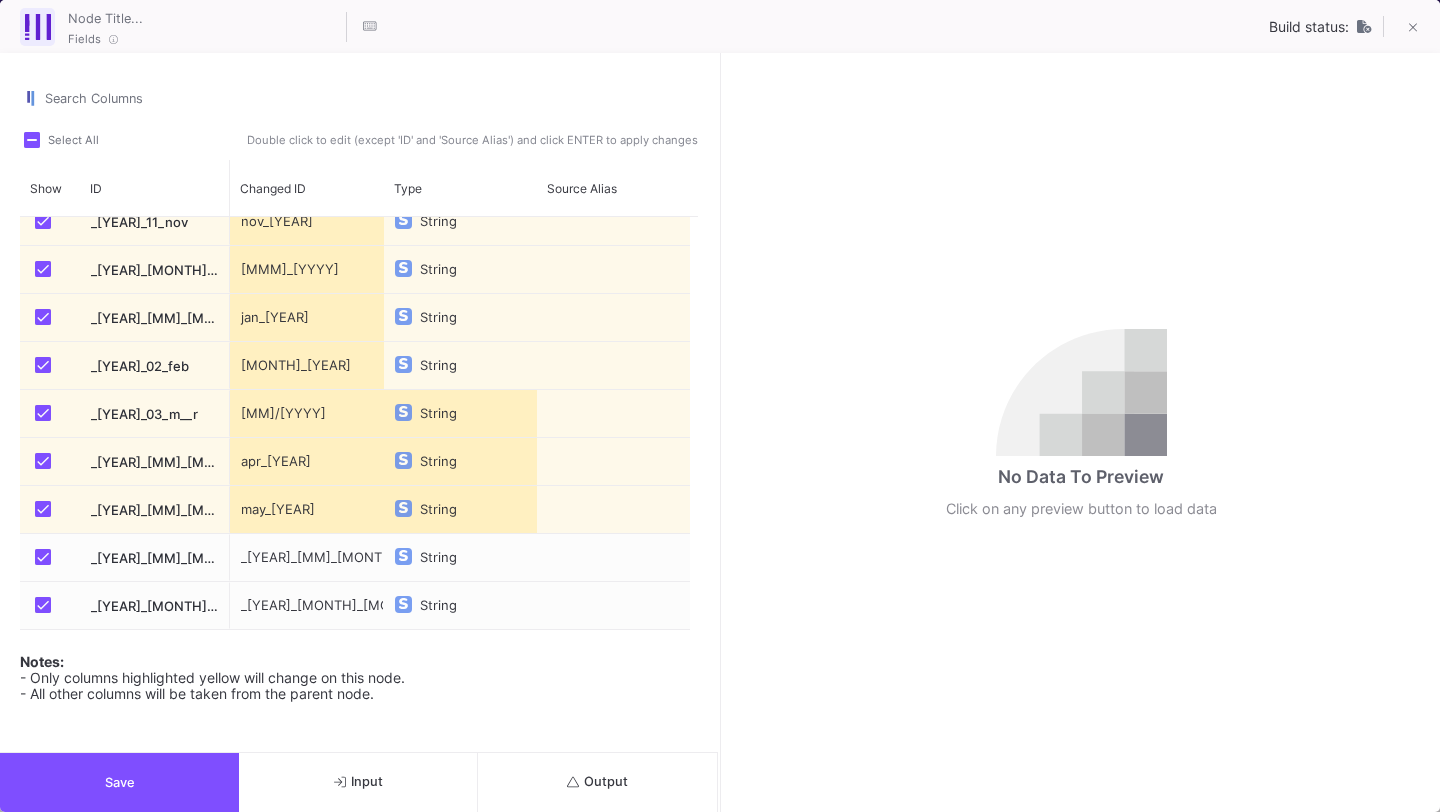 click on "_[YEAR]_[MM]_[MONTH]" at bounding box center (307, 557) 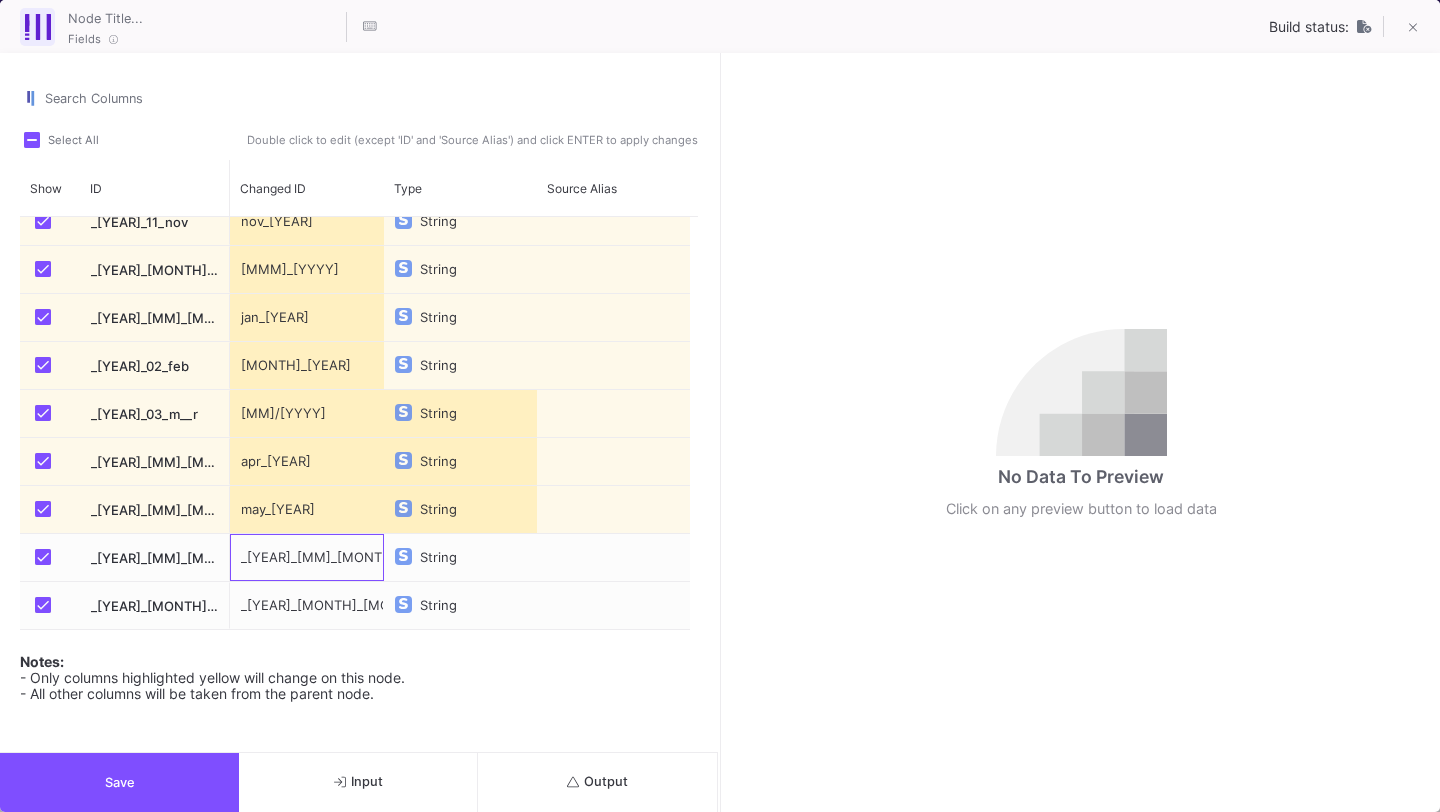 click on "_[YEAR]_[MM]_[MONTH]" at bounding box center (307, 557) 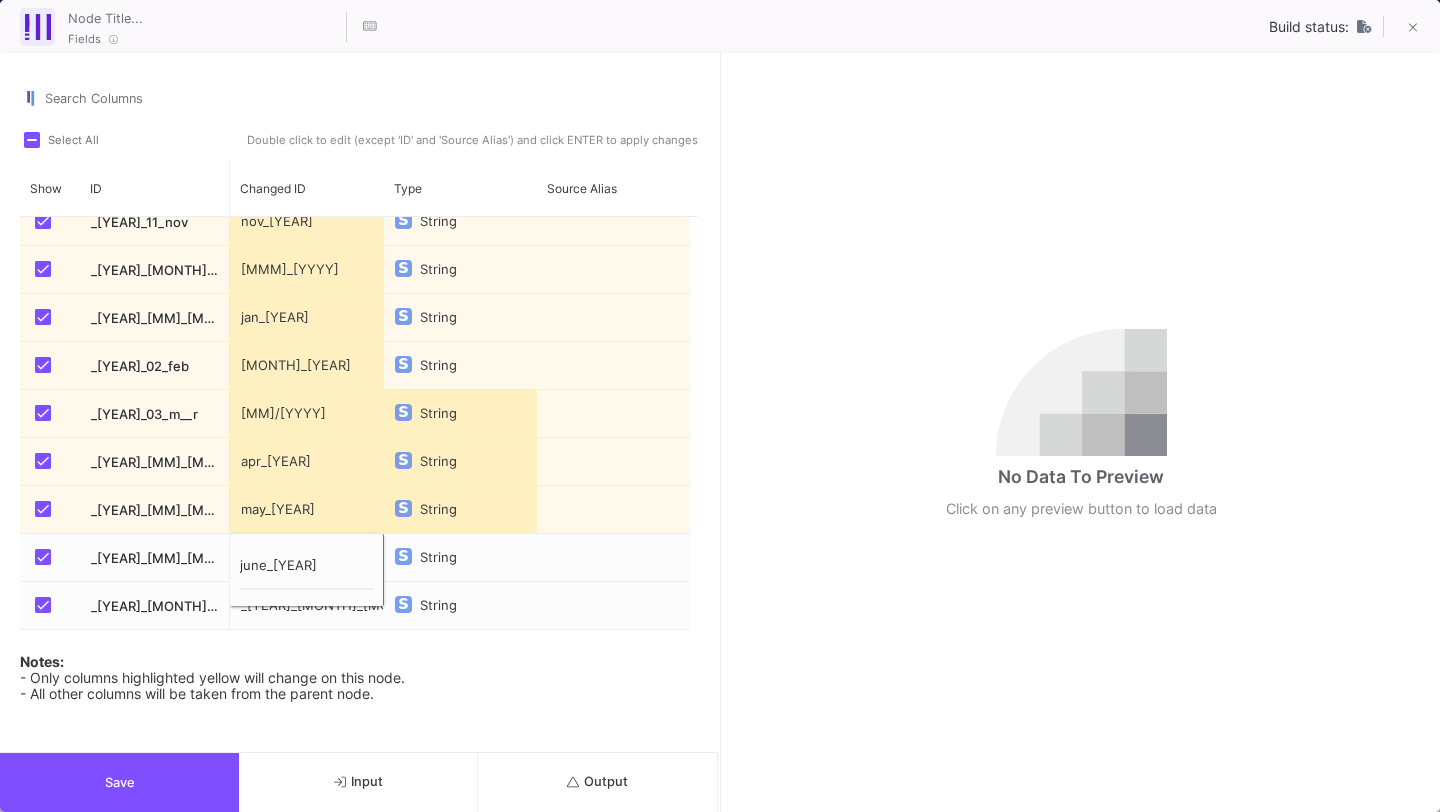 type on "[MONTH]_[YEAR]" 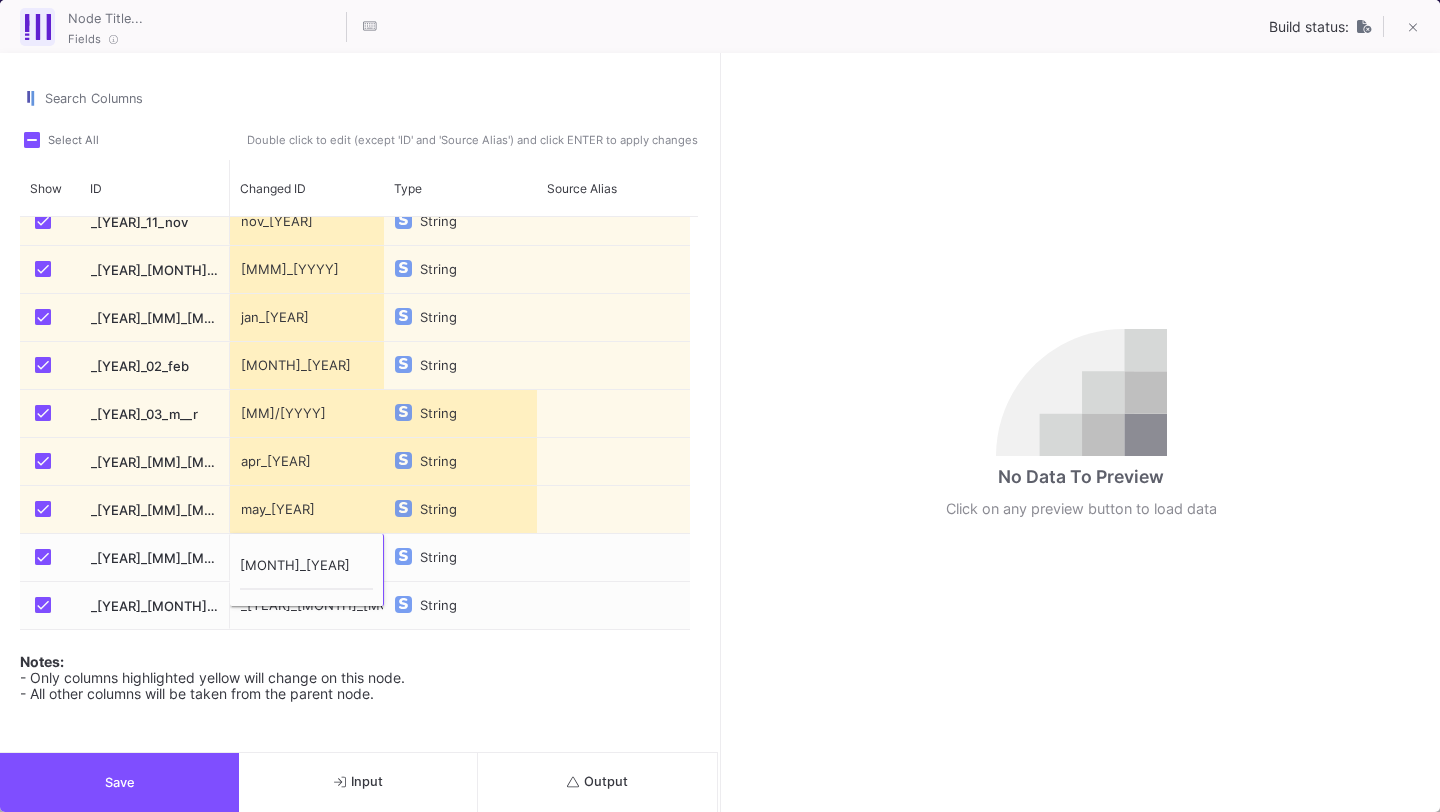 click on "Notes: - Only columns highlighted yellow will change on this node. - All other columns will be taken from the parent node." at bounding box center [359, 672] 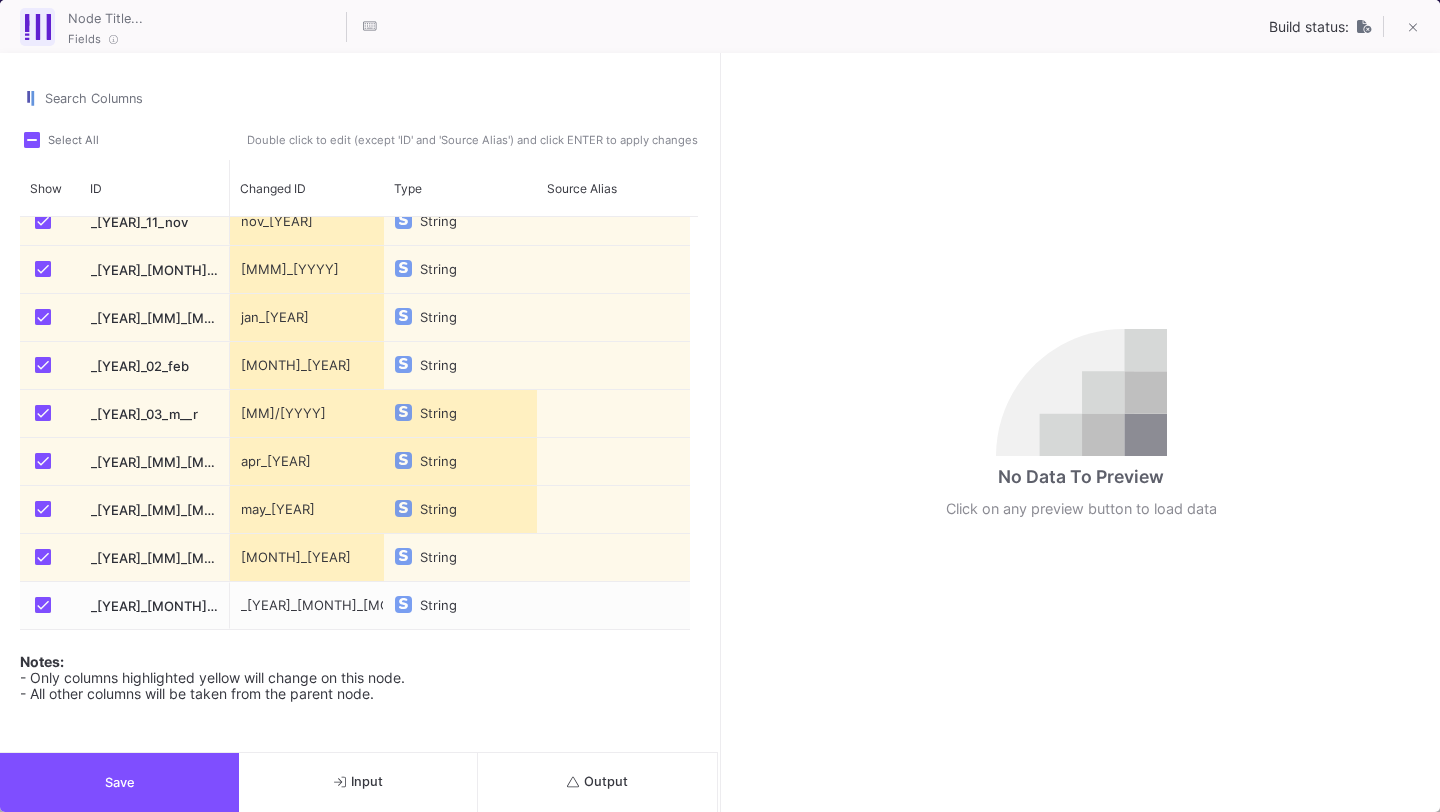 click on "_[YEAR]_[MONTH]_[MONTH]" at bounding box center (307, 605) 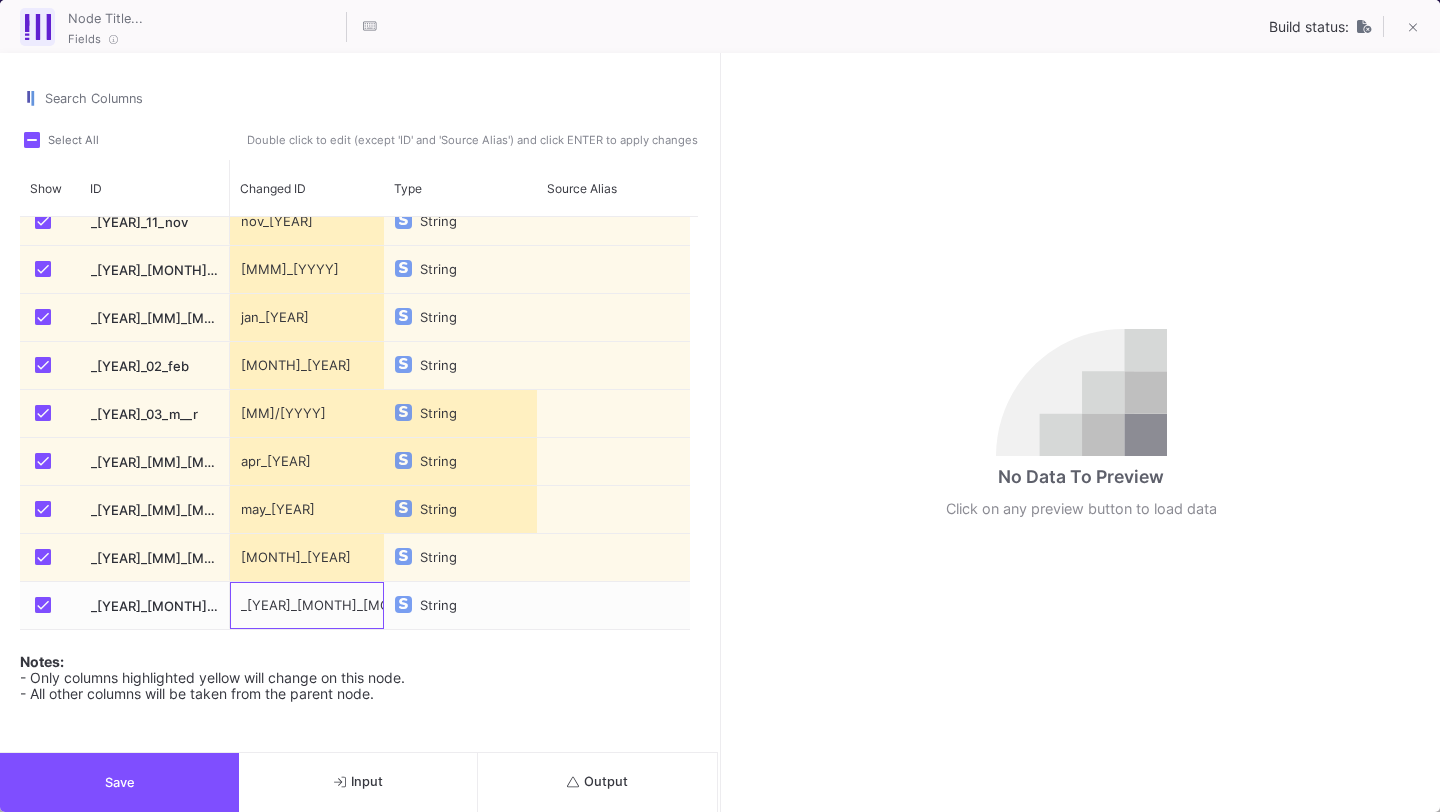 click on "_[YEAR]_[MONTH]_[MONTH]" at bounding box center (307, 605) 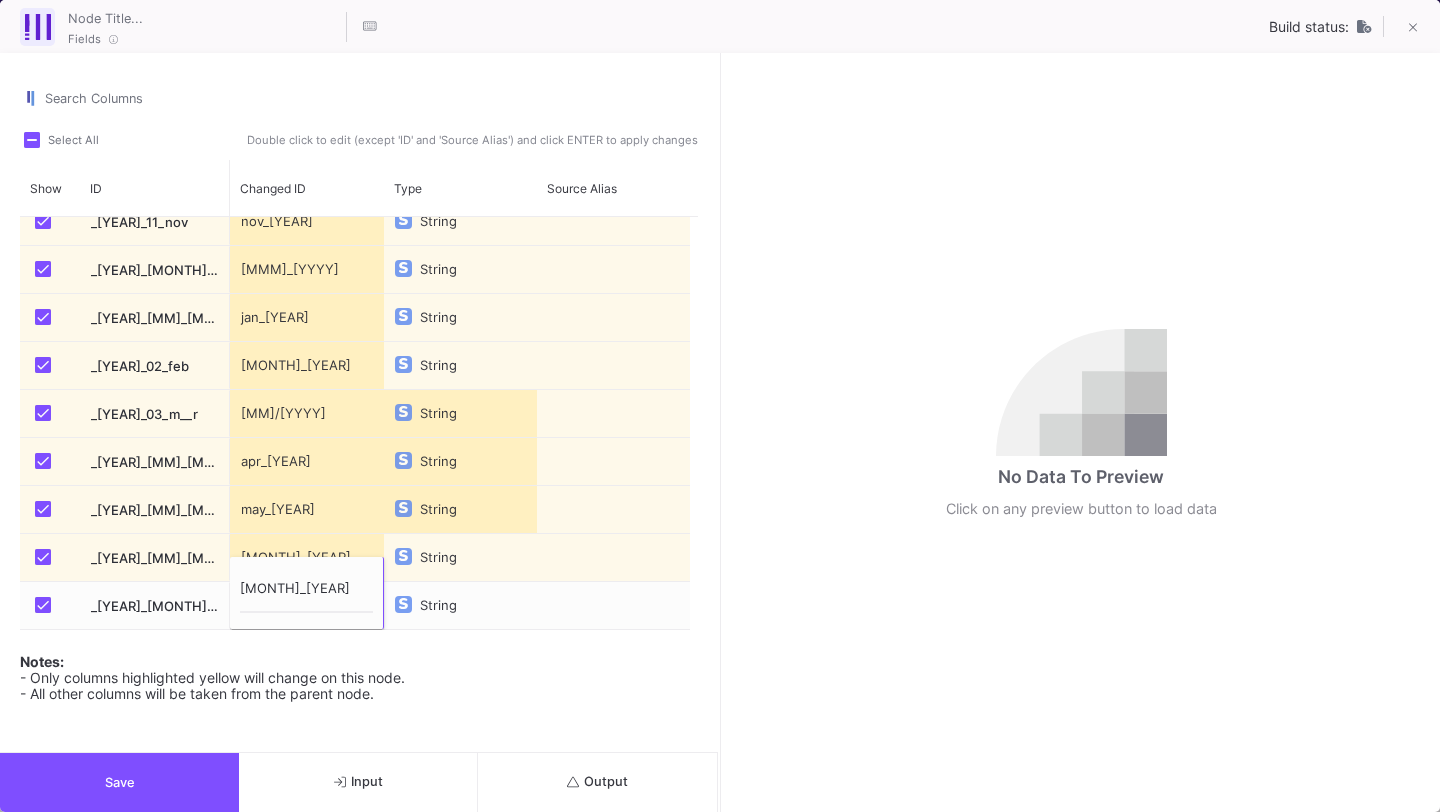 type on "[MONTH]_[YEAR]" 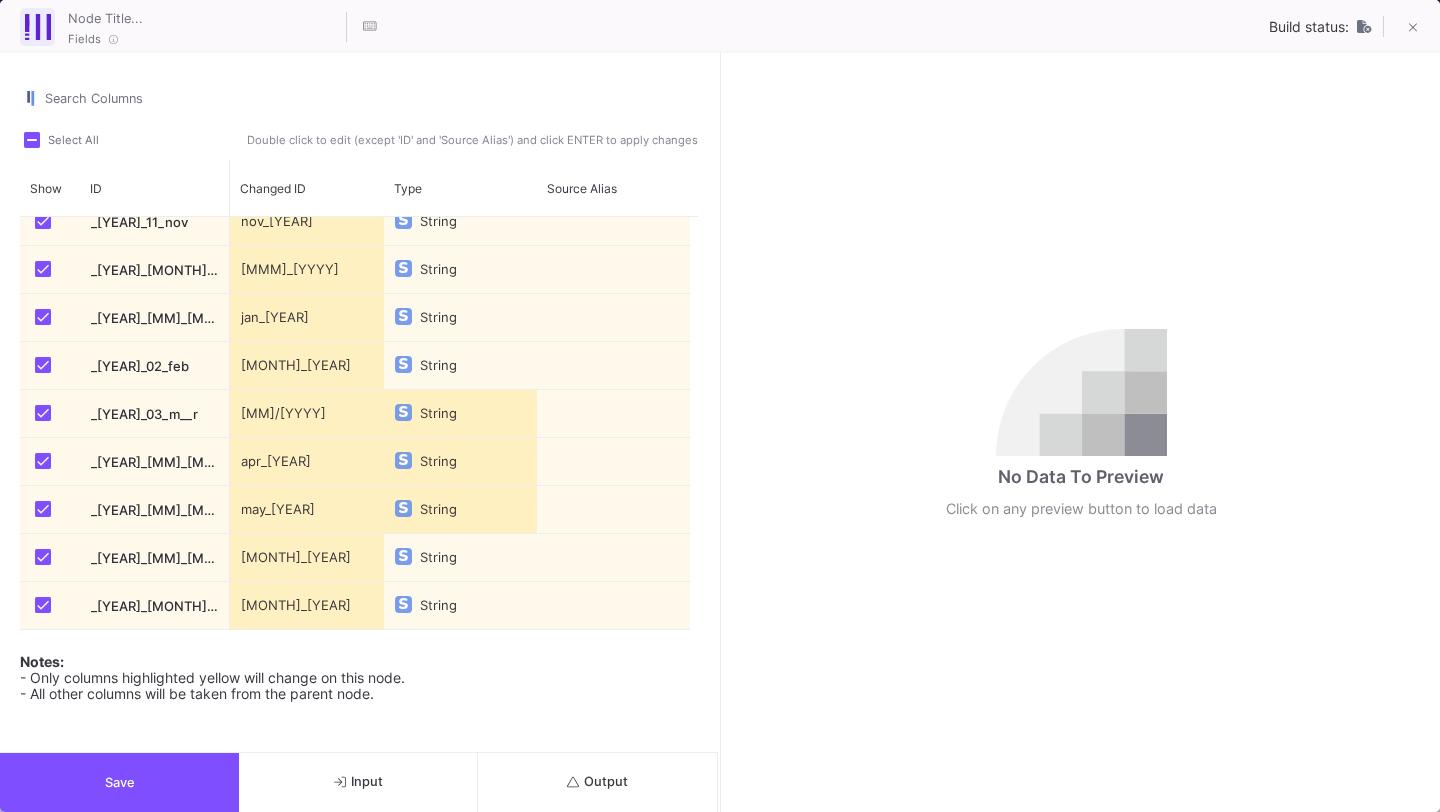 click on "Save" at bounding box center (119, 782) 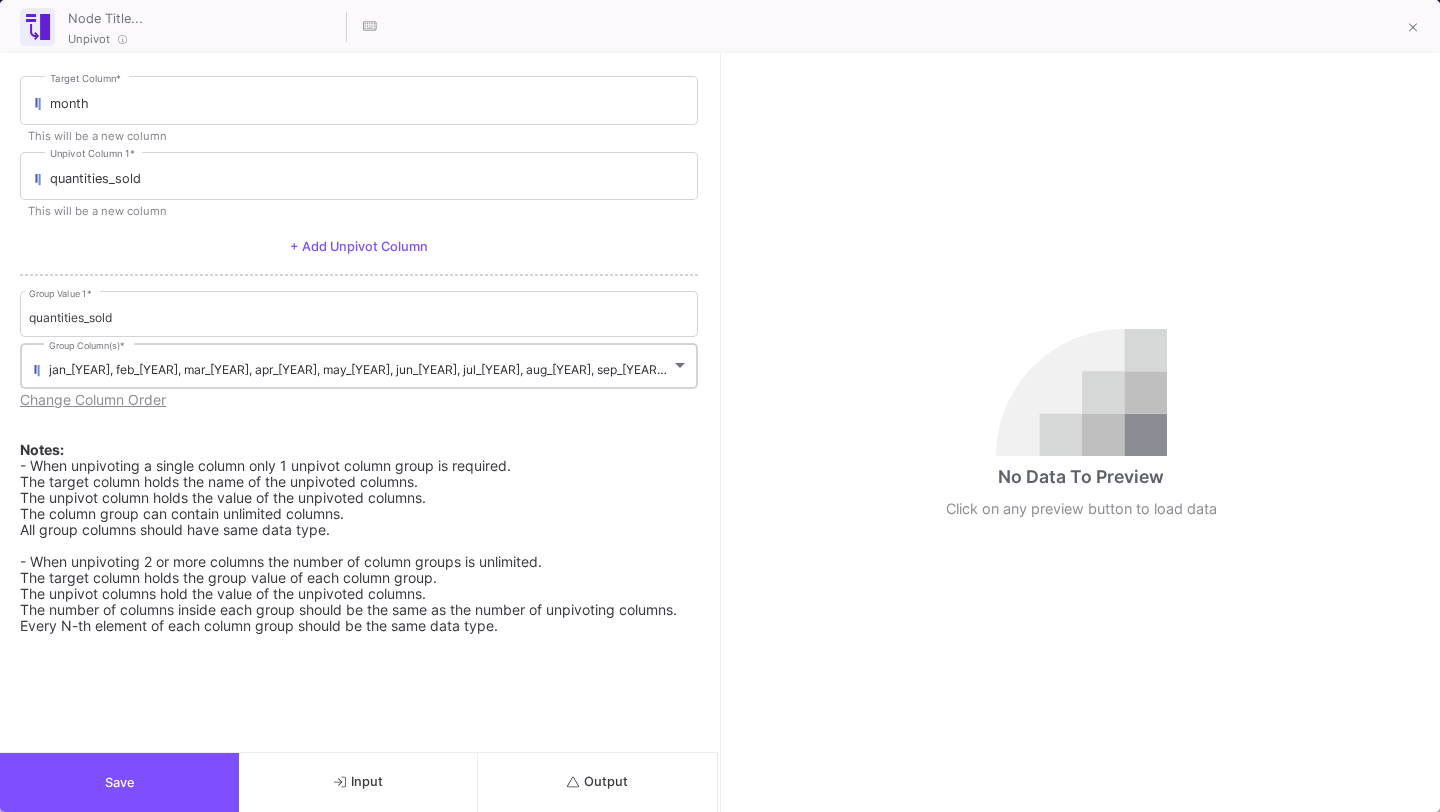 click on "jan_[YEAR], feb_[YEAR], mar_[YEAR], apr_[YEAR], may_[YEAR], jun_[YEAR], jul_[YEAR], aug_[YEAR], sep_[YEAR], oct_[YEAR], nov_[YEAR], dec_[YEAR], jan_[YEAR], feb_[YEAR], mar_[YEAR], apr_[YEAR], may_[YEAR], jun_[YEAR], jul_[YEAR], aug_[YEAR], sep_[YEAR], oct_[YEAR], nov_[YEAR], dec_[YEAR], jan_[YEAR], feb_[YEAR], mar_[YEAR], apr_[YEAR], may_[YEAR]" at bounding box center (1046, 369) 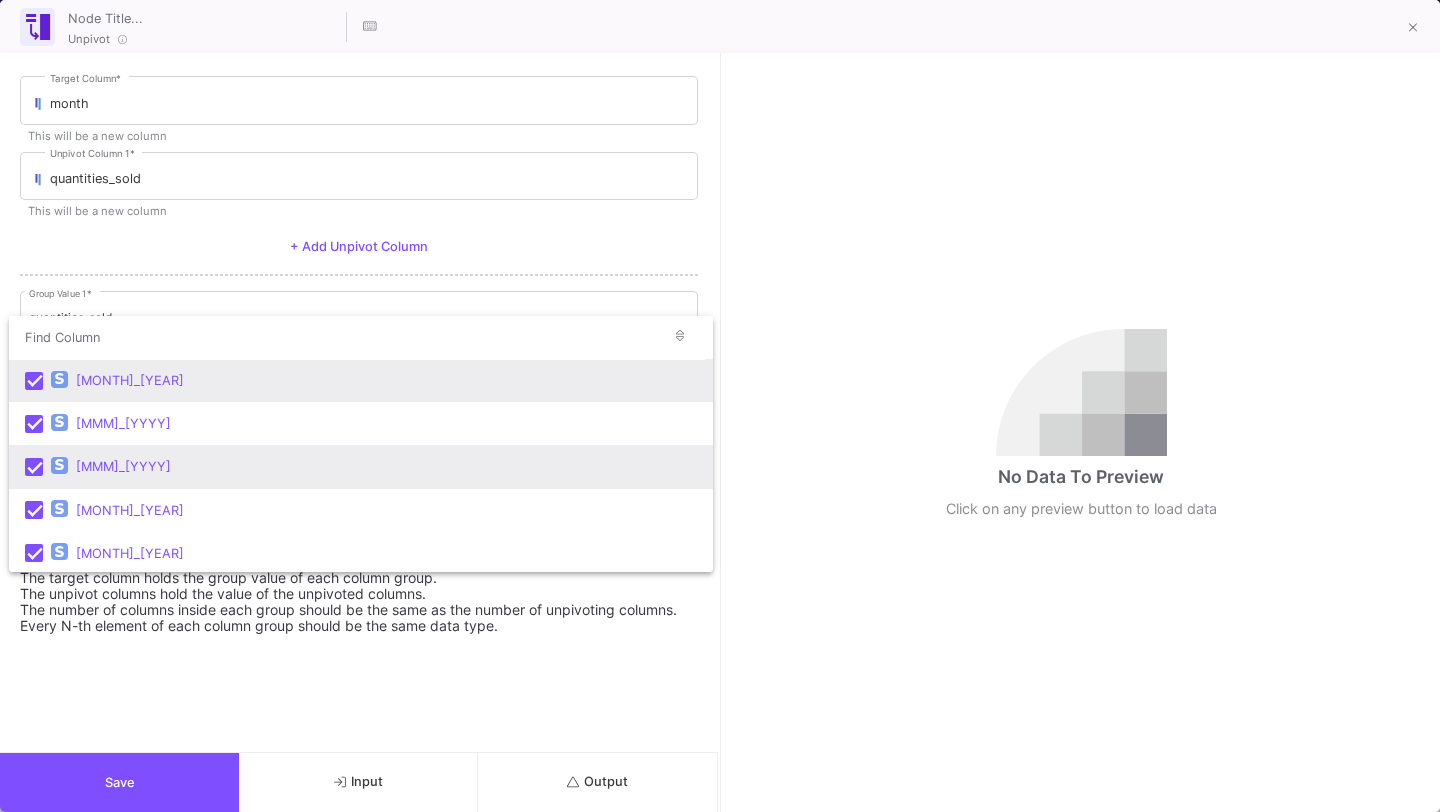 scroll, scrollTop: 1212, scrollLeft: 0, axis: vertical 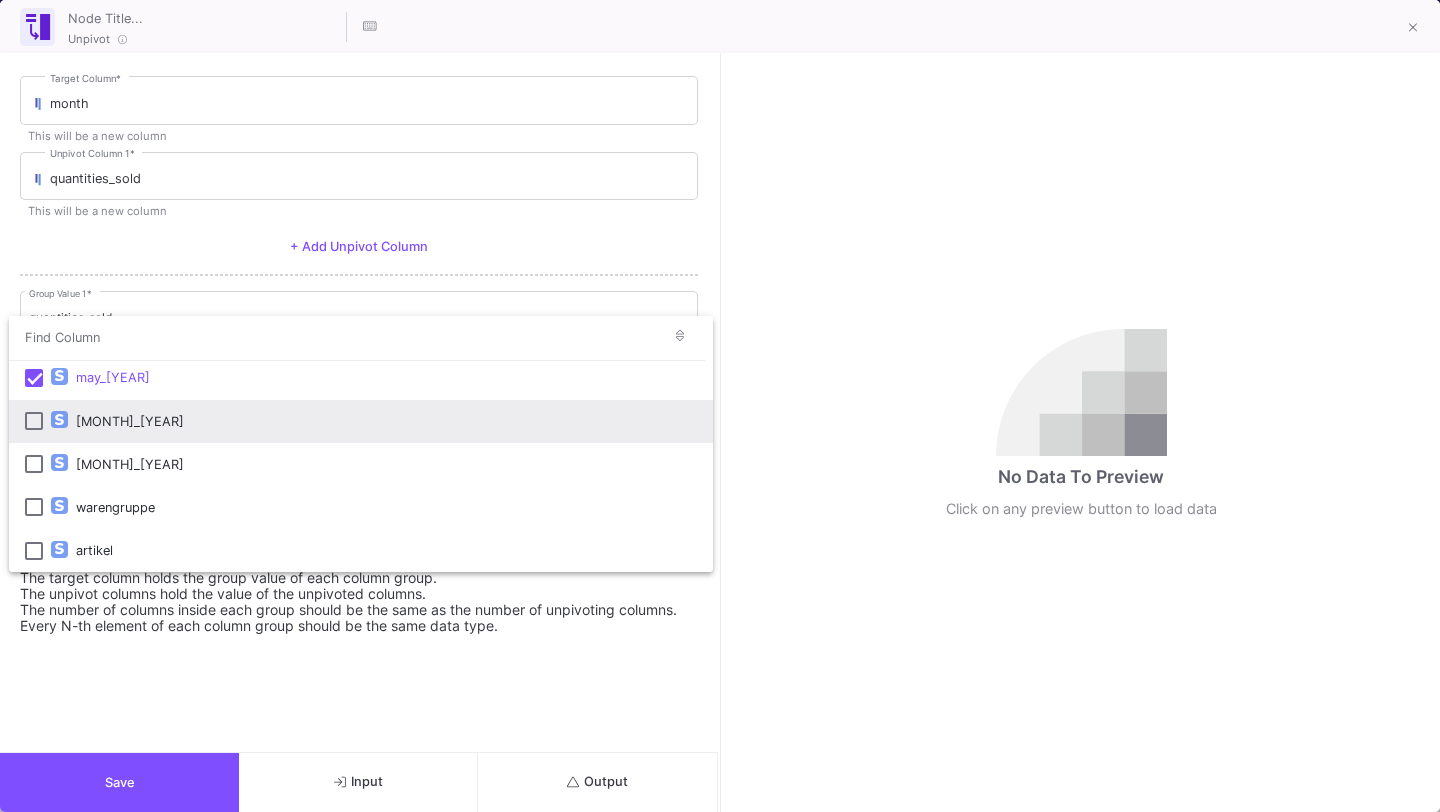 click at bounding box center [34, 421] 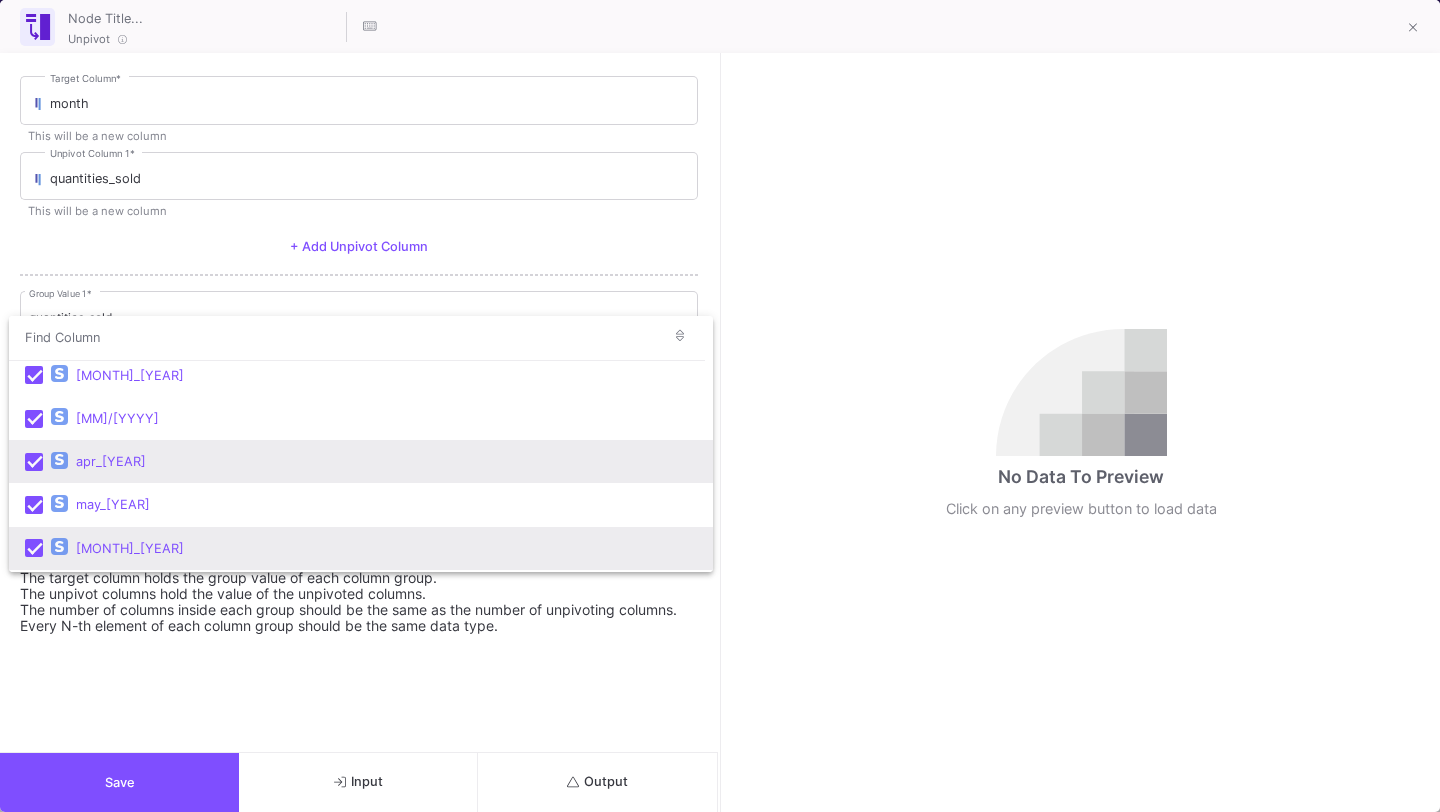 click at bounding box center (34, 462) 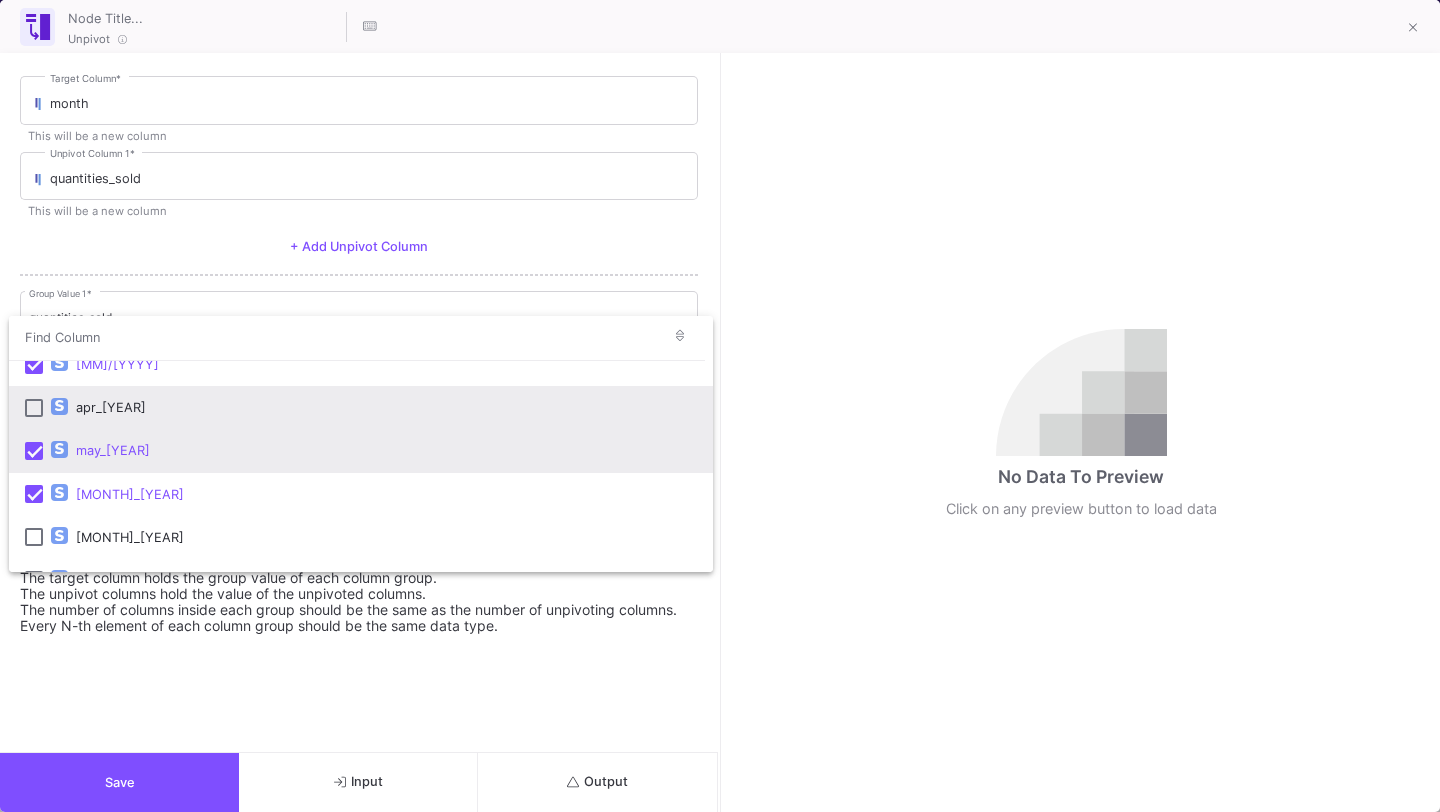 scroll, scrollTop: 1151, scrollLeft: 0, axis: vertical 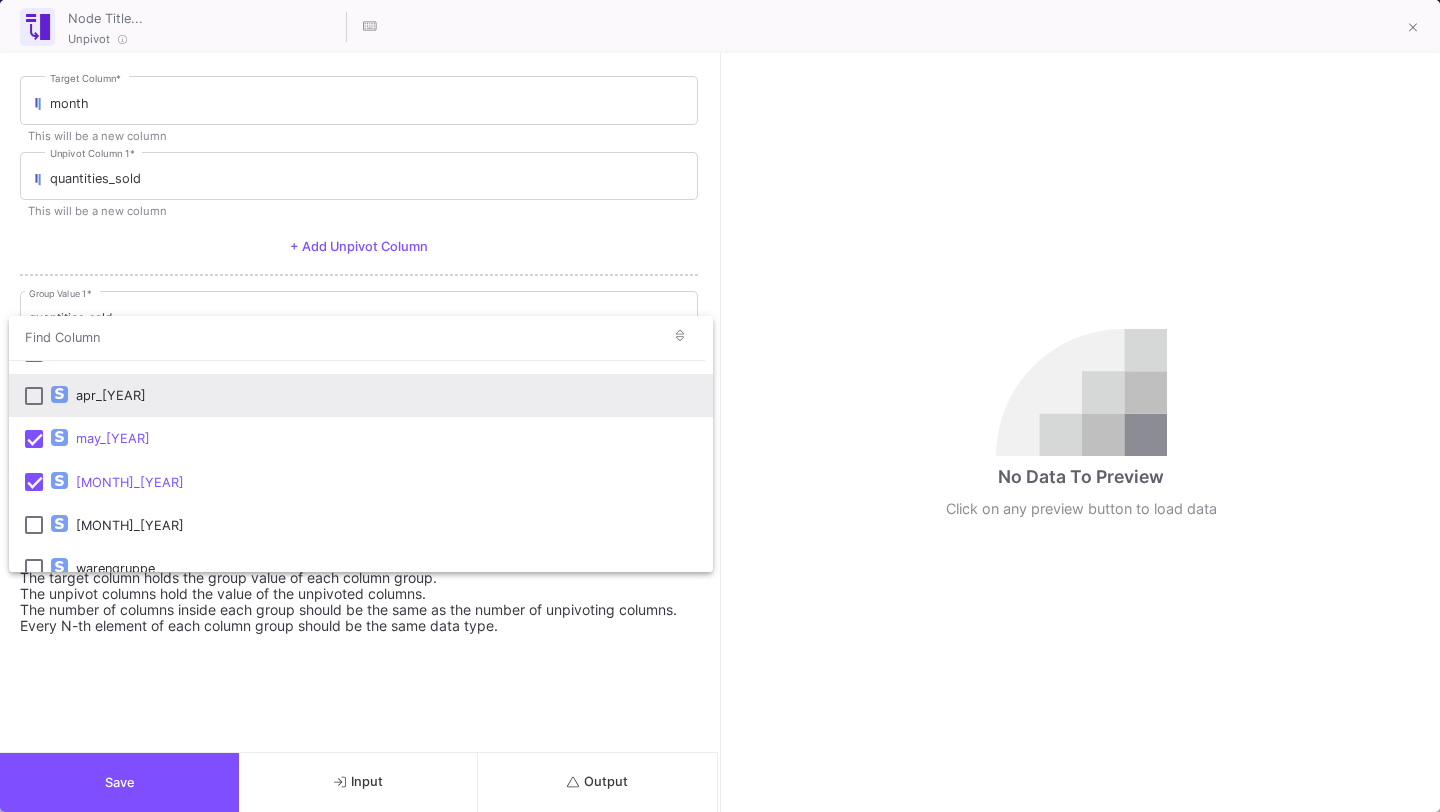 click on "apr_[YEAR]" at bounding box center [361, 395] 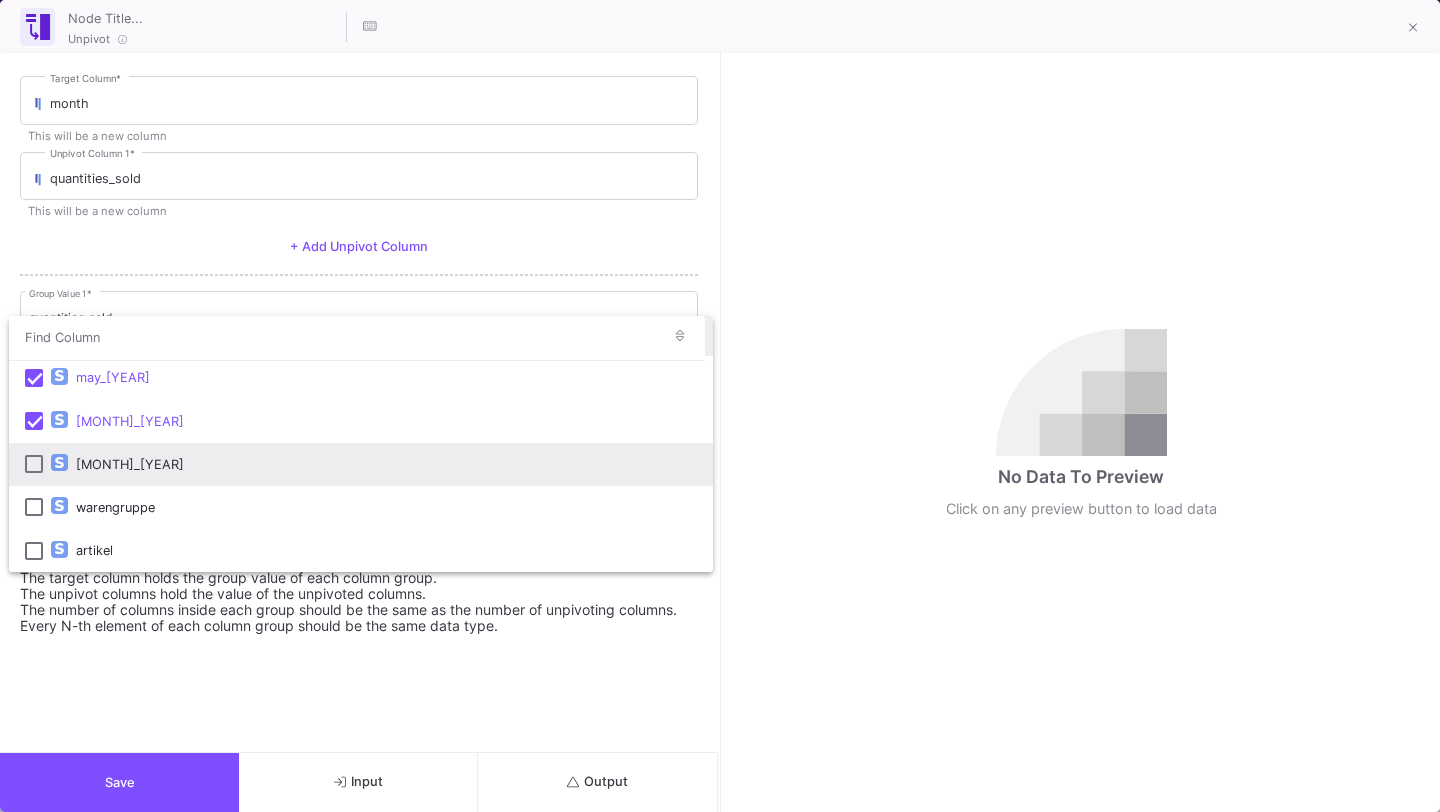 click at bounding box center (34, 464) 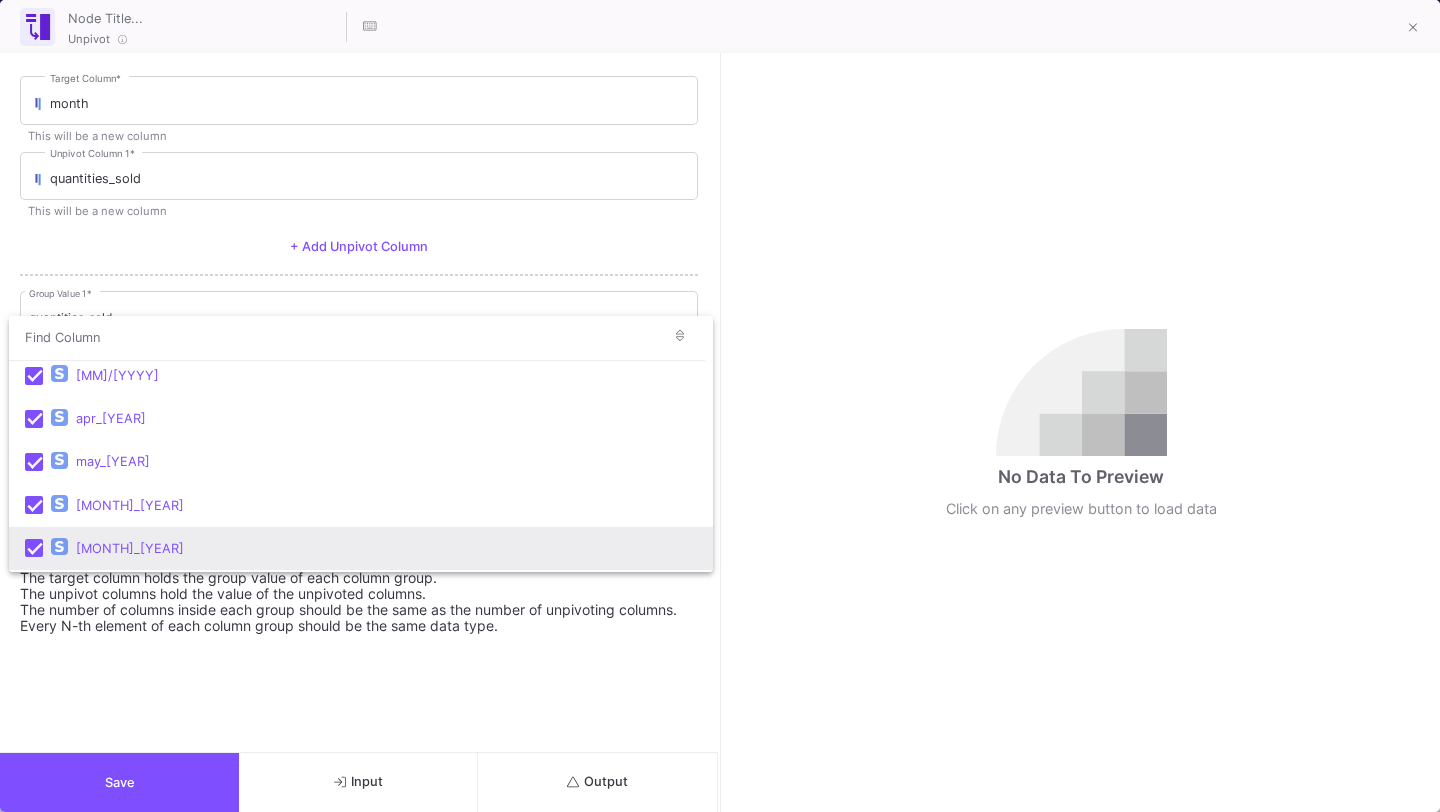 scroll, scrollTop: 1212, scrollLeft: 0, axis: vertical 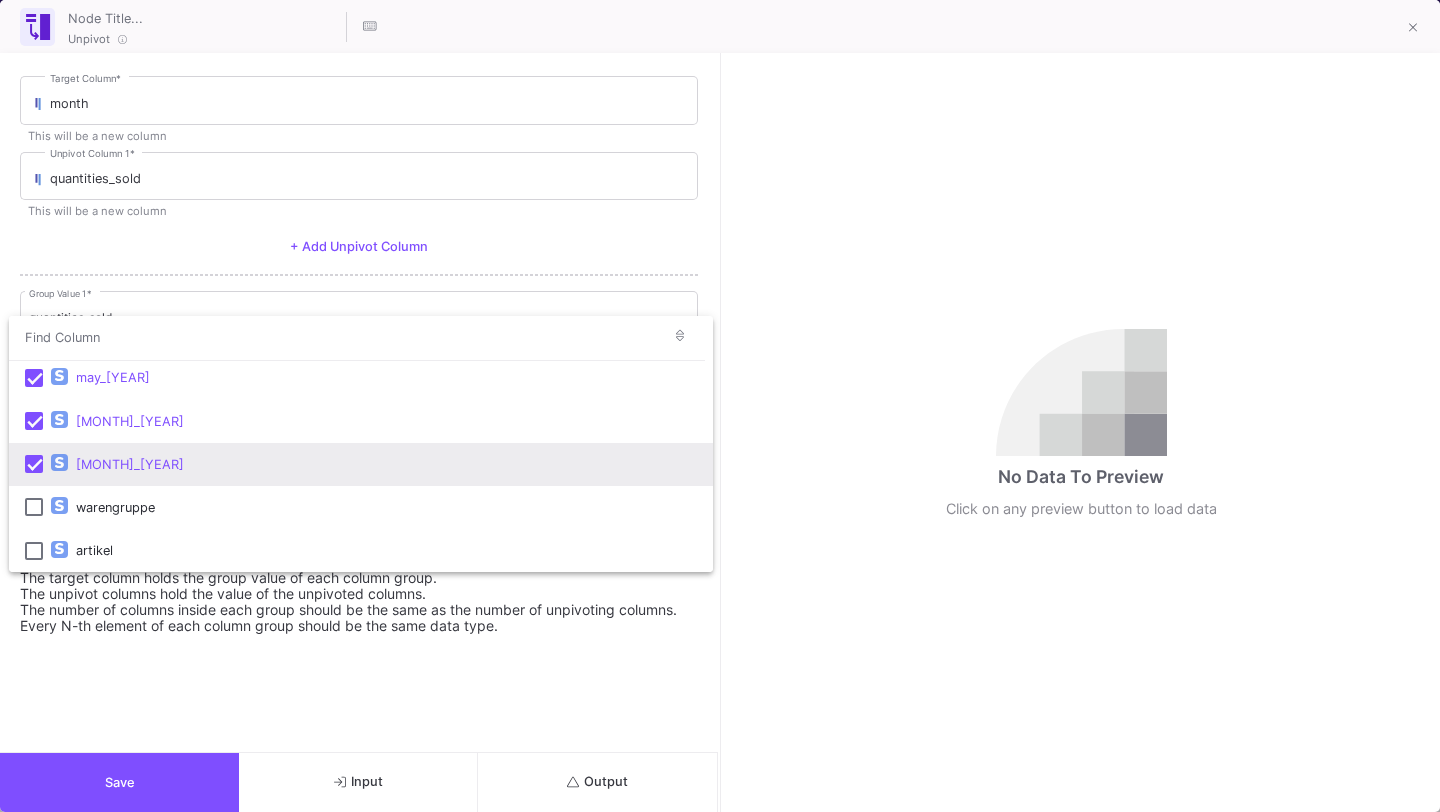 click at bounding box center [720, 406] 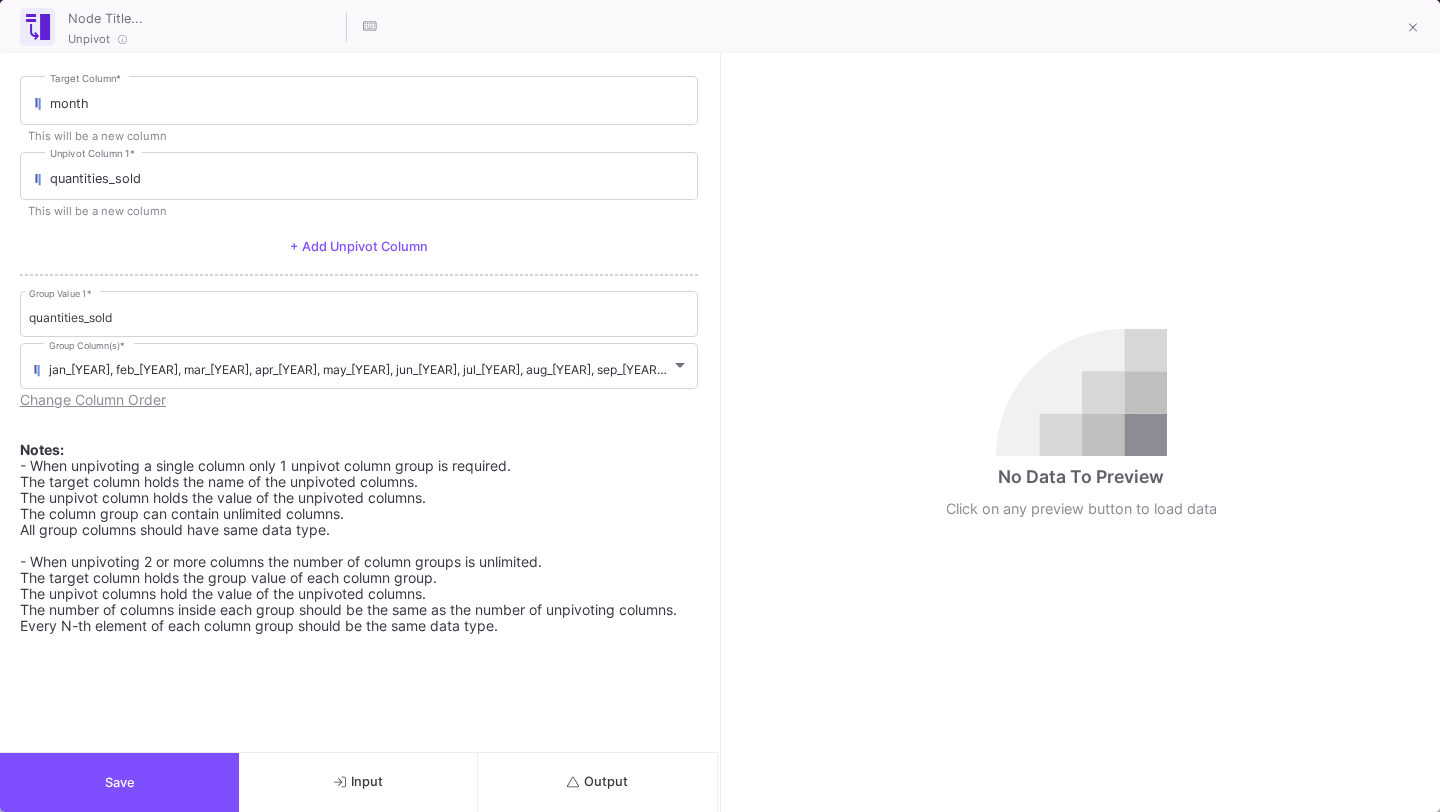click on "Save" at bounding box center (119, 782) 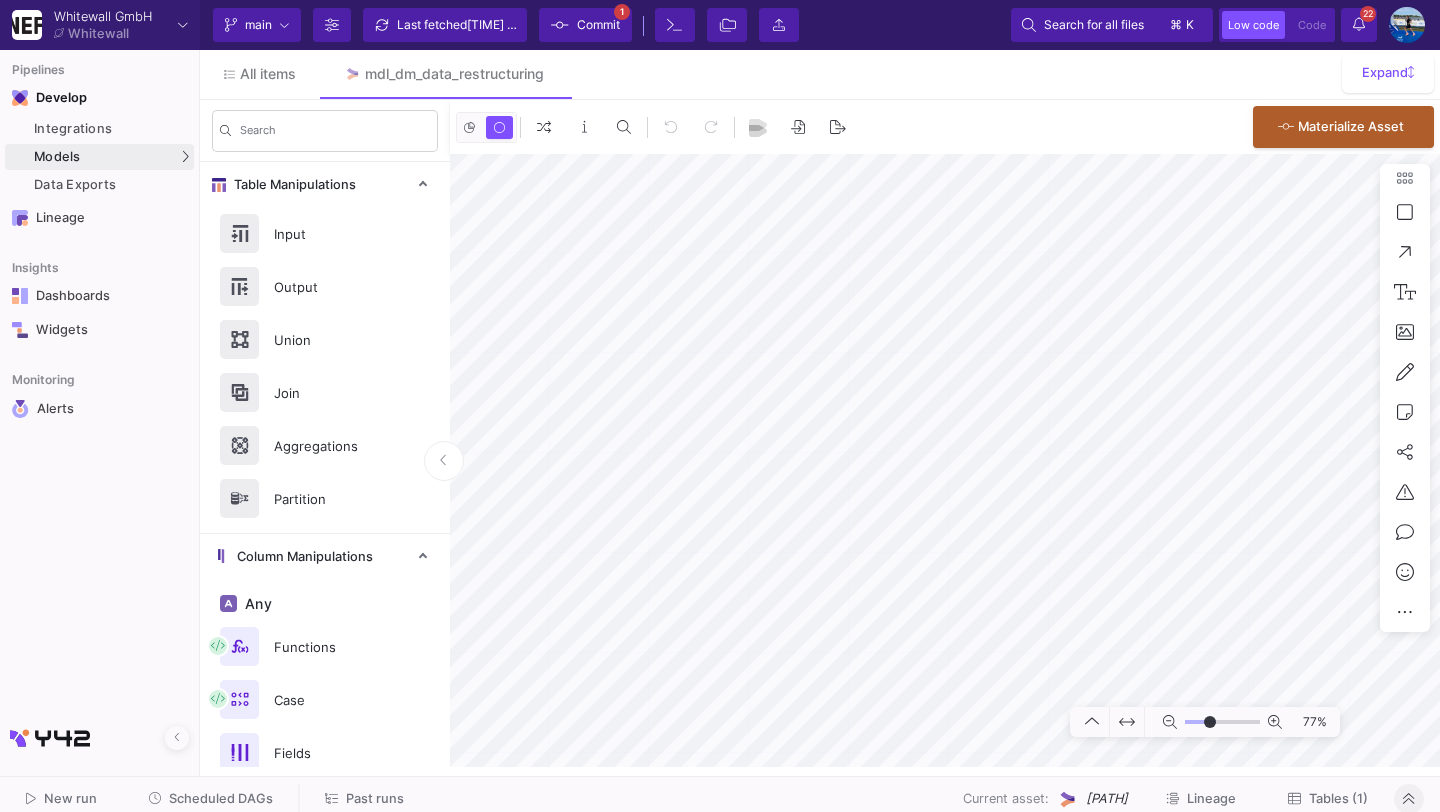 click on "[TIME] ago" 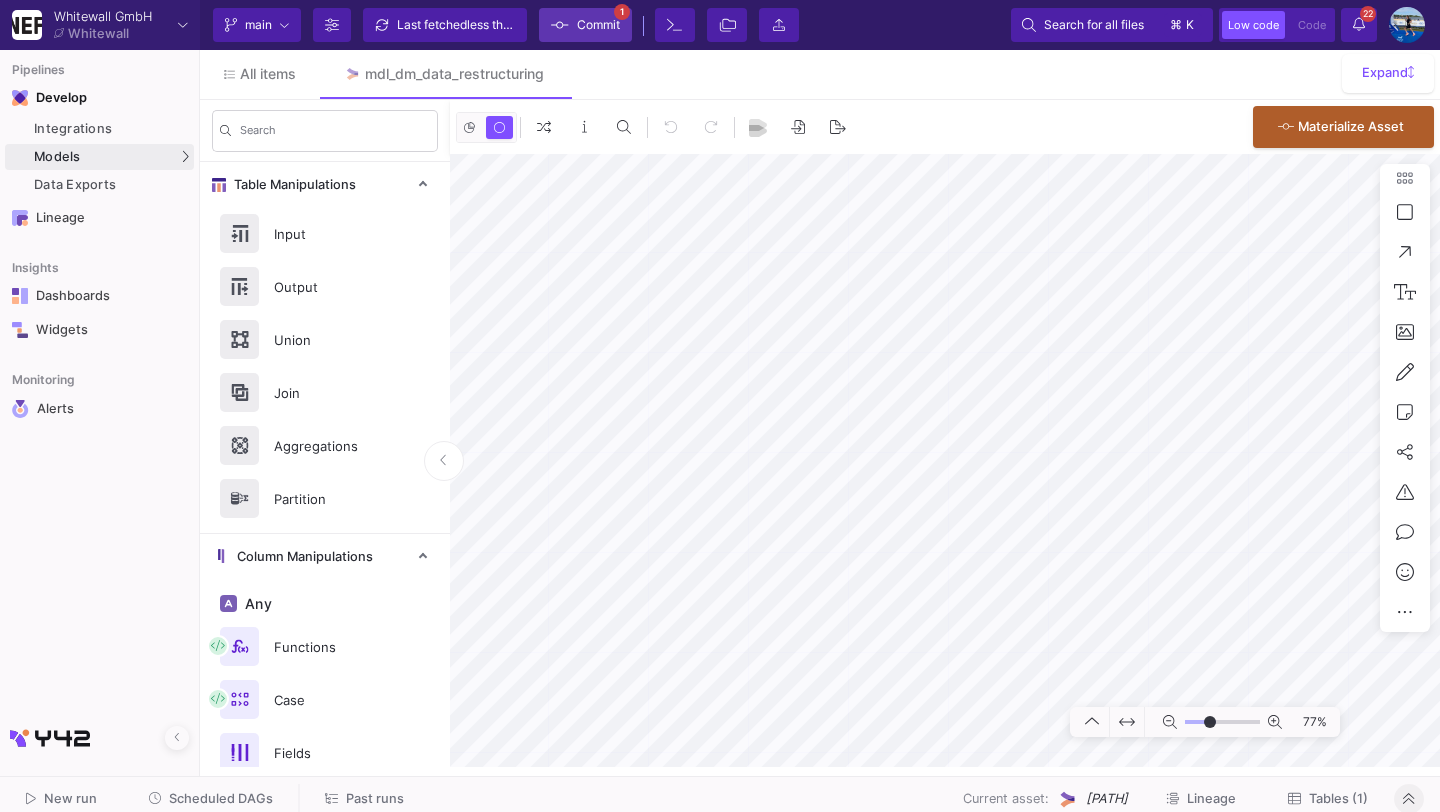 click on "Commit" 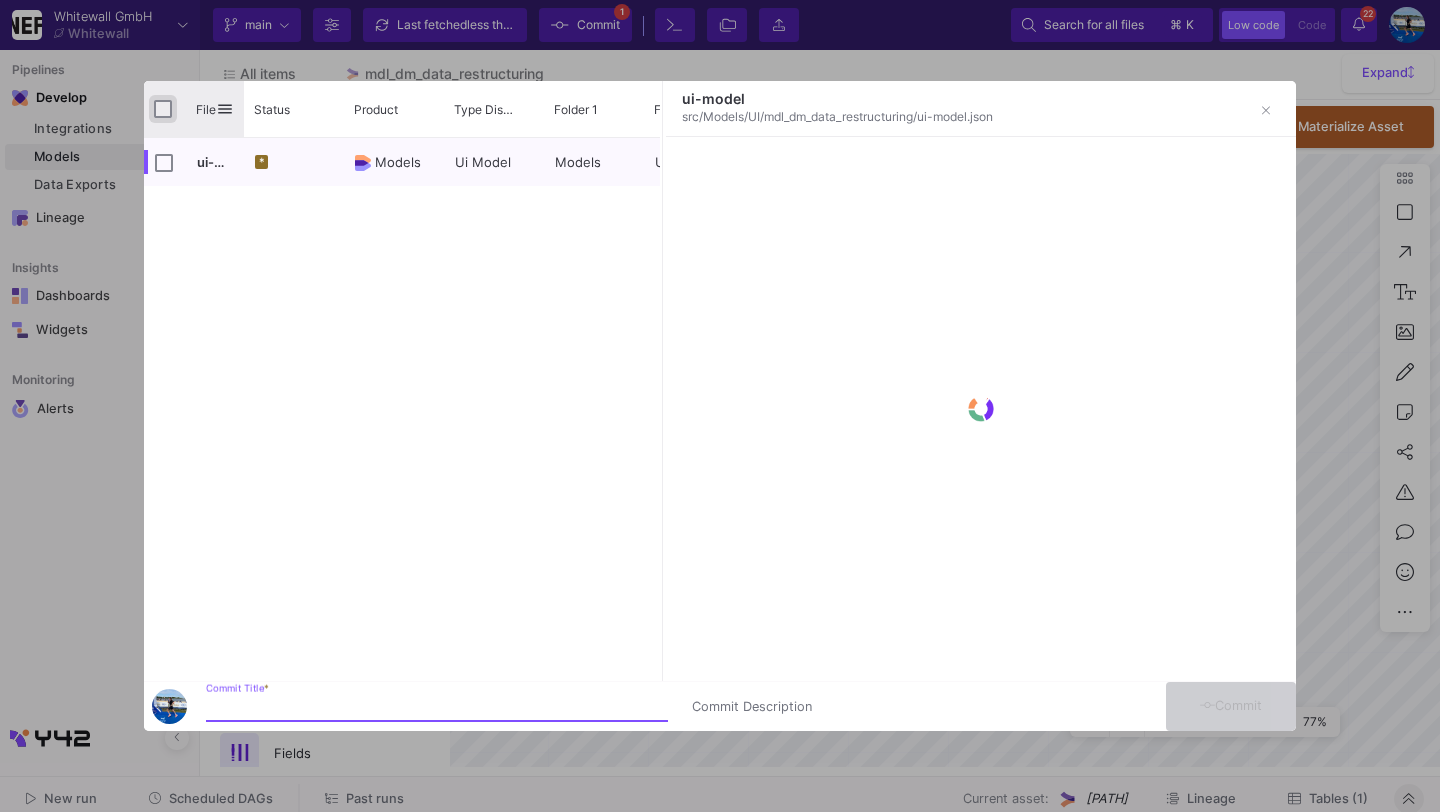 click at bounding box center [163, 109] 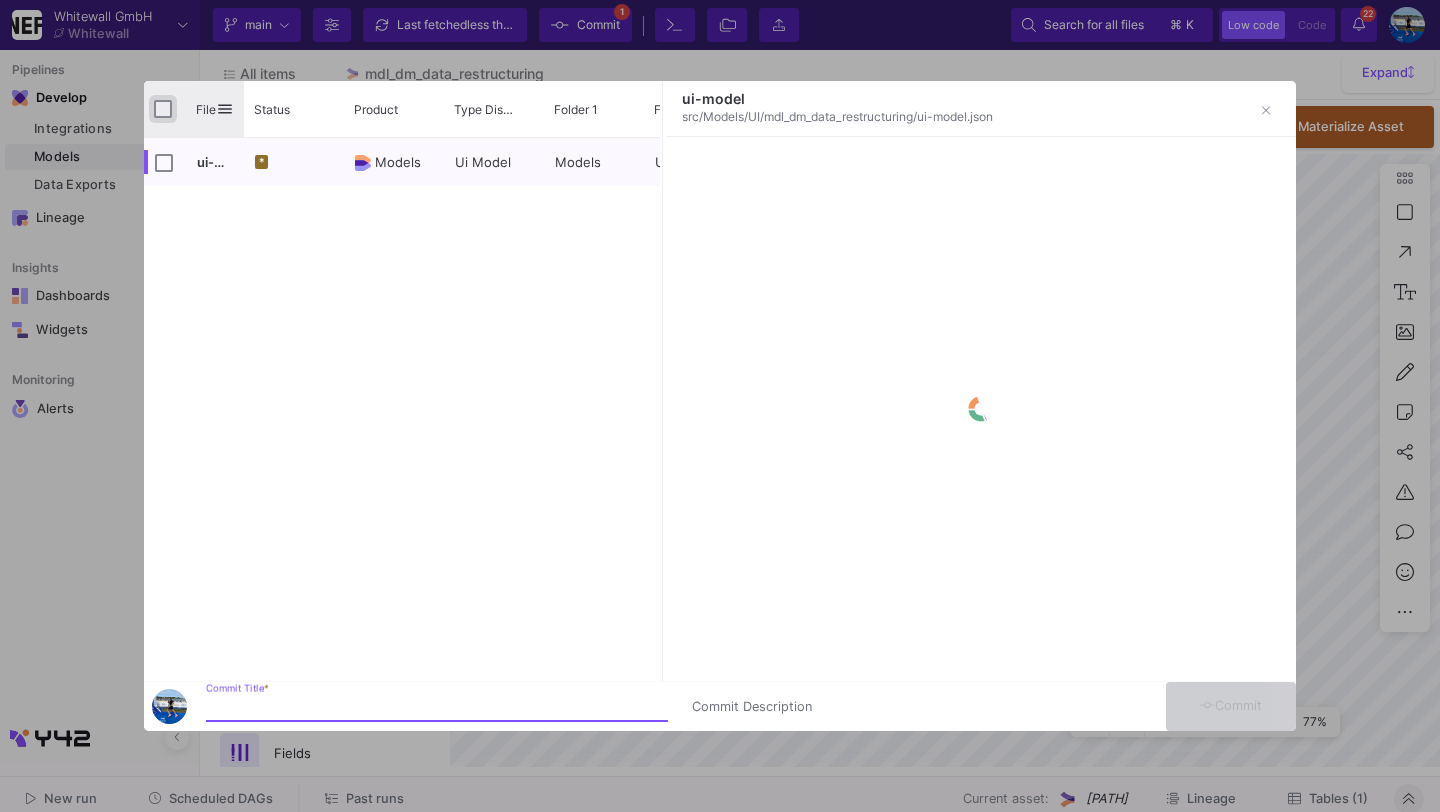 checkbox on "true" 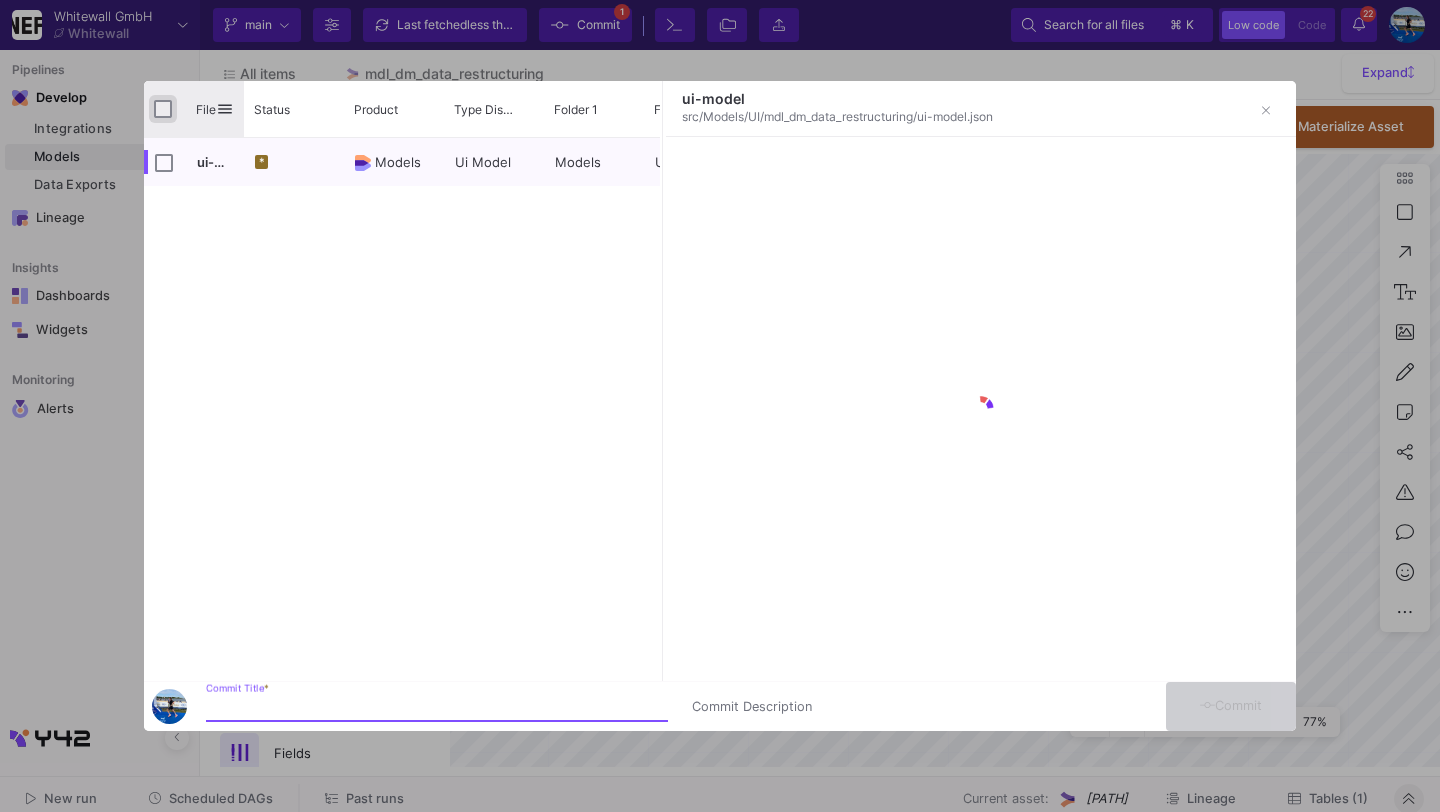 checkbox on "true" 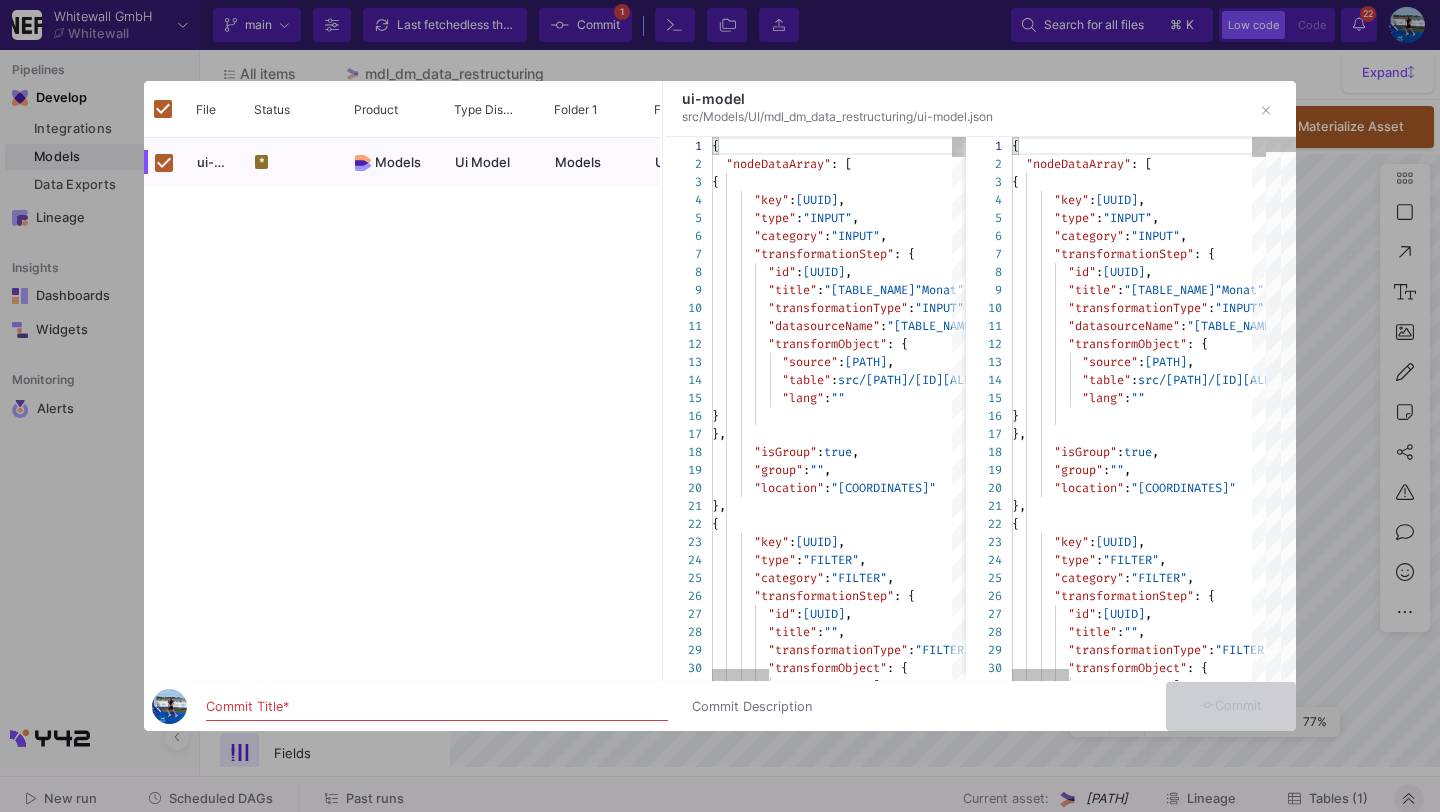 click on "Commit Title  *" at bounding box center [437, 707] 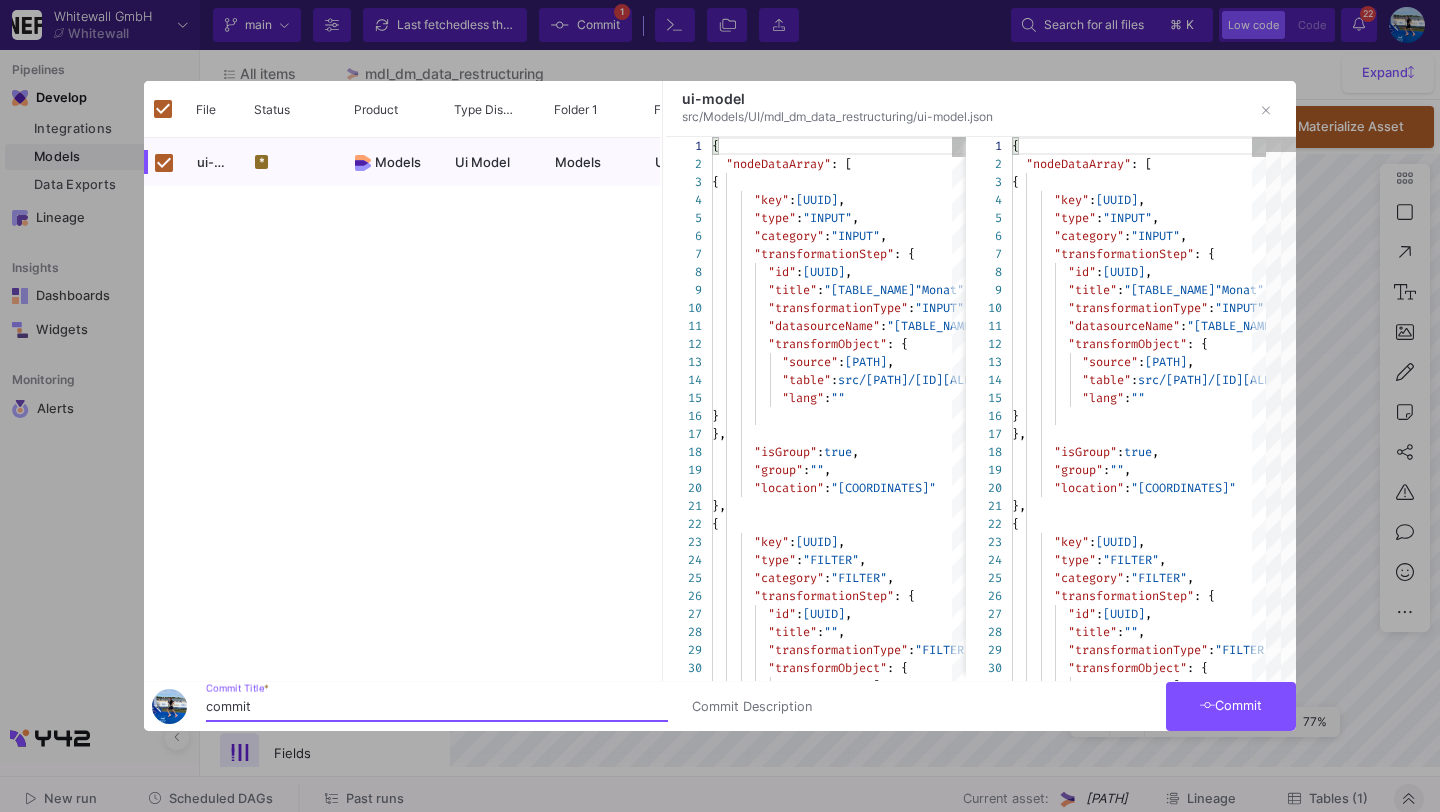 type on "commit" 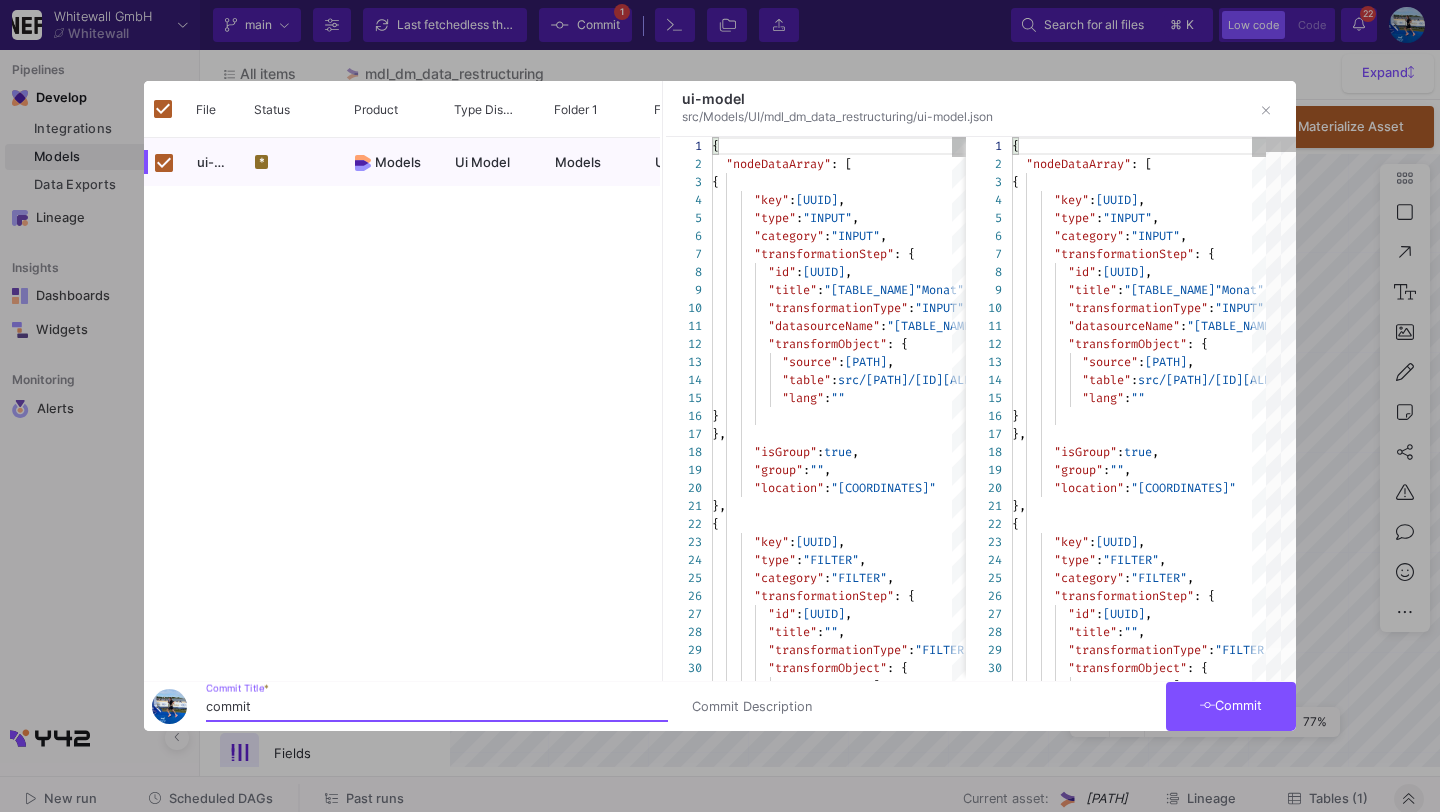 click 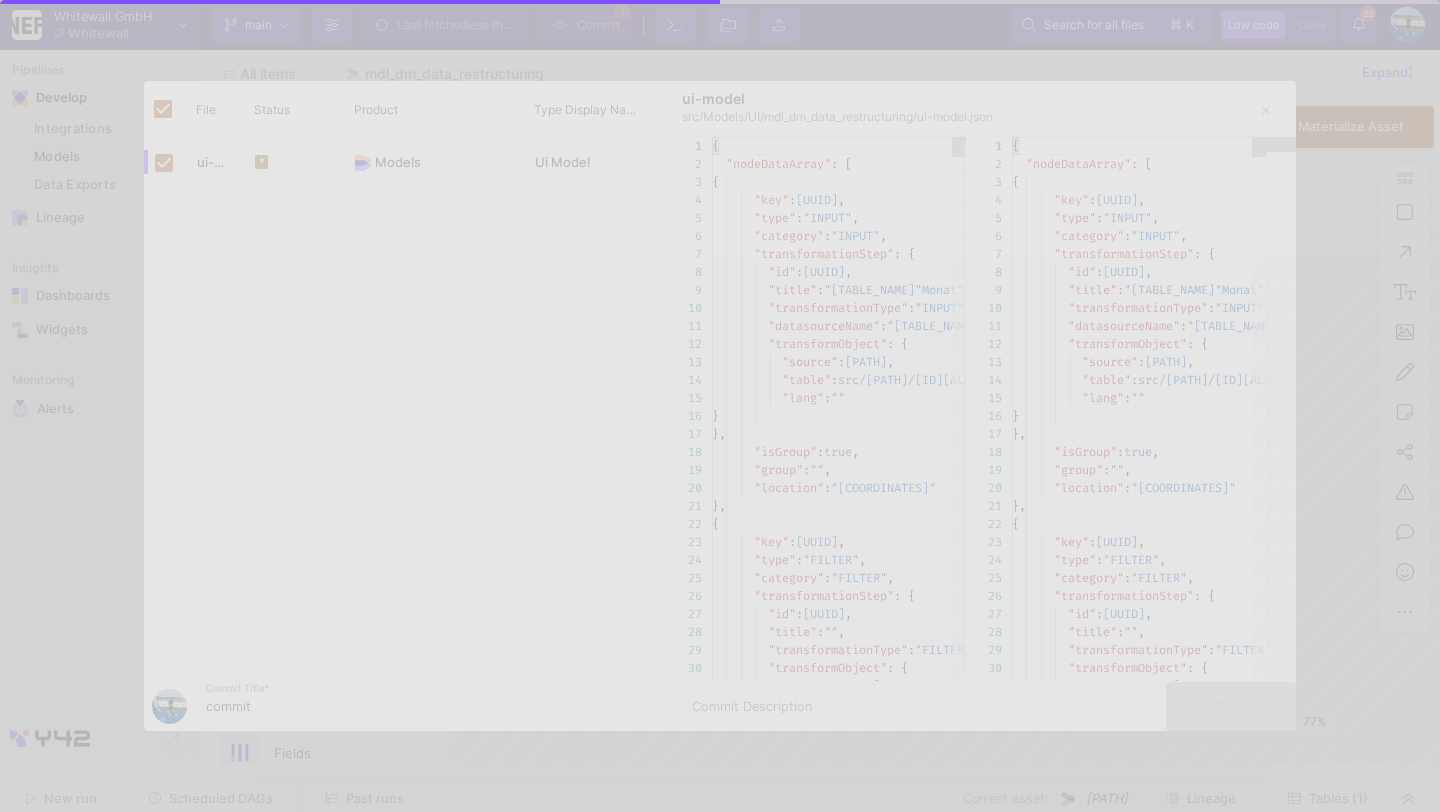 checkbox on "false" 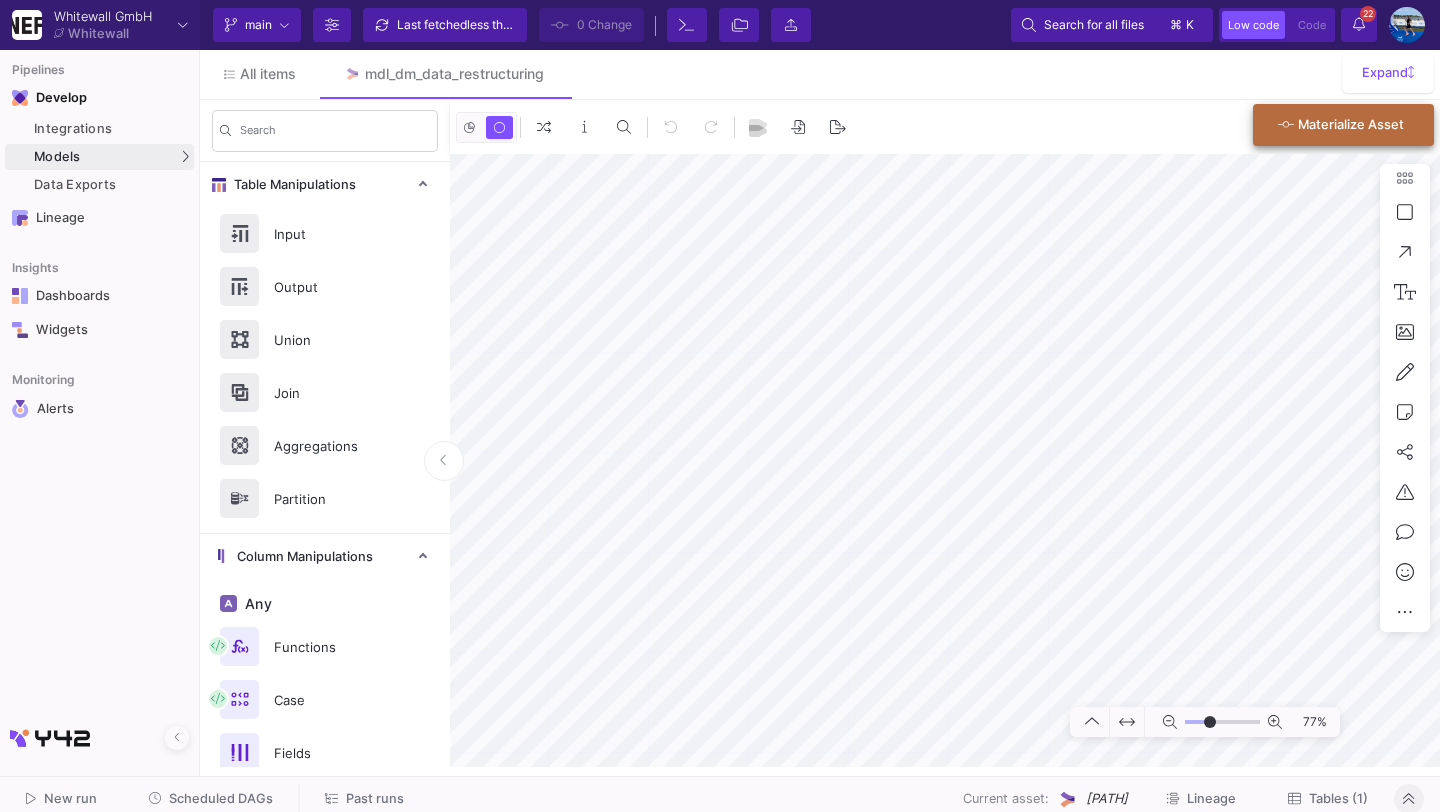 click on "Materialize Asset" at bounding box center [1351, 124] 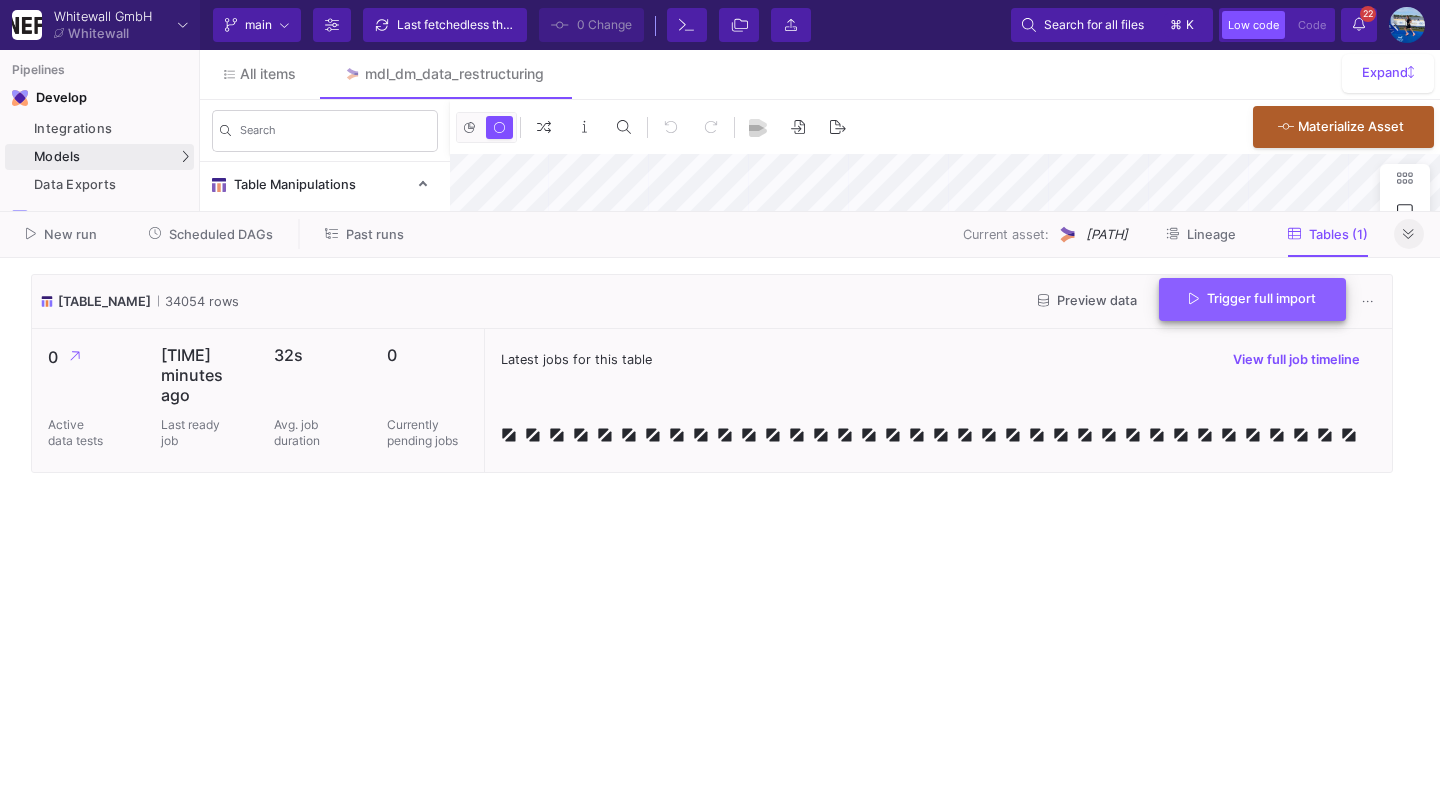 click on "Trigger full import" 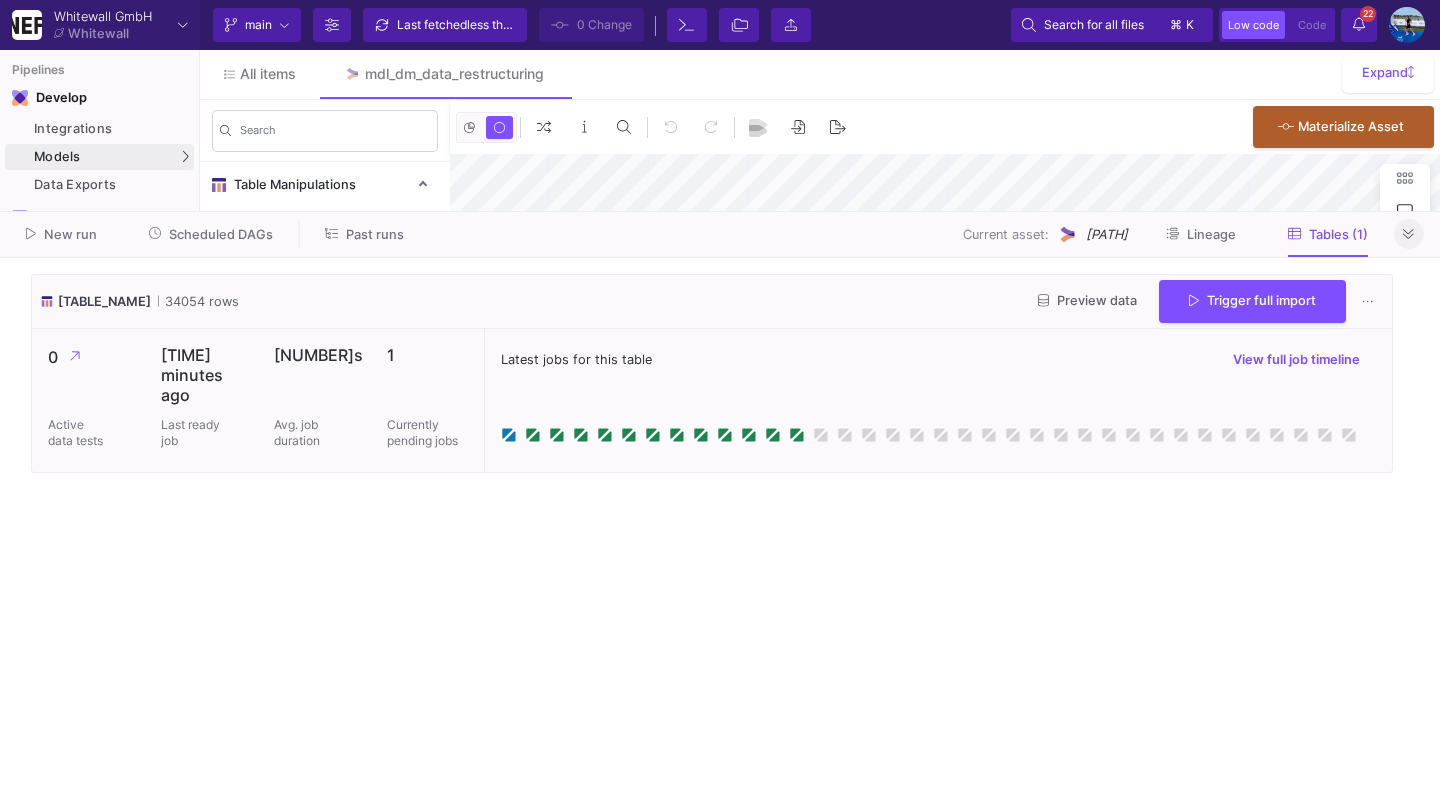 click 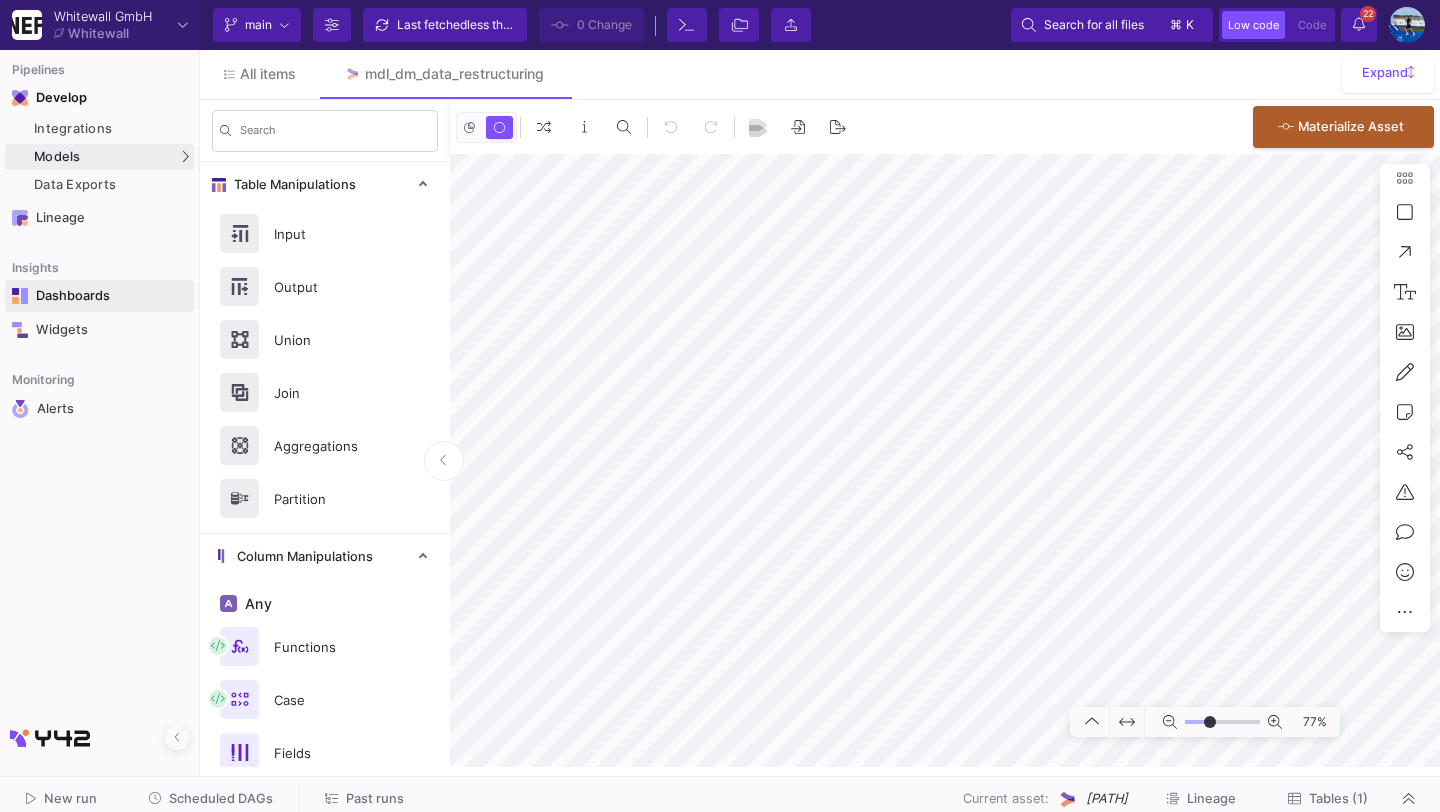 click on "Dashboards" 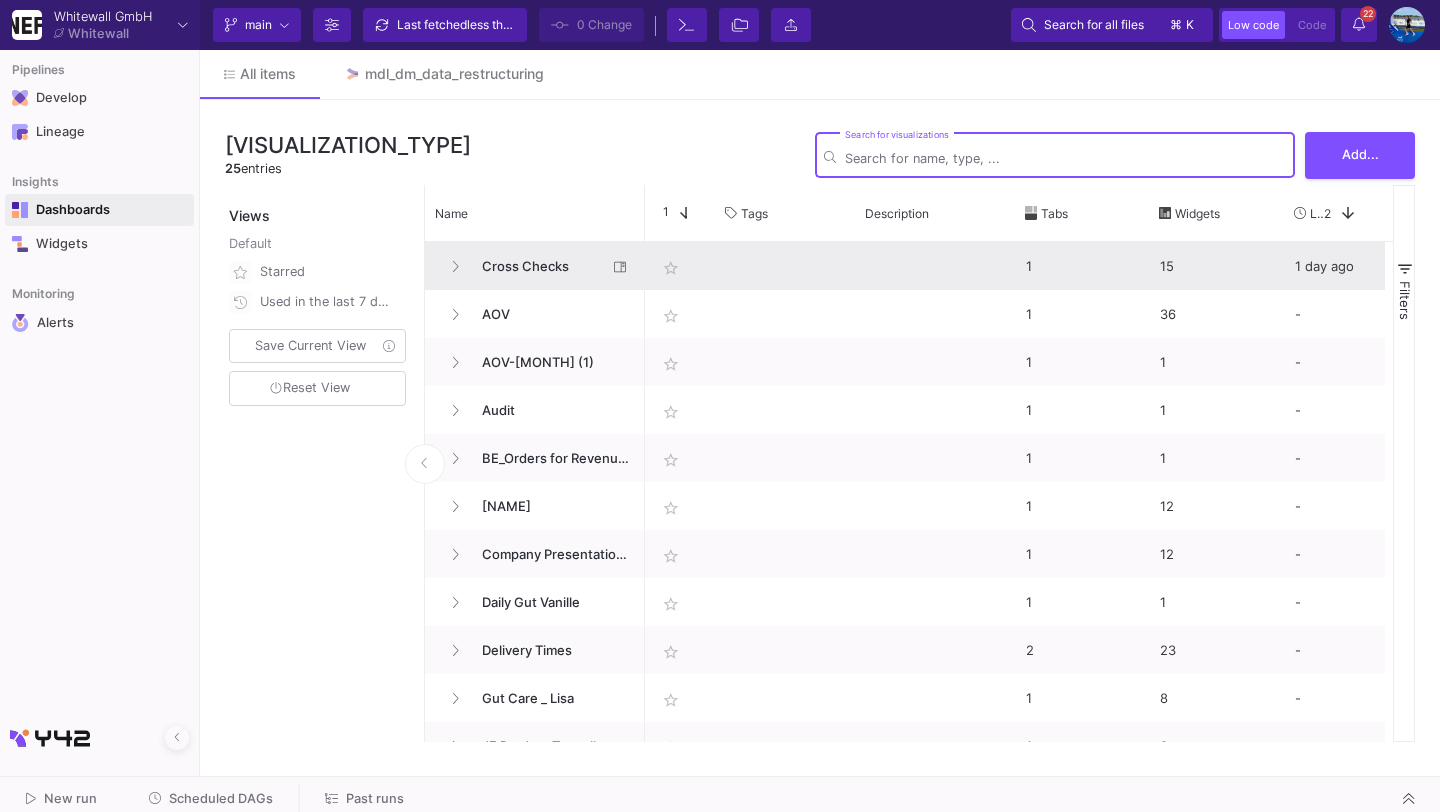 click on "Cross Checks" 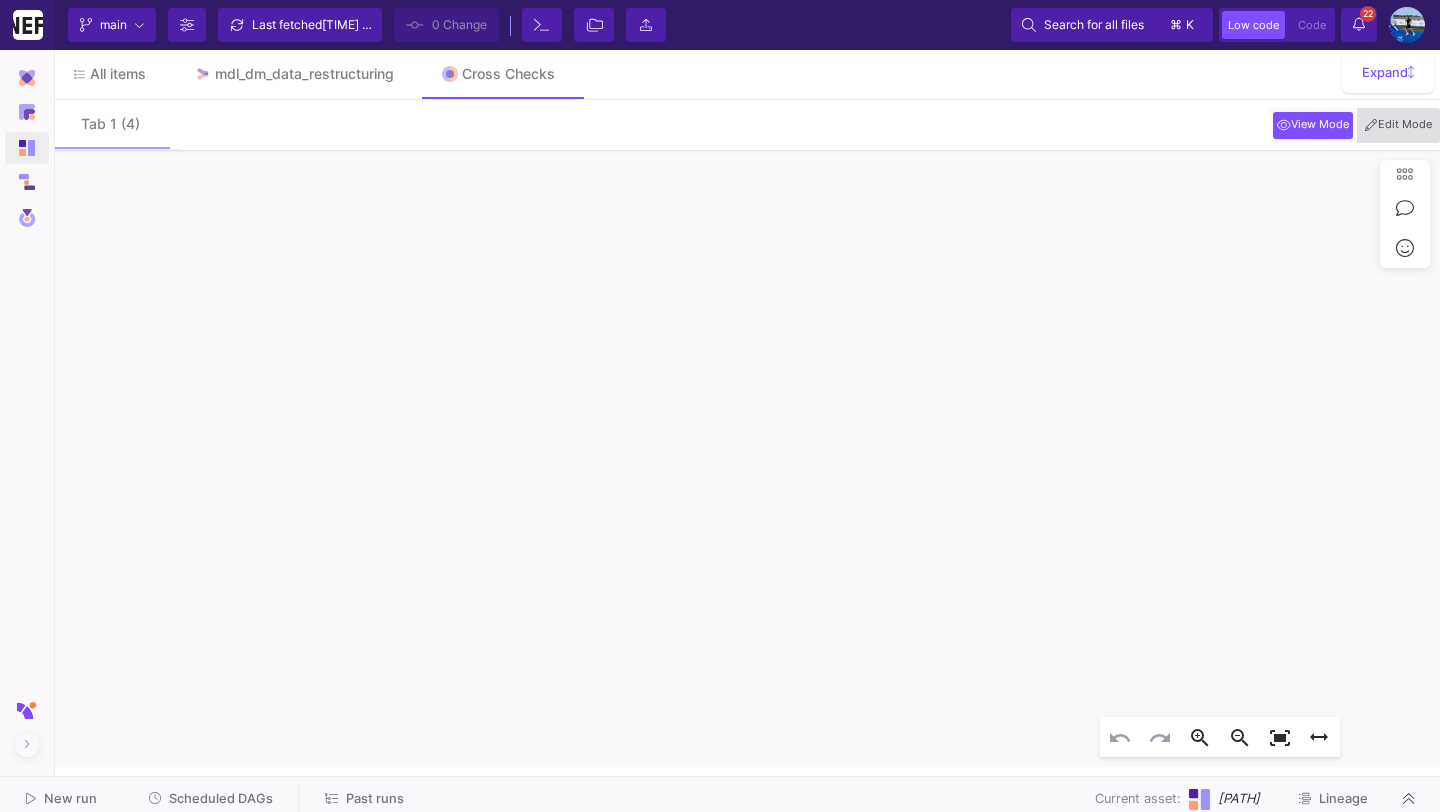 click on "Edit Mode" at bounding box center [1398, 125] 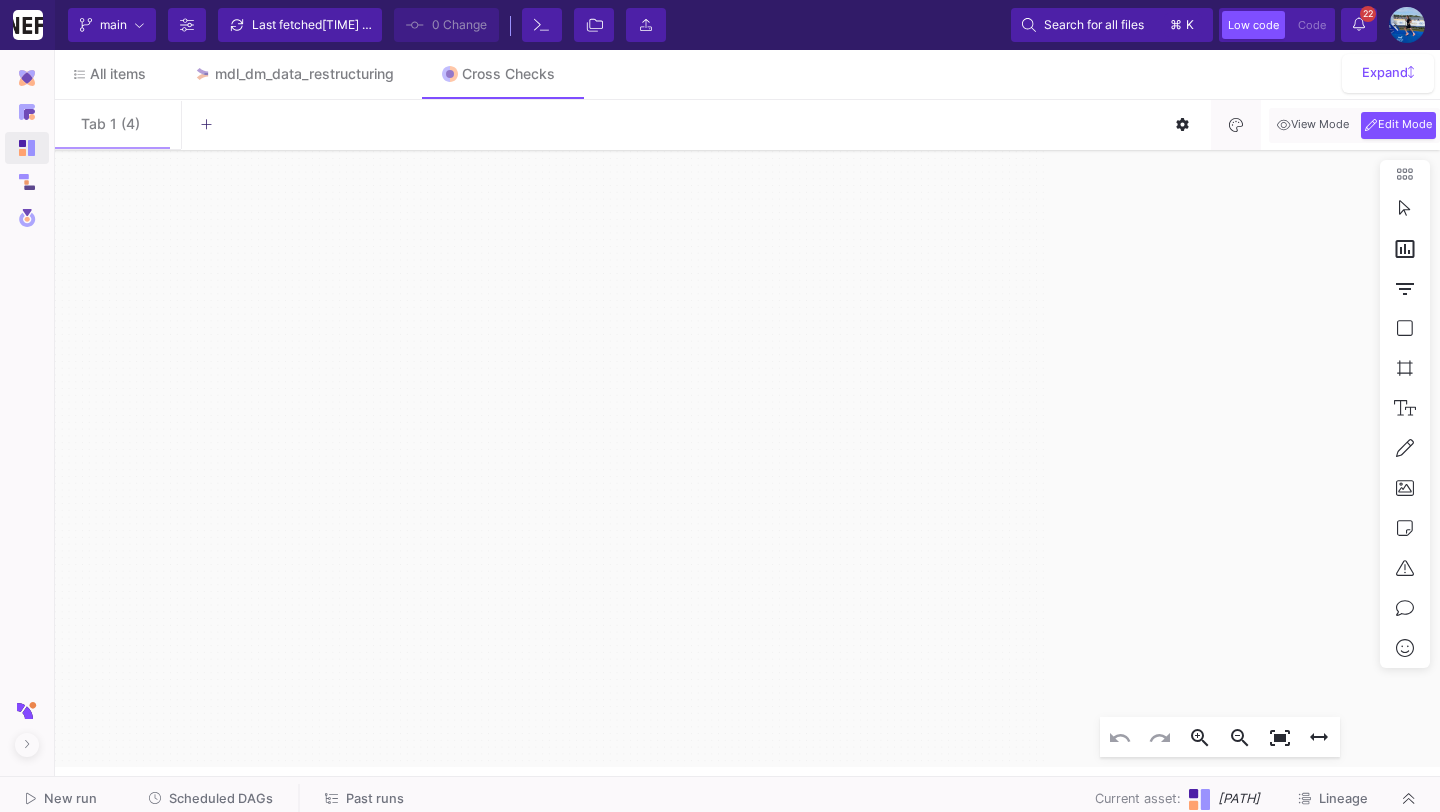 click 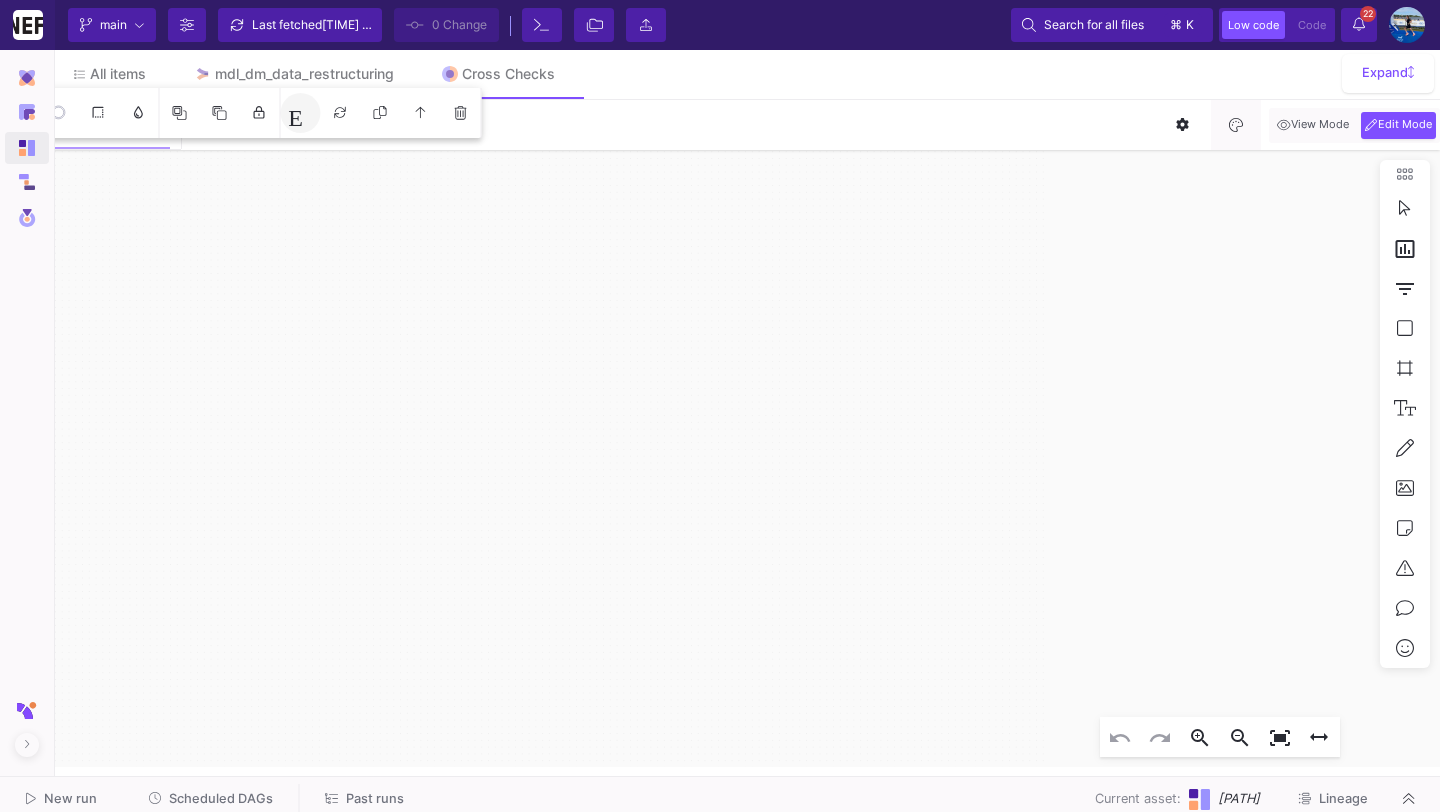 click on "Edit" 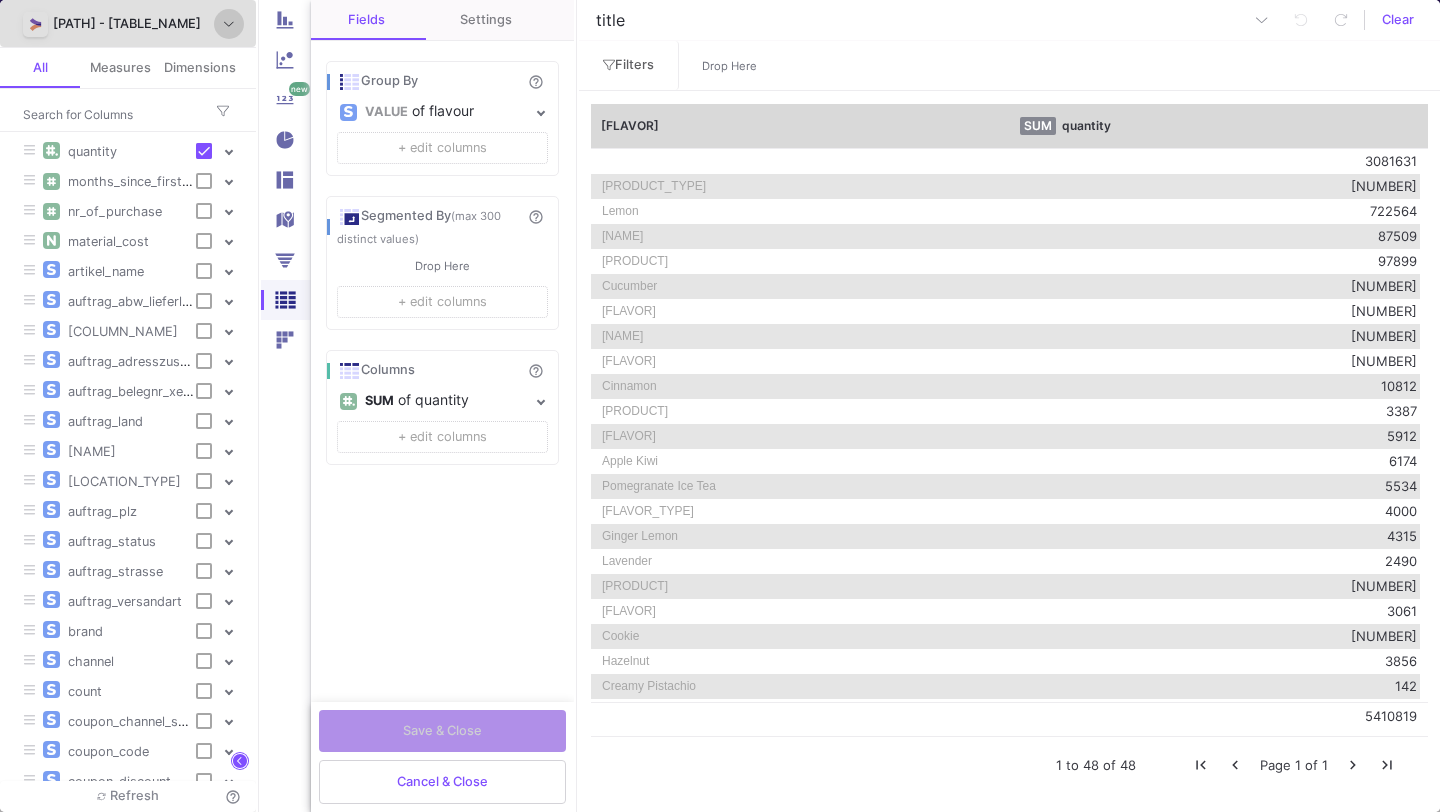 scroll, scrollTop: 401, scrollLeft: 0, axis: vertical 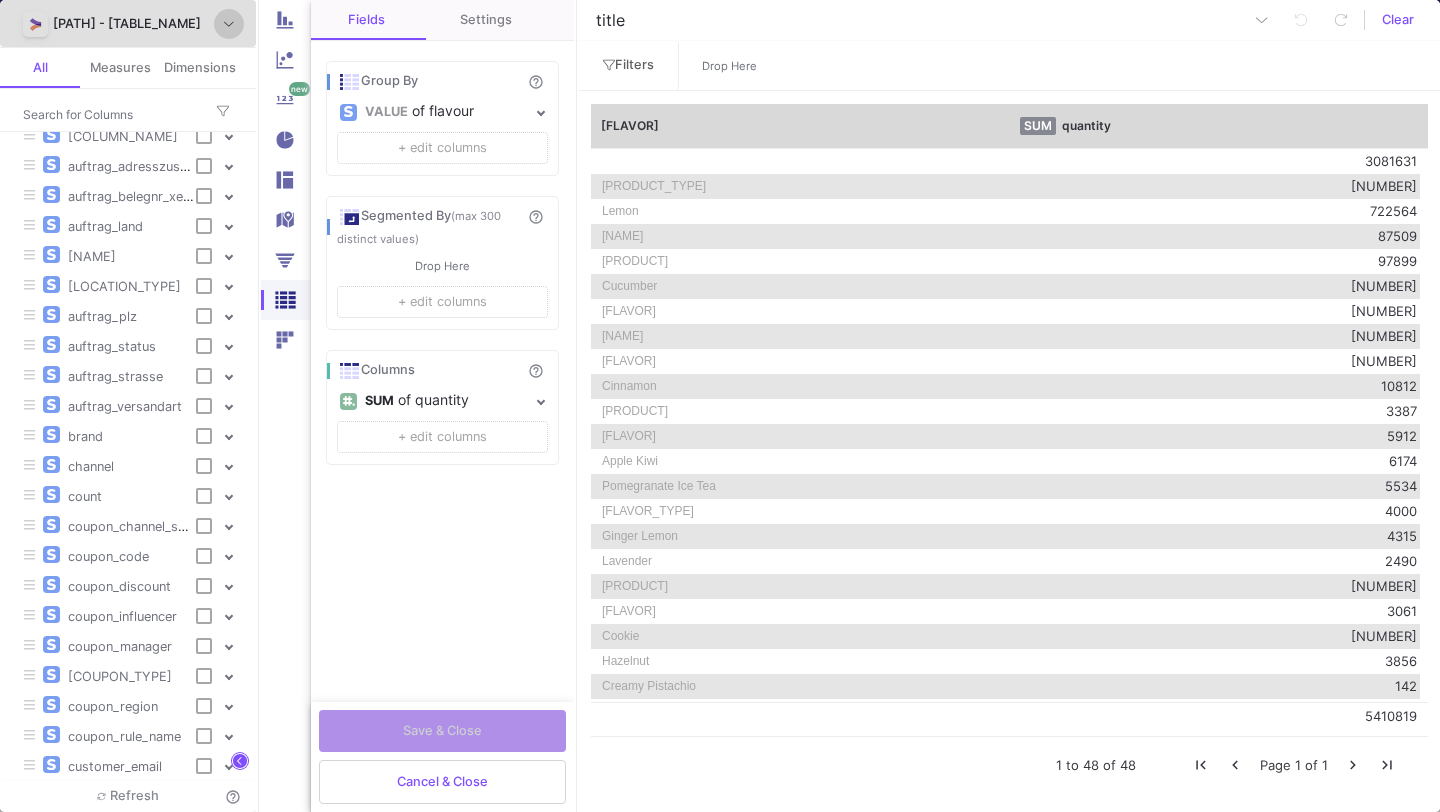 click on "Drop Here" at bounding box center [729, 66] 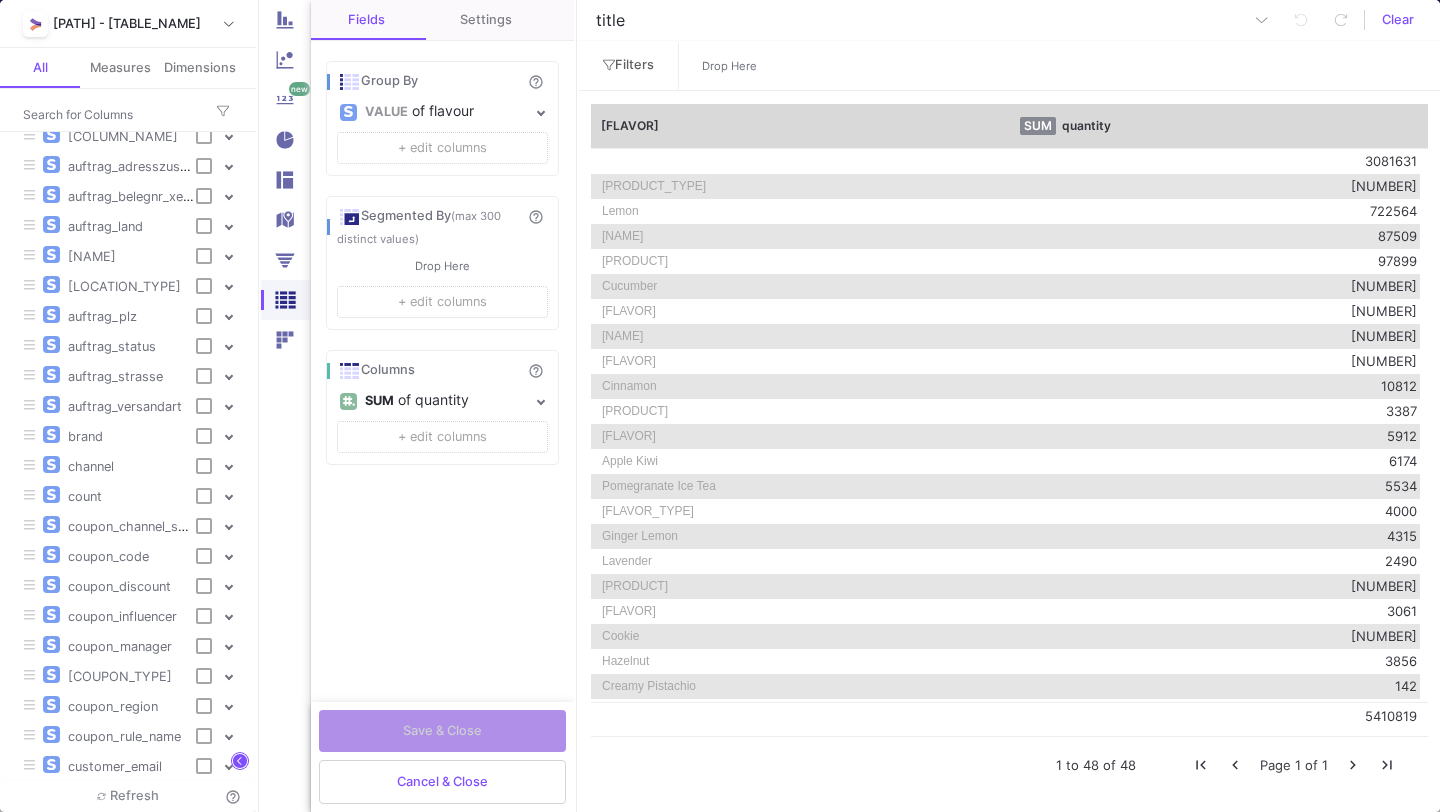 click on "Drop Here" at bounding box center (1059, 65) 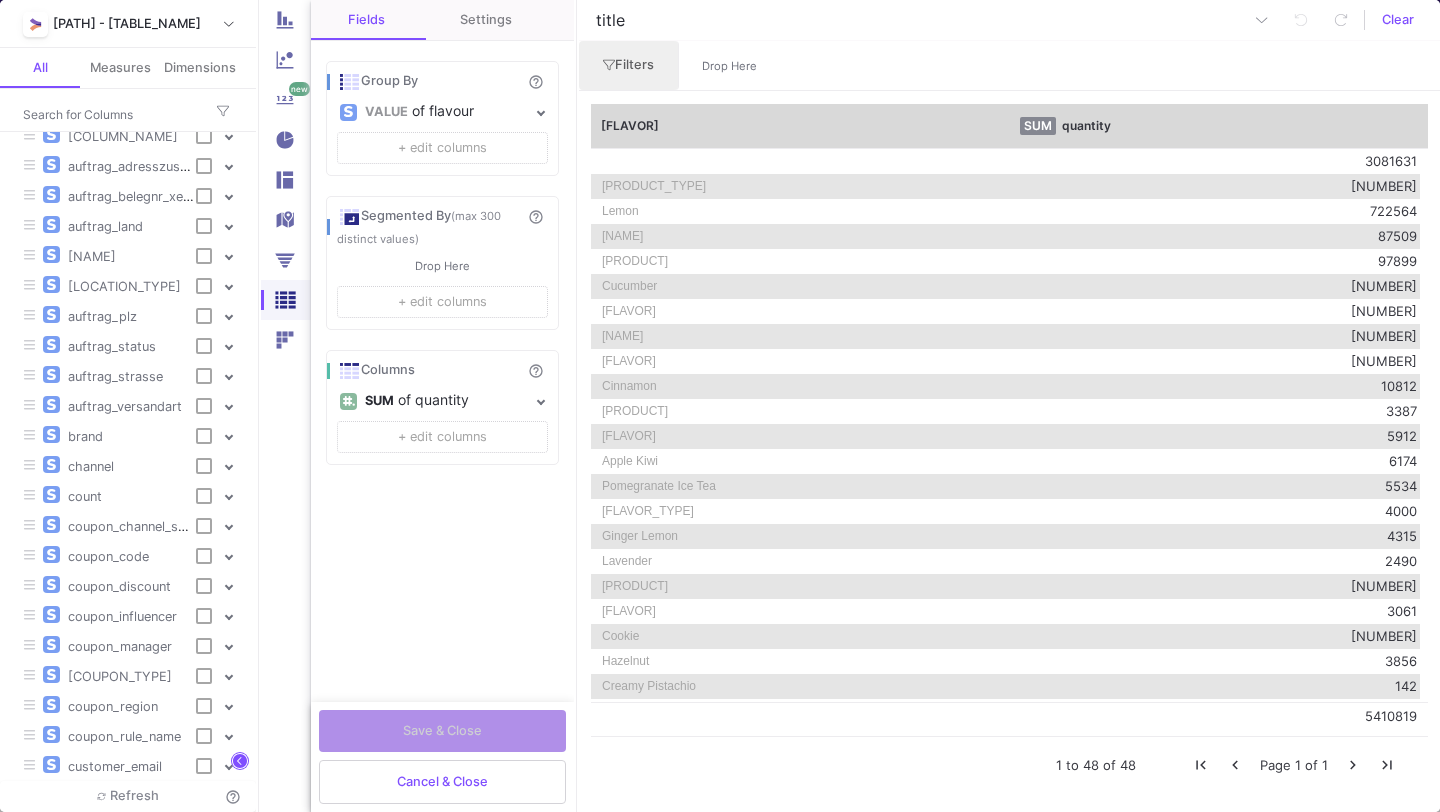 click on "Filters" at bounding box center [629, 65] 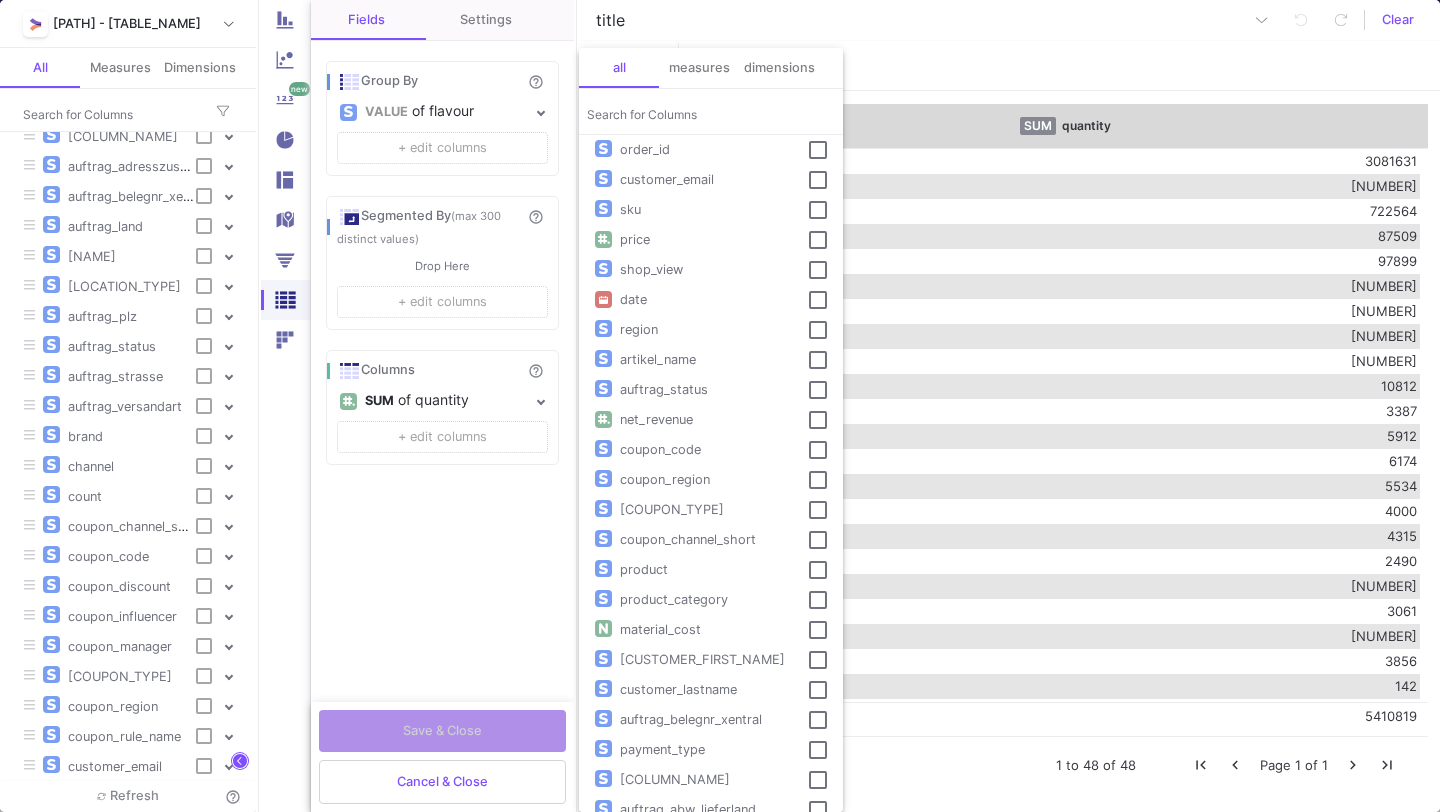type 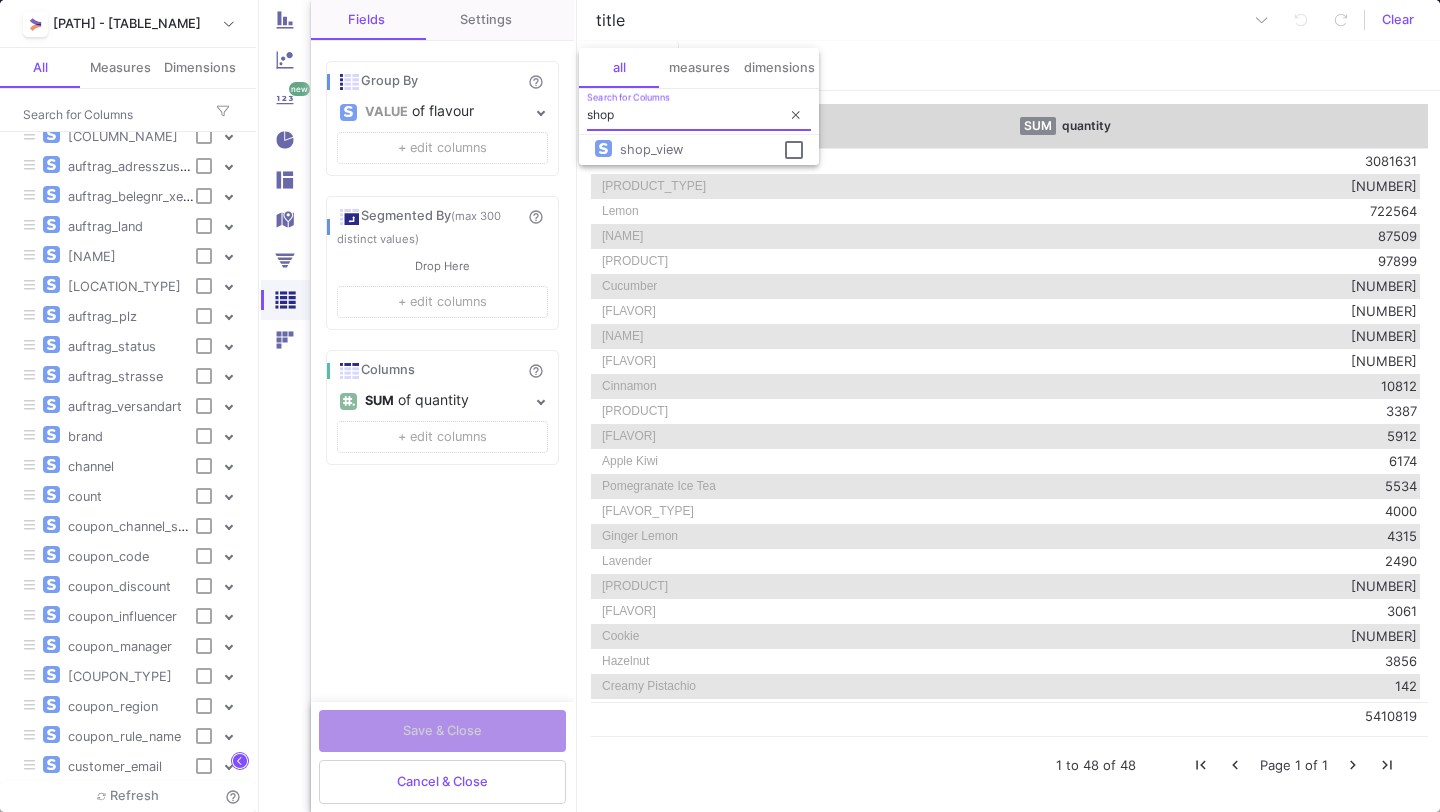 type on "shop" 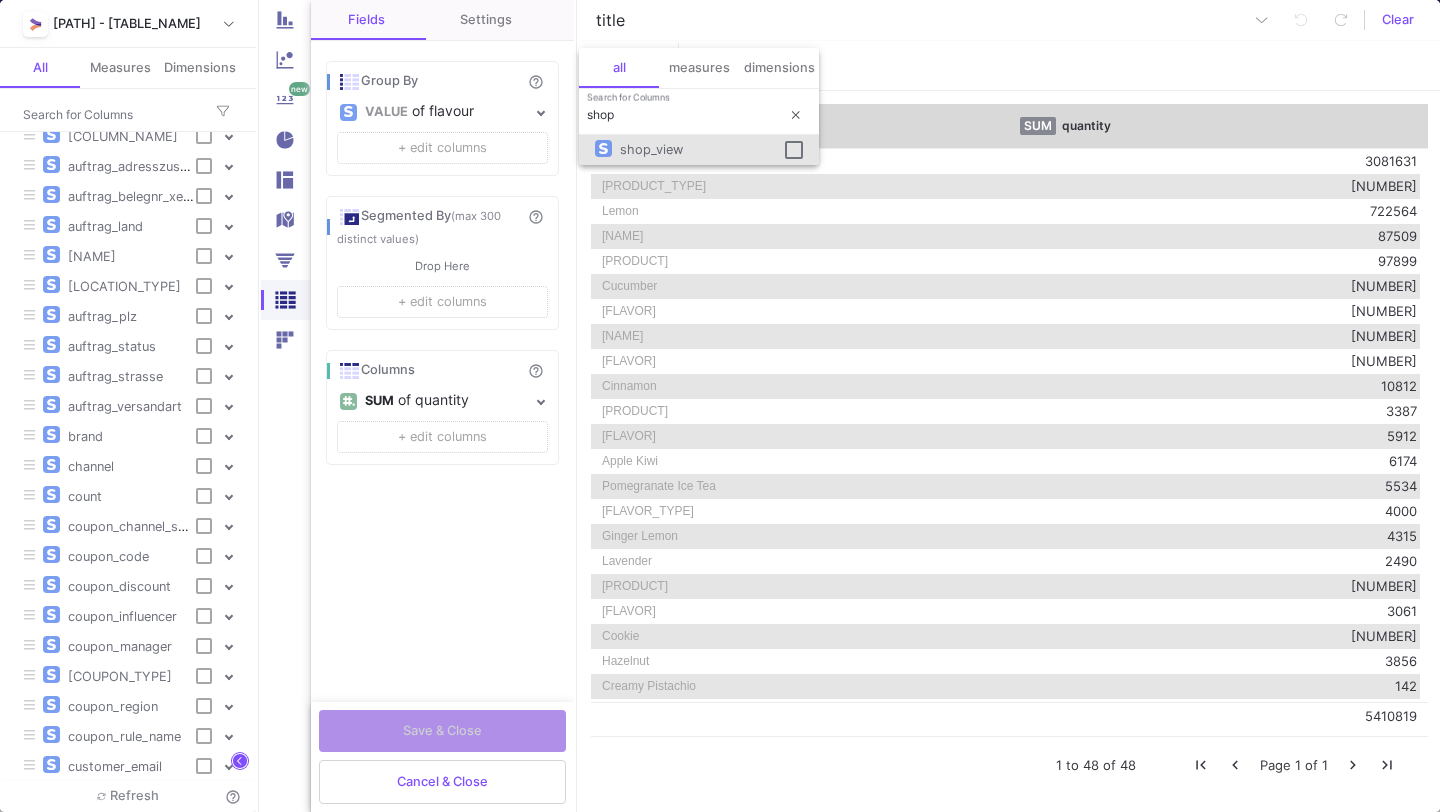 click 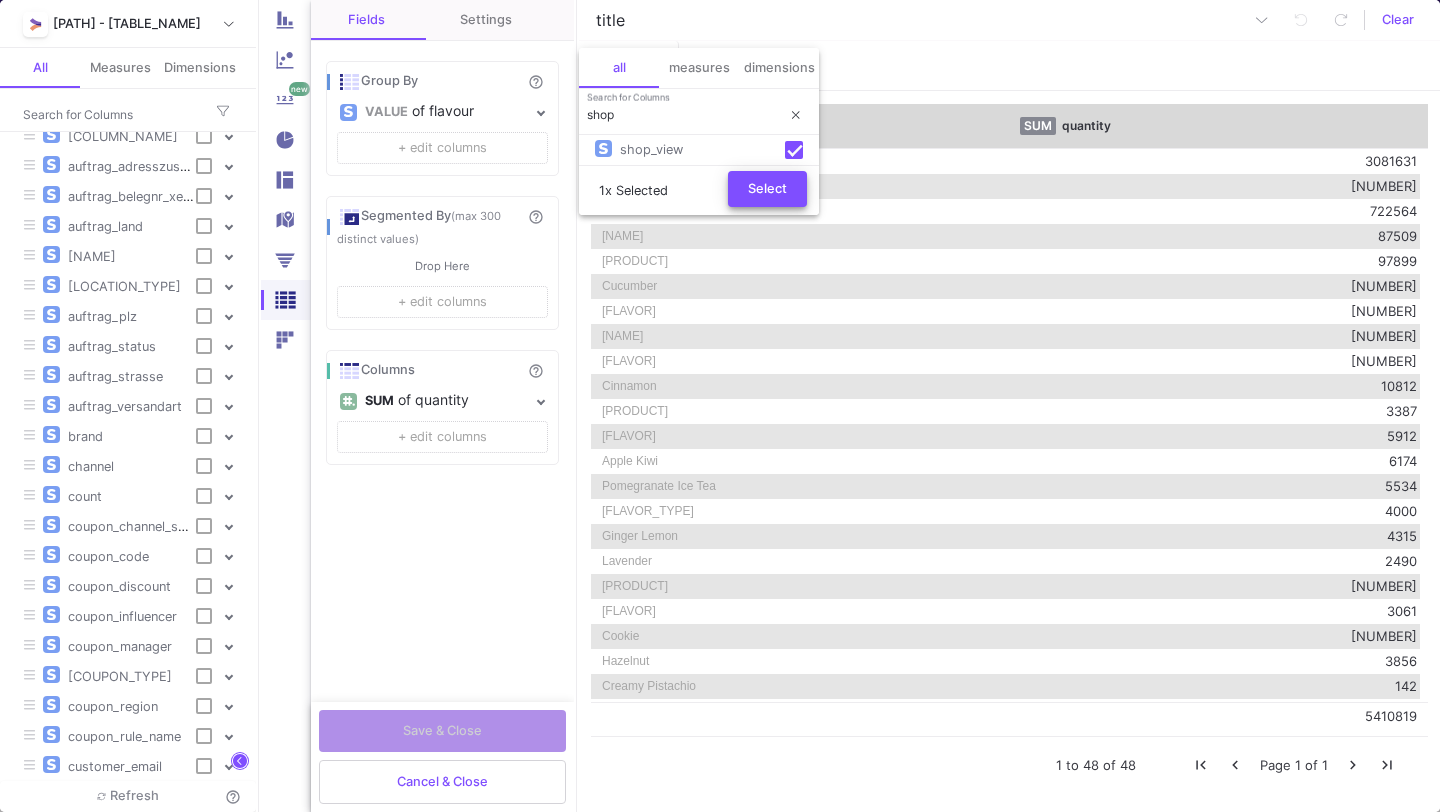 click on "Select" at bounding box center (767, 189) 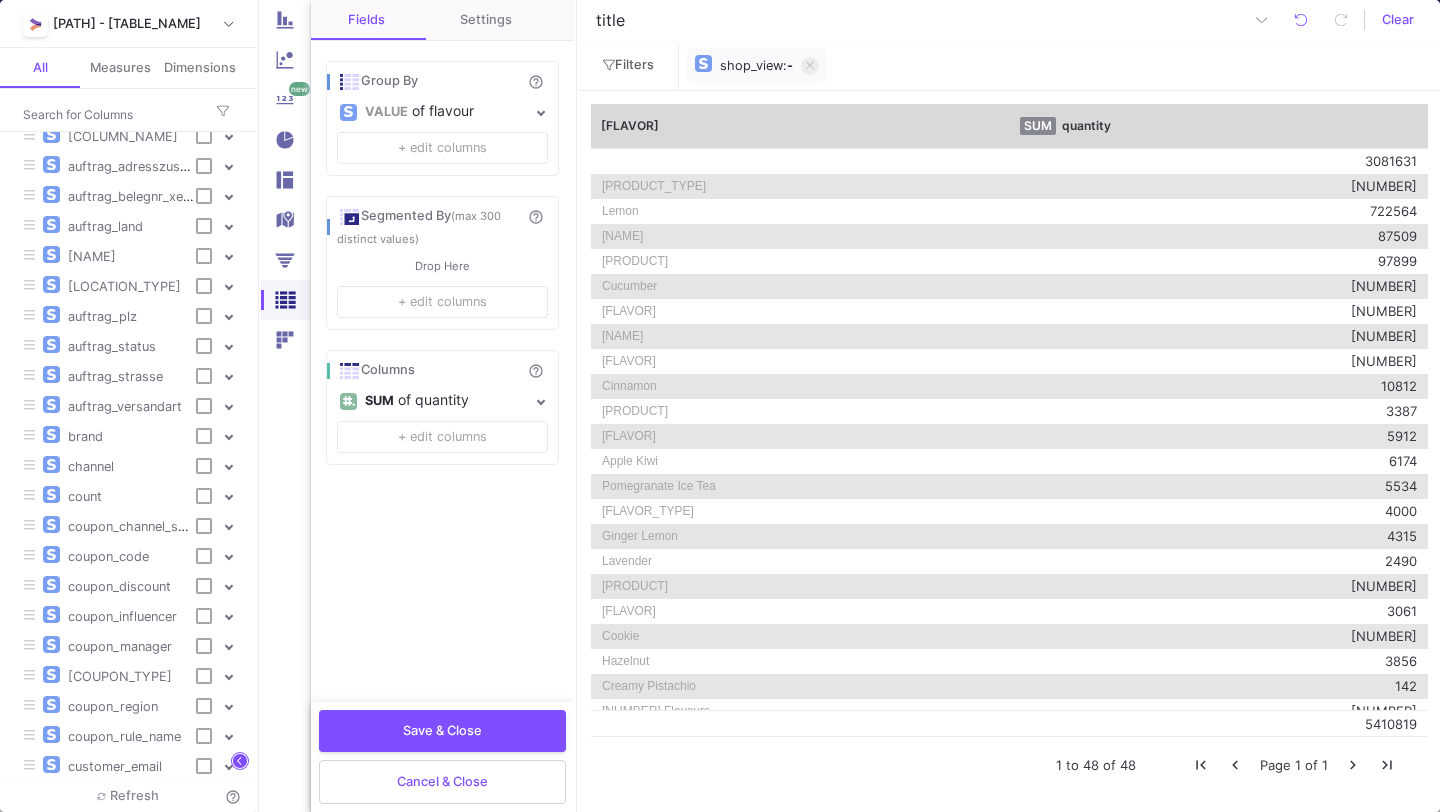 click on "shop_view" at bounding box center (751, 66) 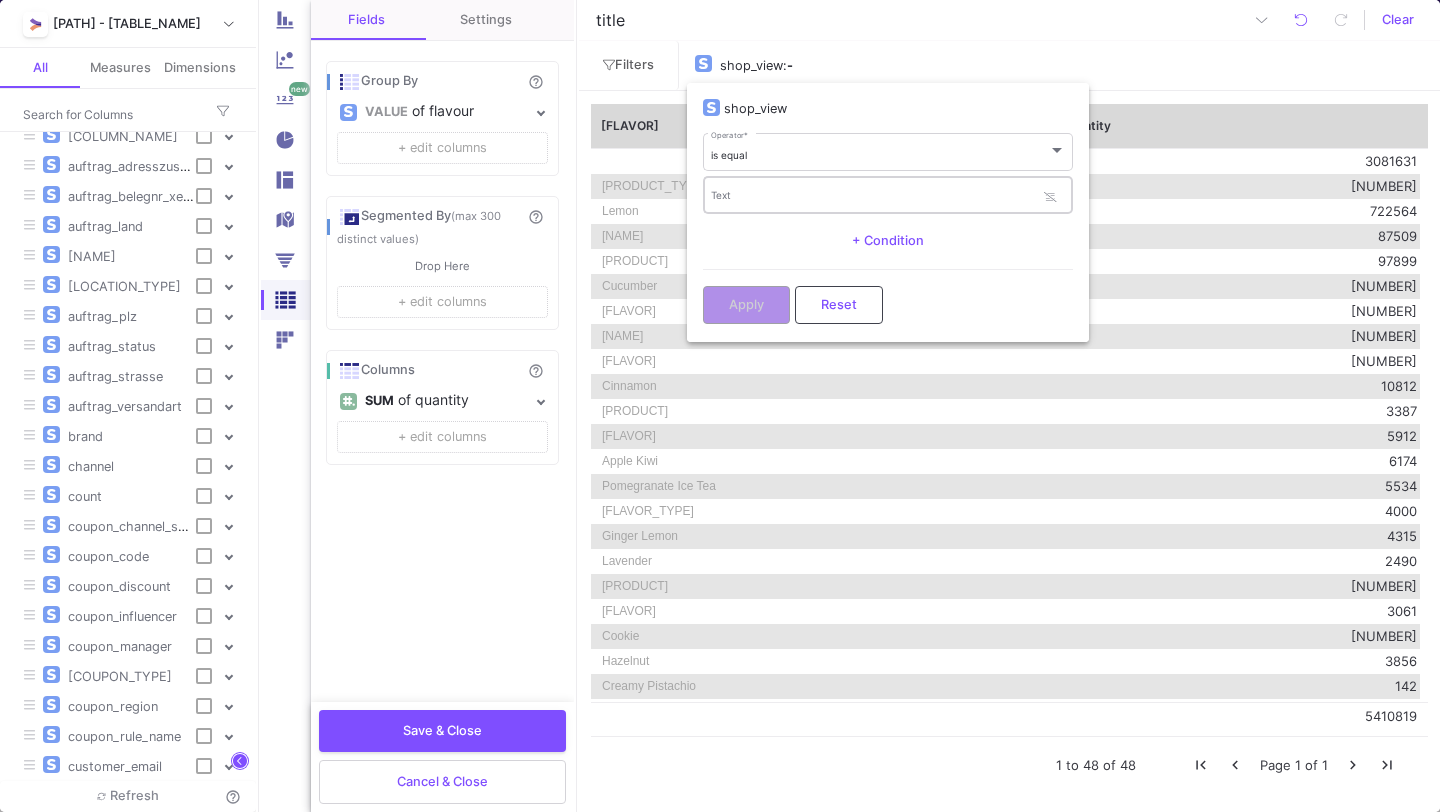 click on "Text" at bounding box center (873, 198) 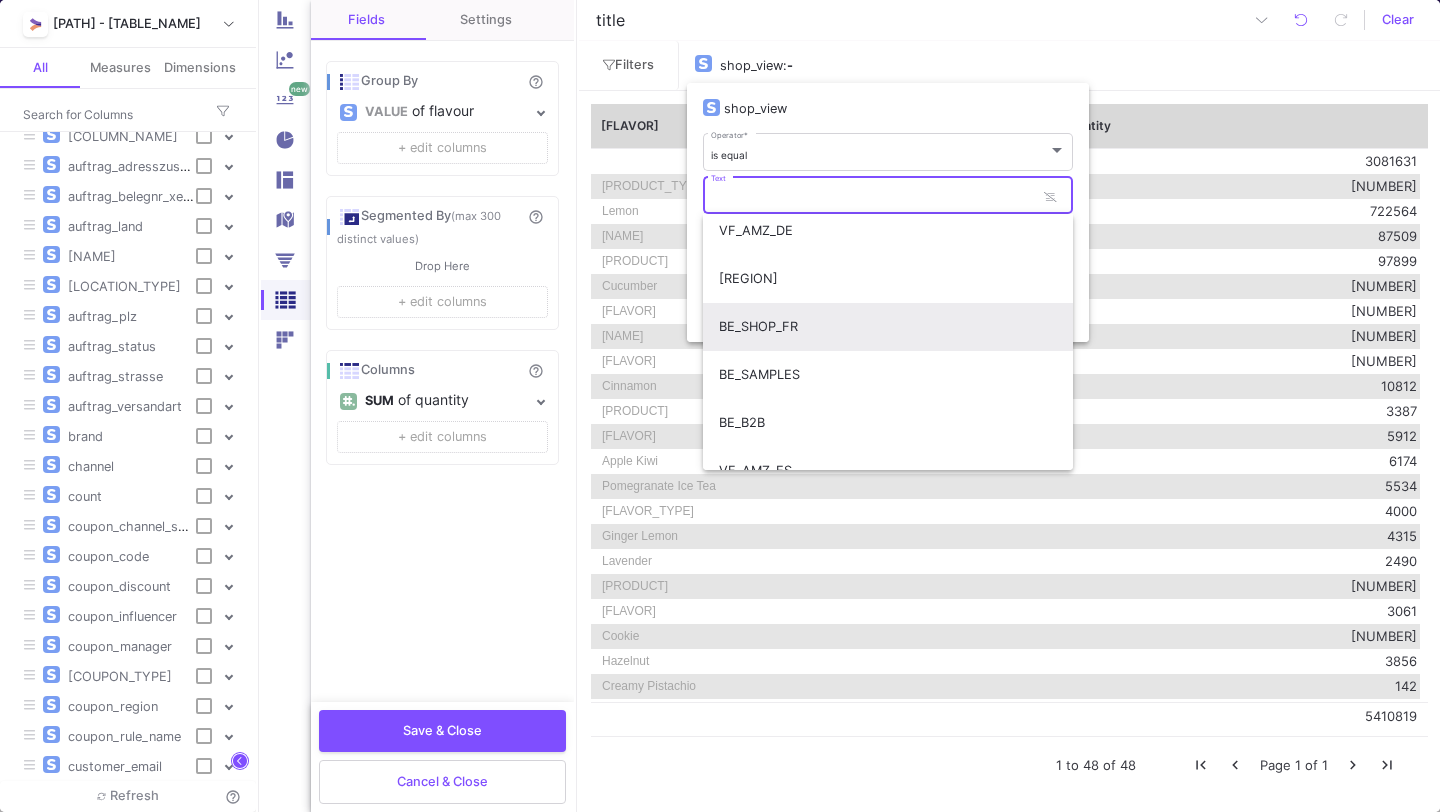 scroll, scrollTop: 90, scrollLeft: 0, axis: vertical 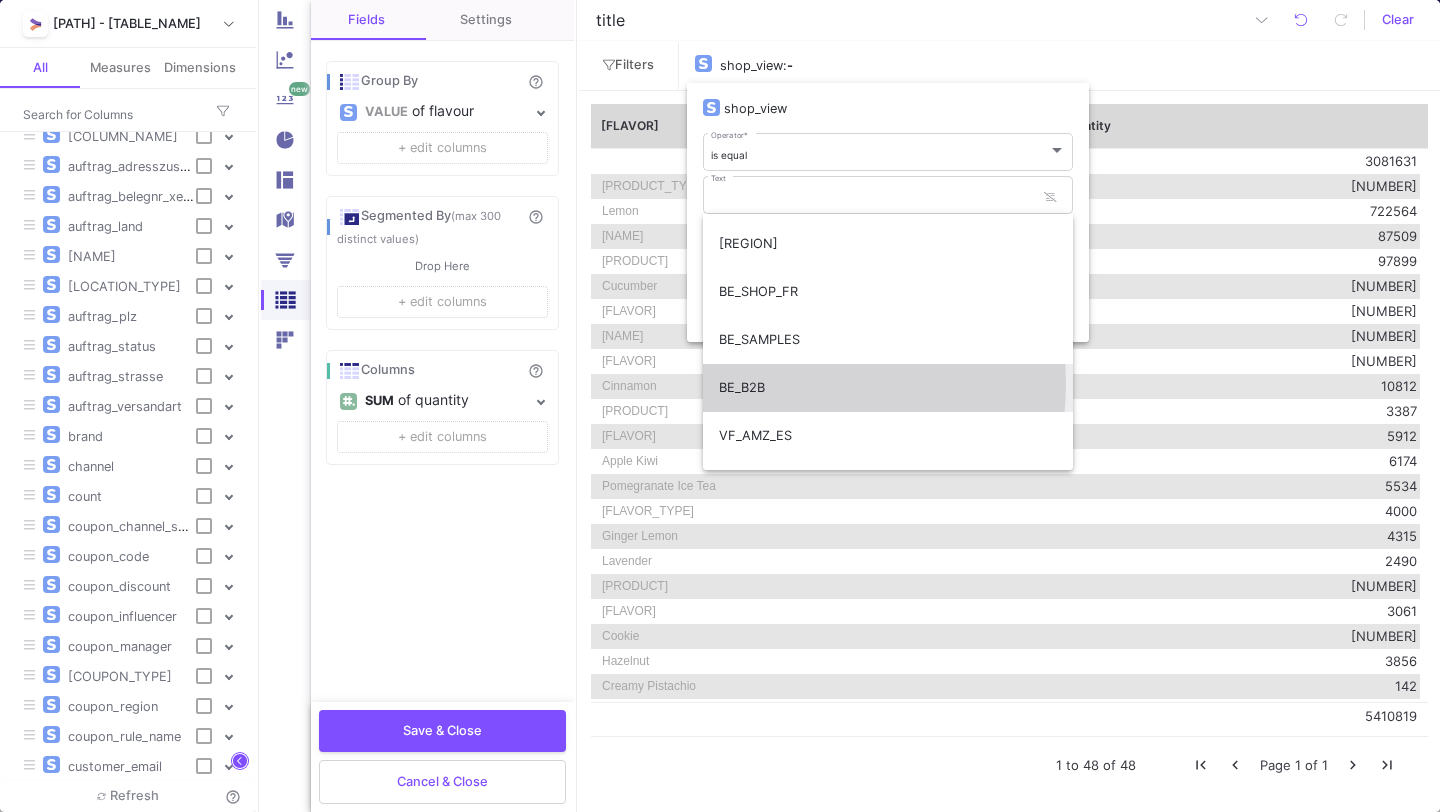 click on "BE_B2B" at bounding box center (888, 388) 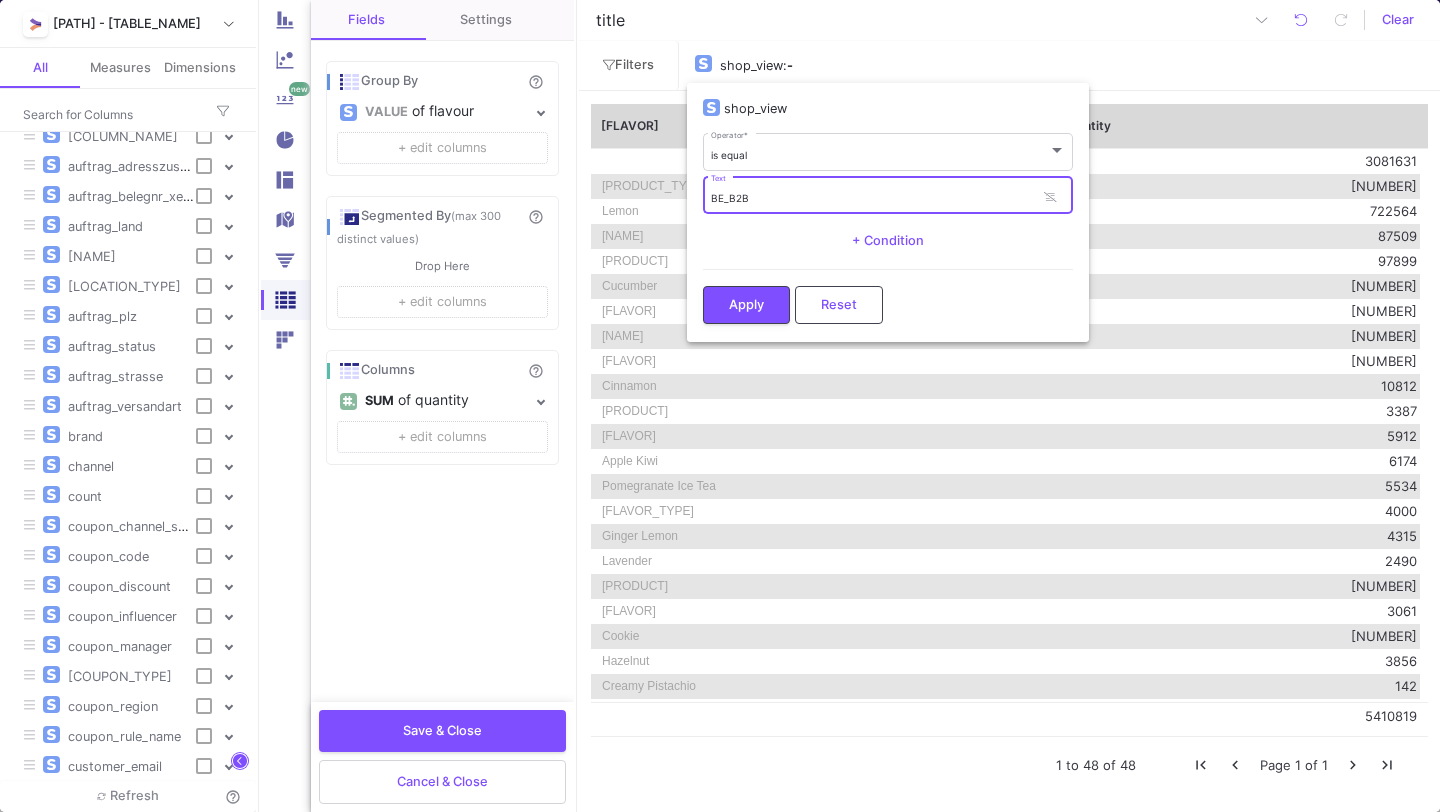 click on "Apply   Reset" at bounding box center [888, 299] 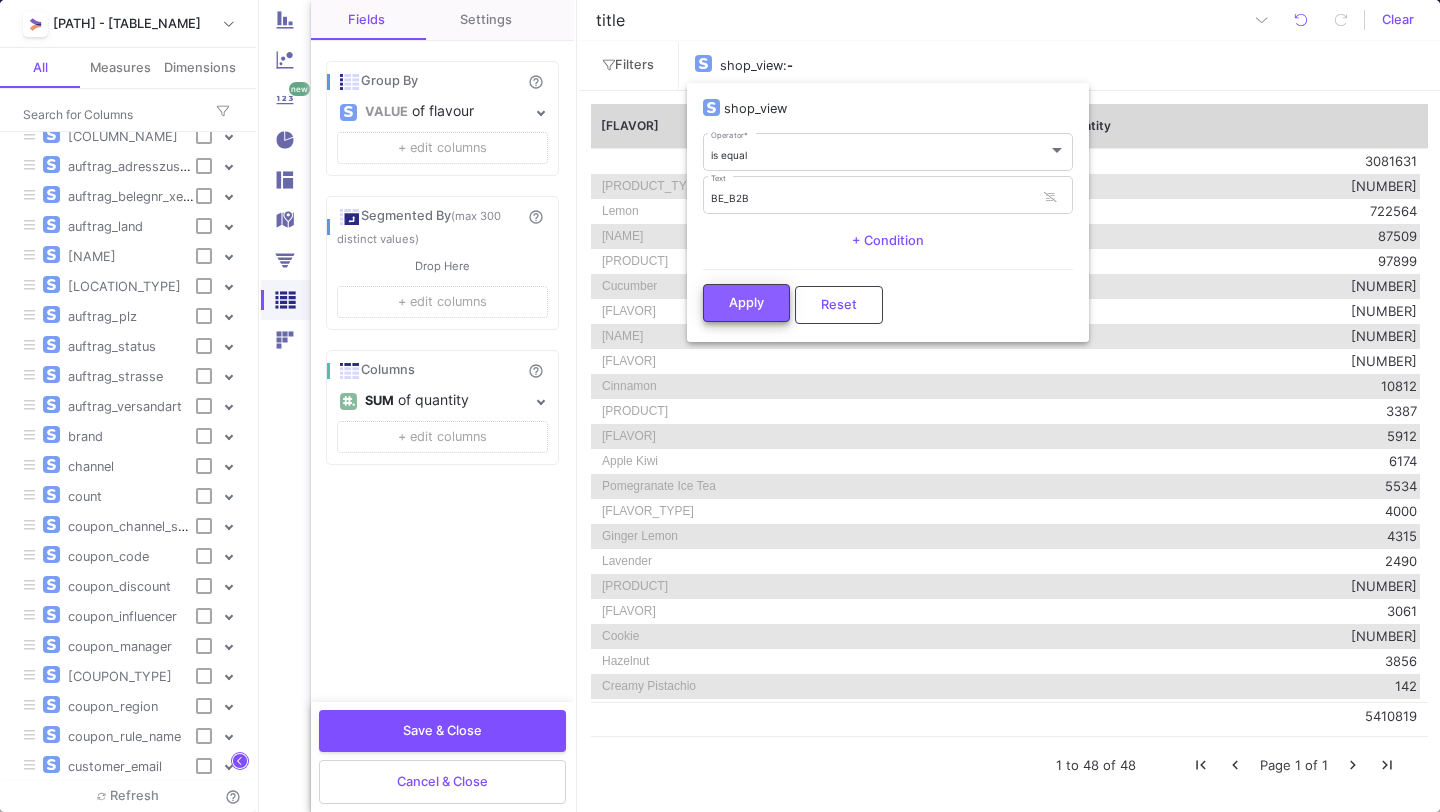 click on "Apply" at bounding box center [746, 303] 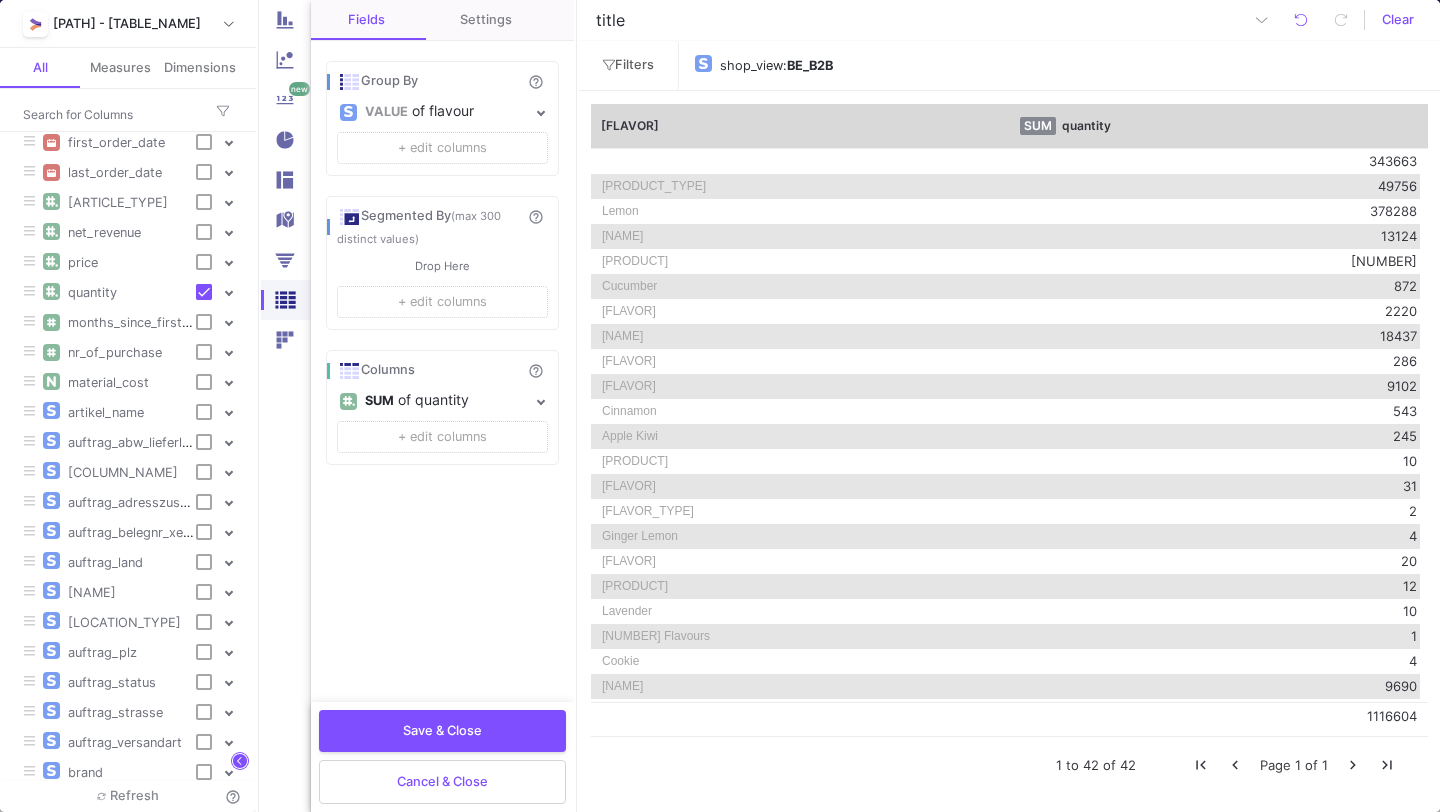 scroll, scrollTop: 0, scrollLeft: 0, axis: both 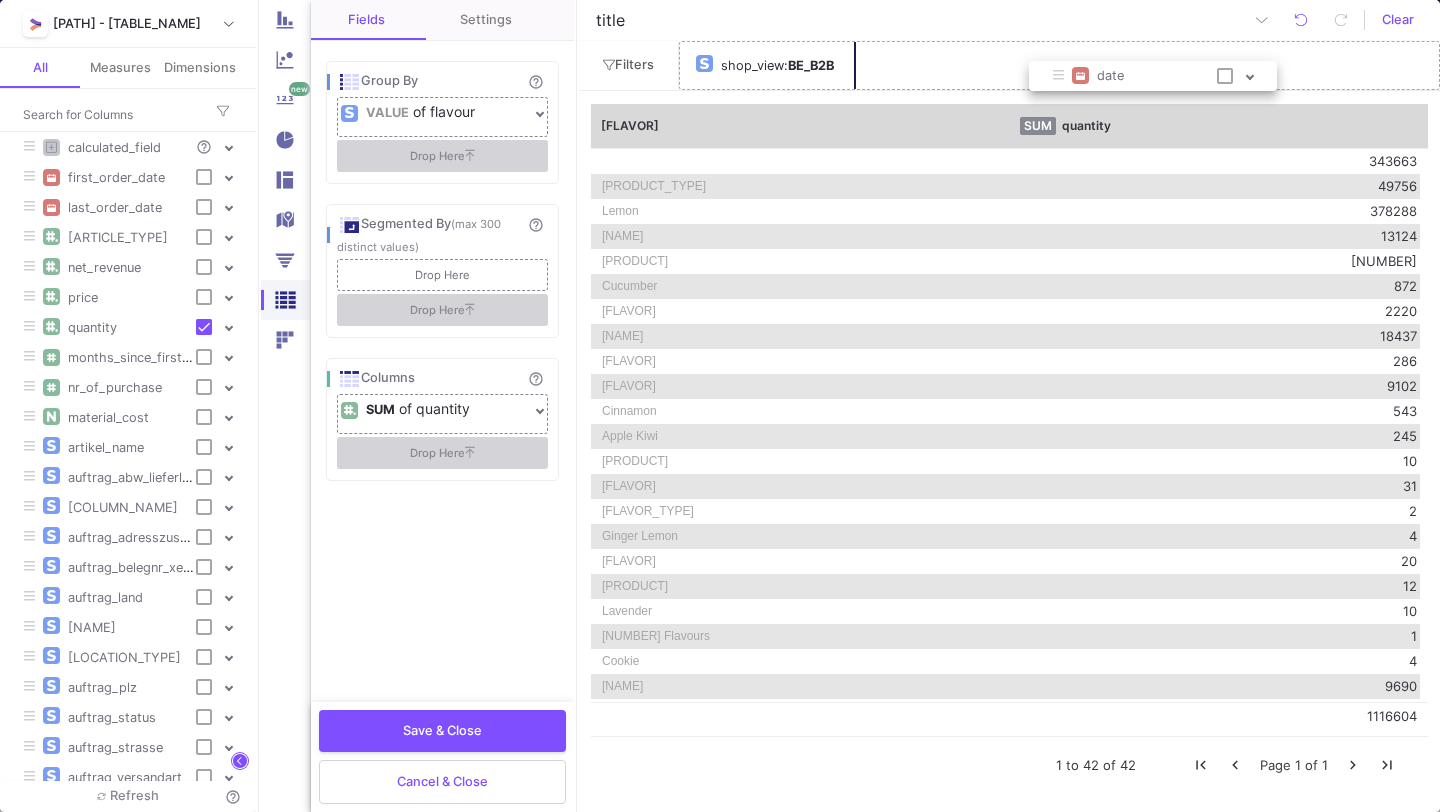 drag, startPoint x: 100, startPoint y: 187, endPoint x: 1110, endPoint y: 83, distance: 1015.34033 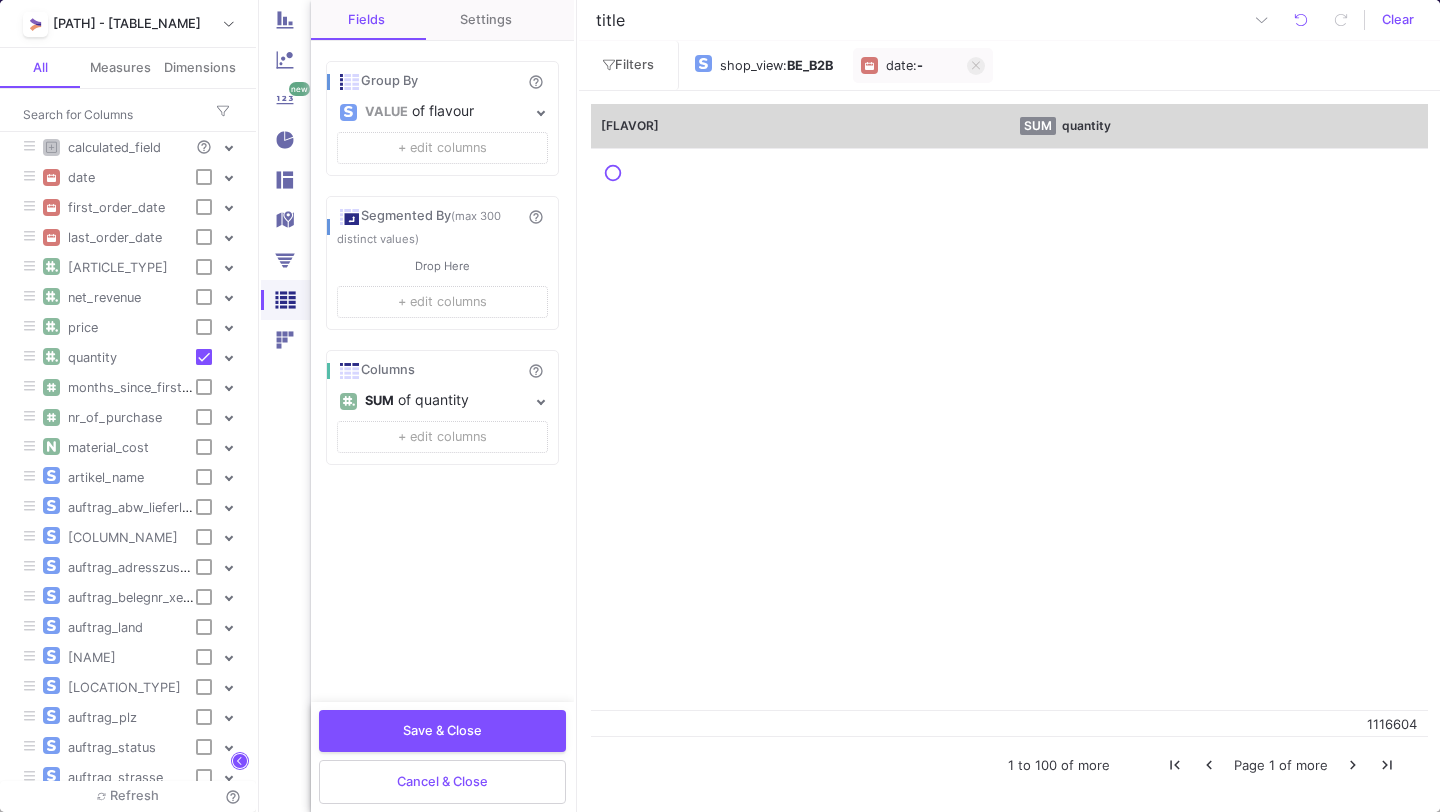 click on "date" at bounding box center [899, 66] 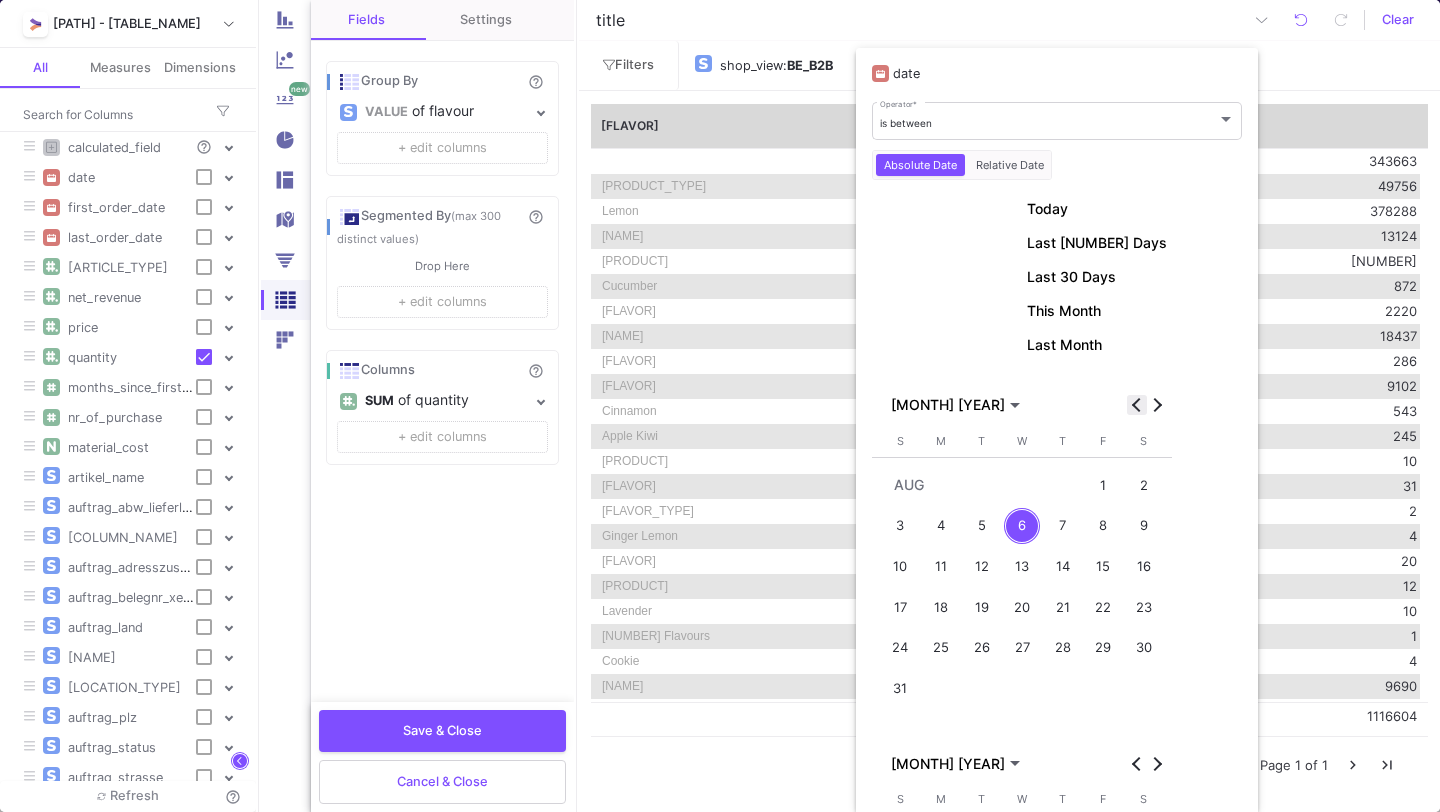 click at bounding box center (1137, 405) 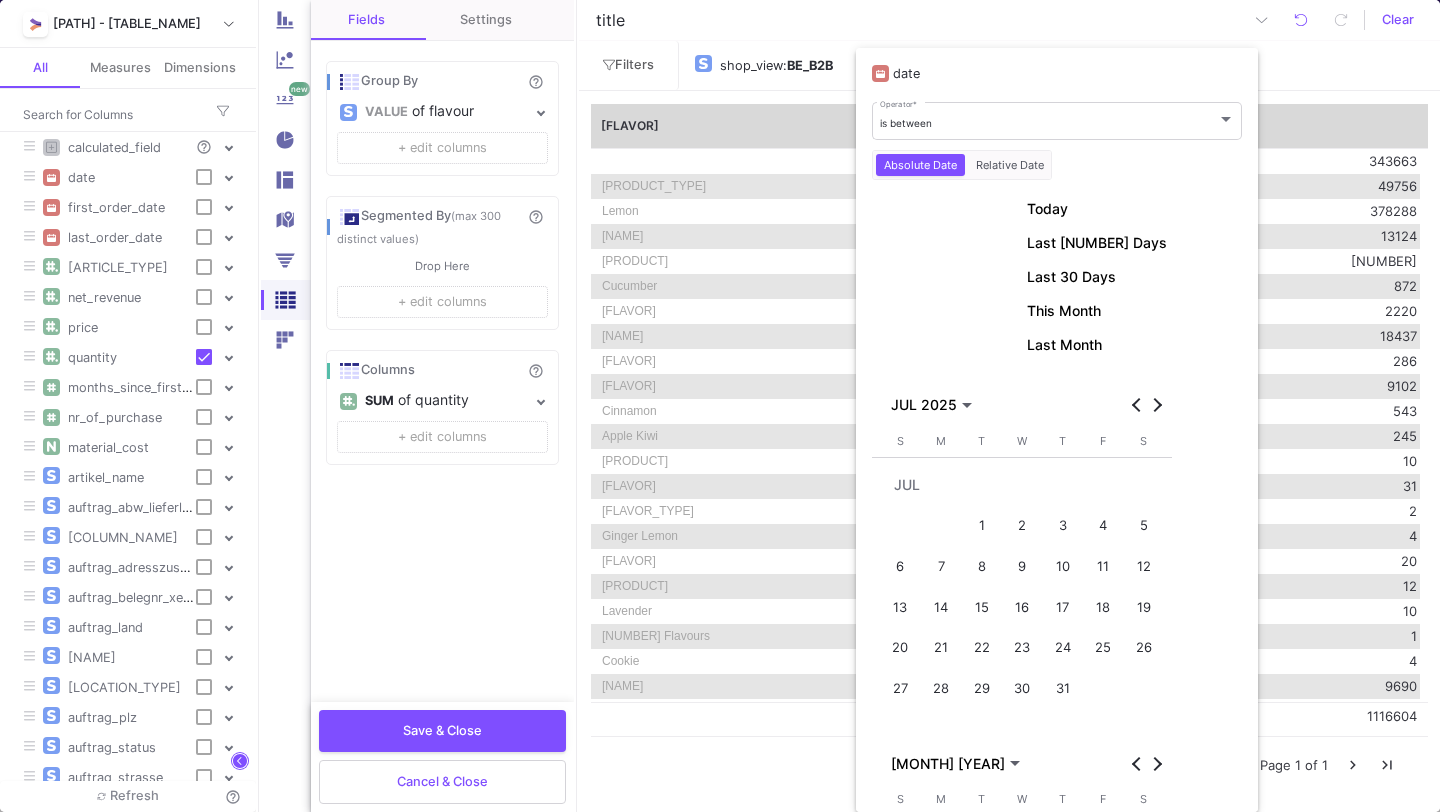 click on "1" at bounding box center [981, 526] 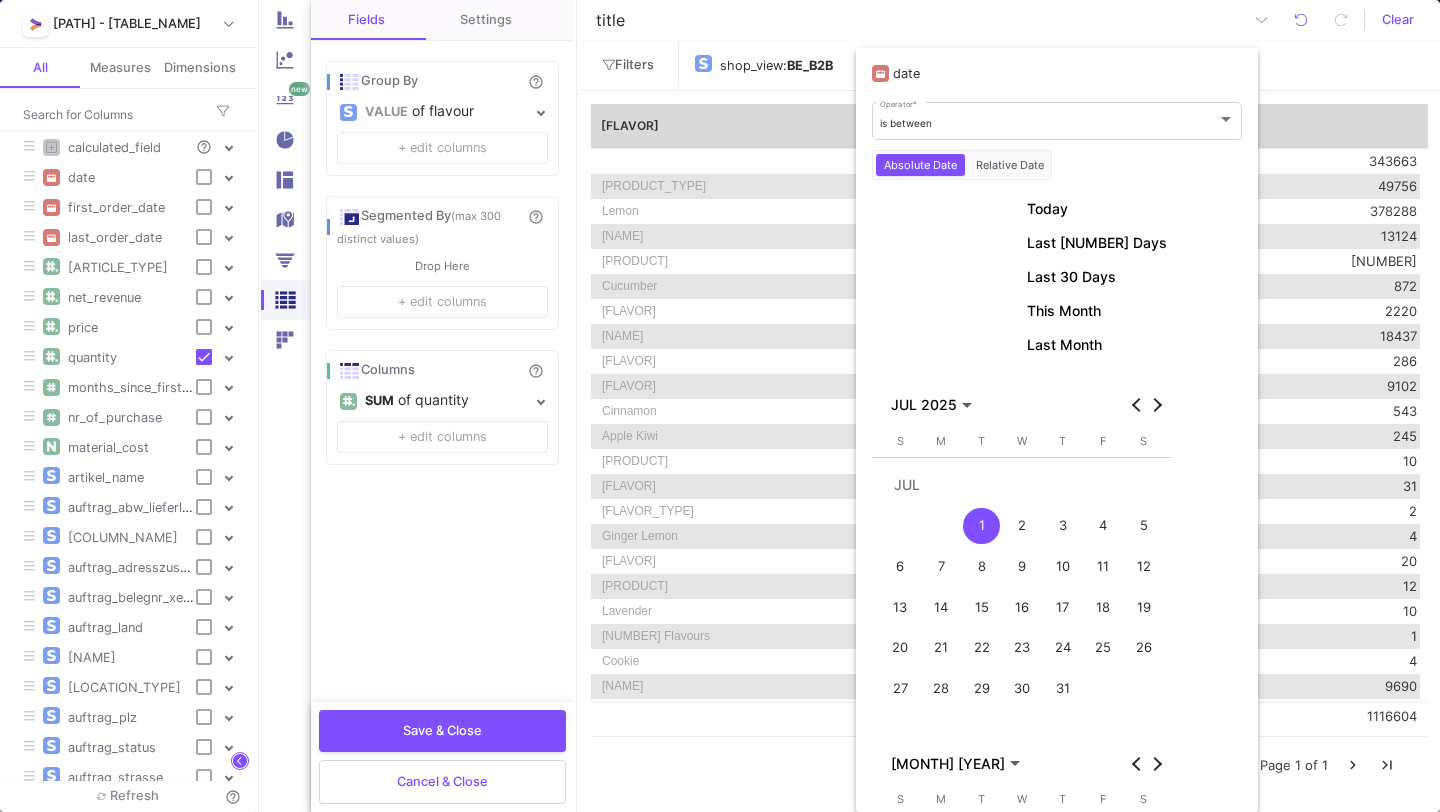 click on "31" at bounding box center (1062, 688) 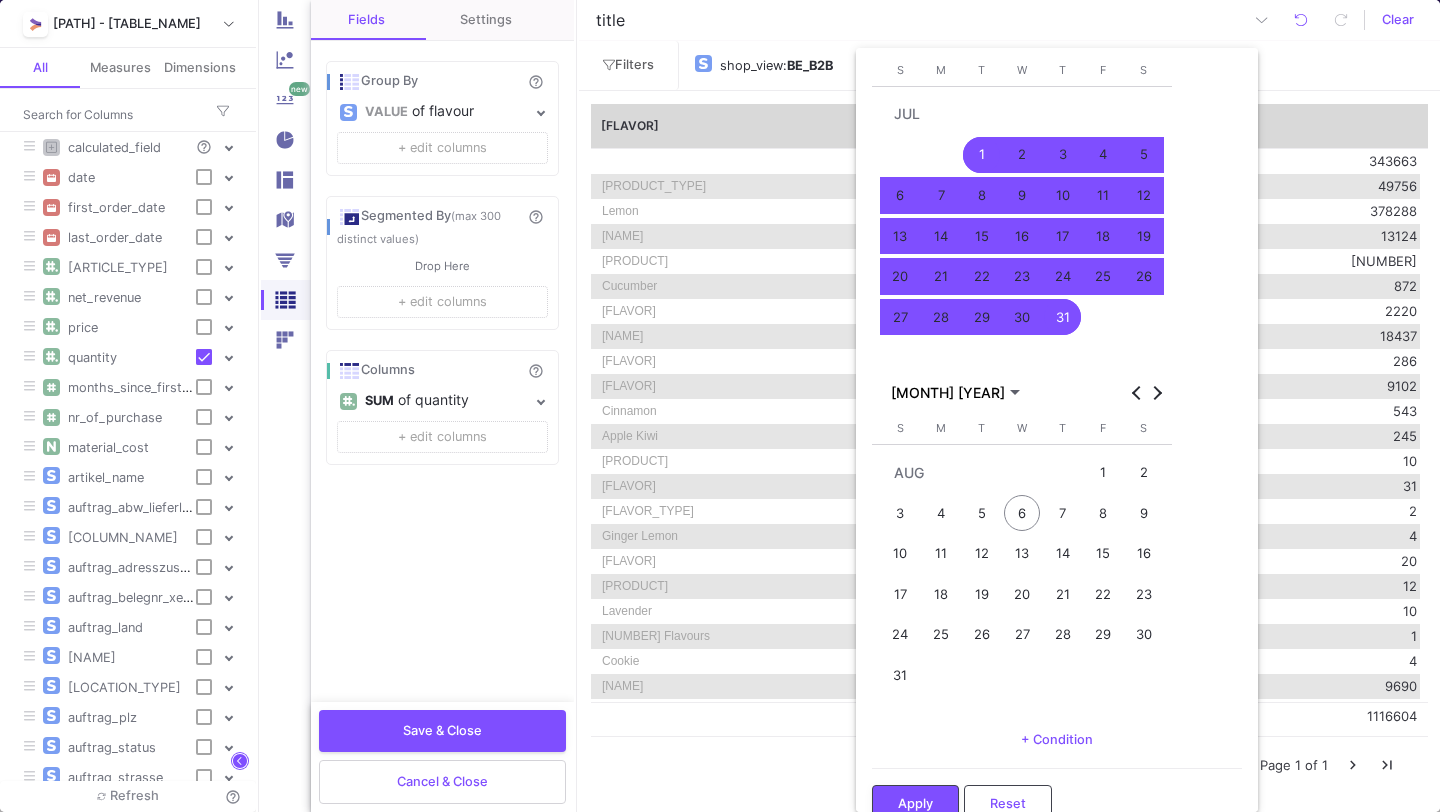 scroll, scrollTop: 398, scrollLeft: 0, axis: vertical 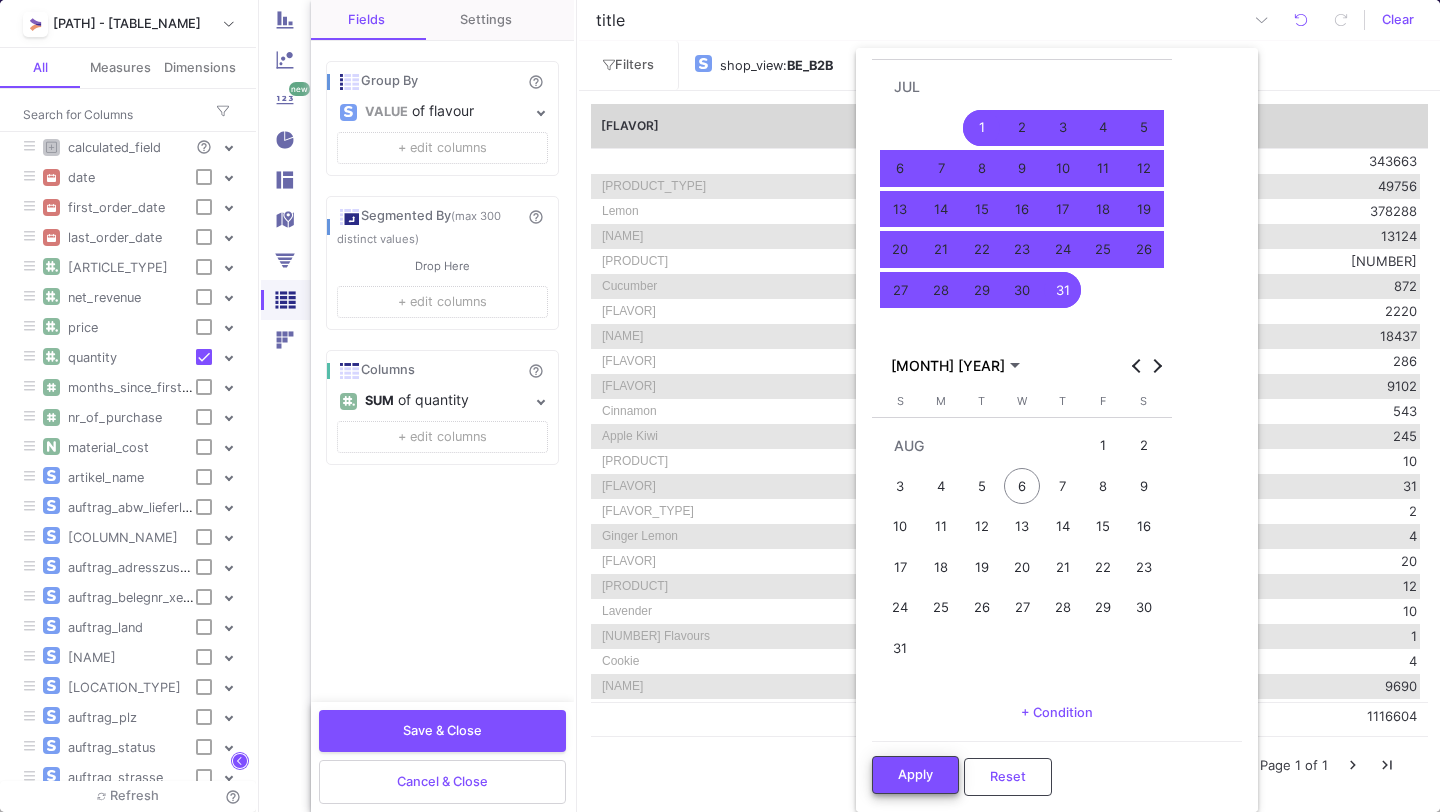 click on "Apply" at bounding box center [915, 774] 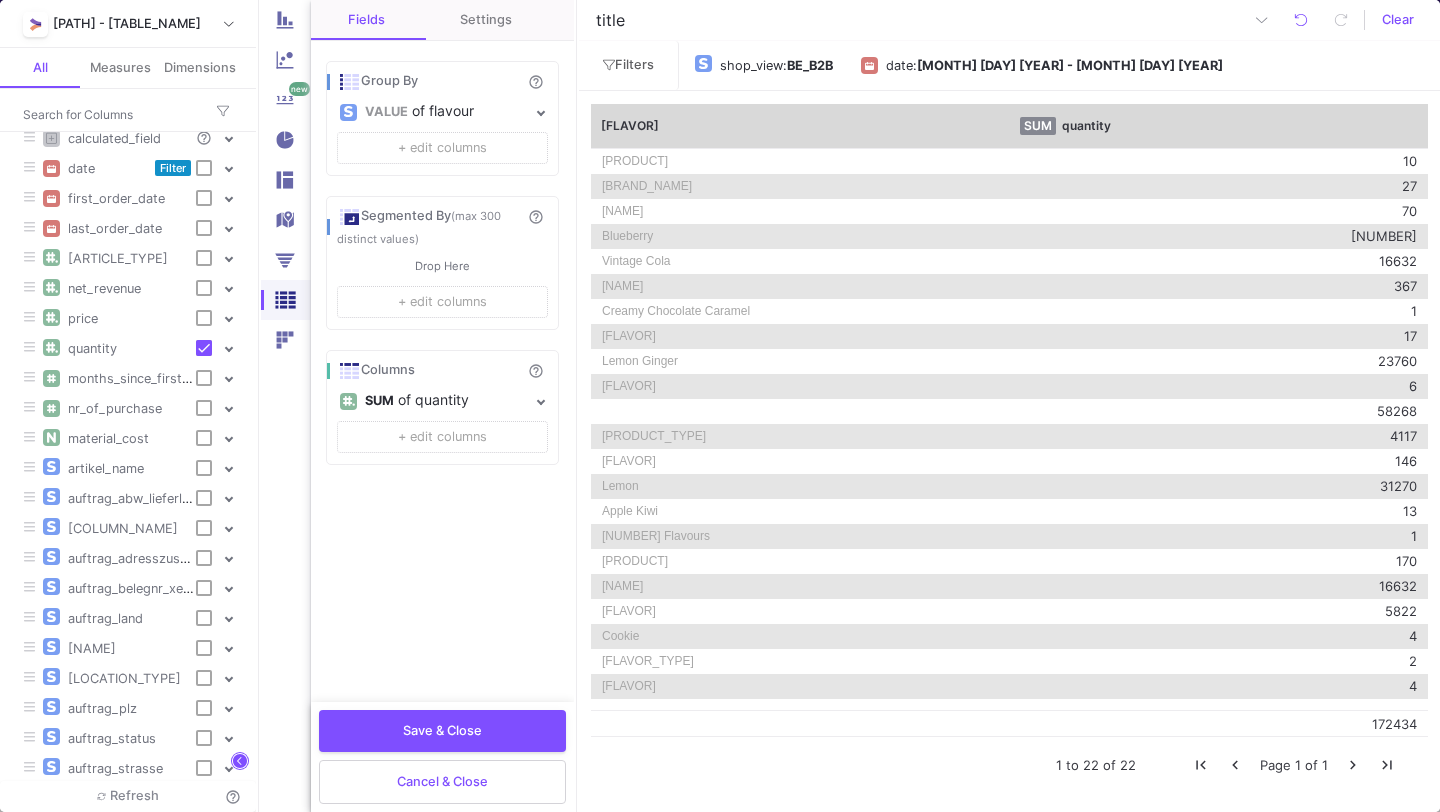 scroll, scrollTop: 11, scrollLeft: 0, axis: vertical 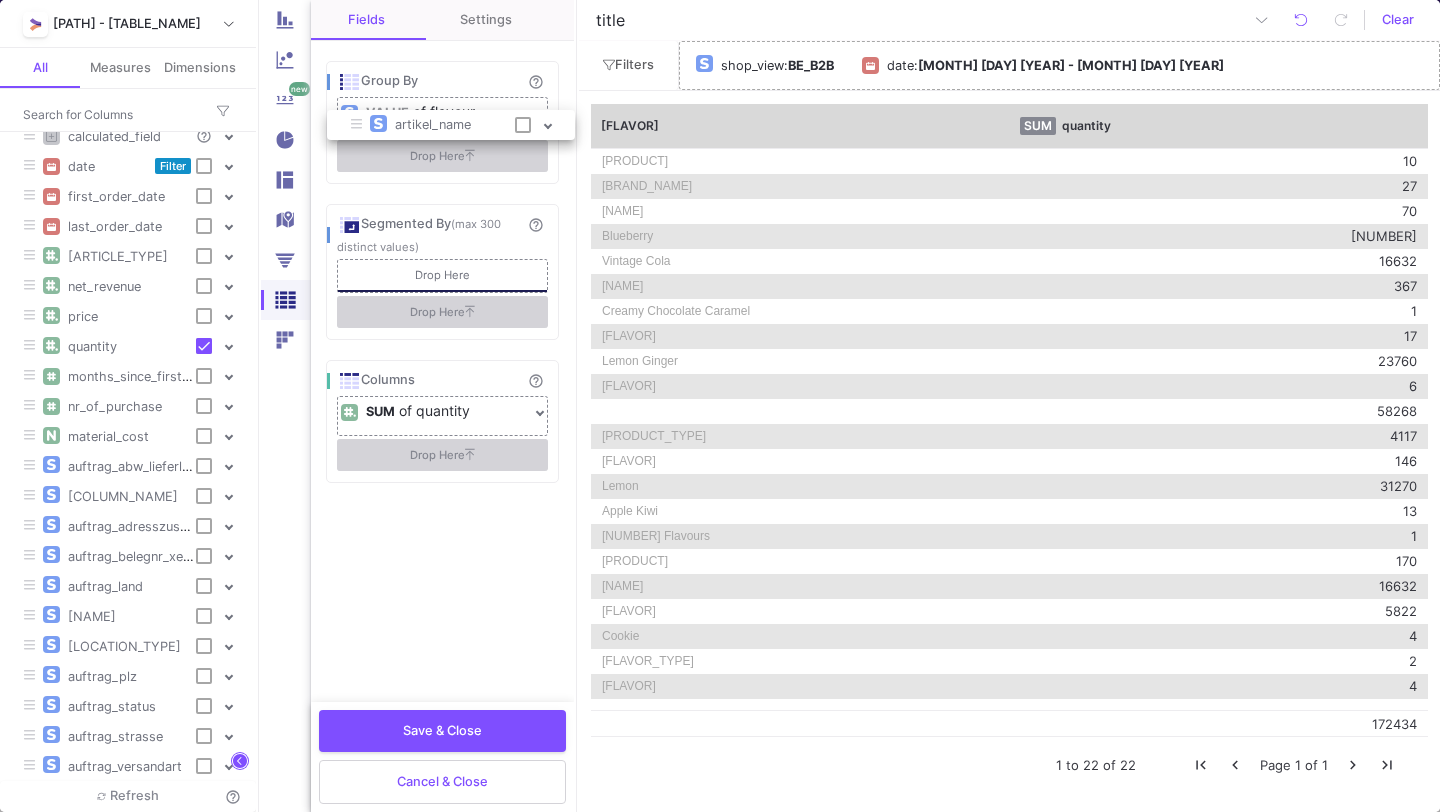 drag, startPoint x: 140, startPoint y: 479, endPoint x: 460, endPoint y: 138, distance: 467.6334 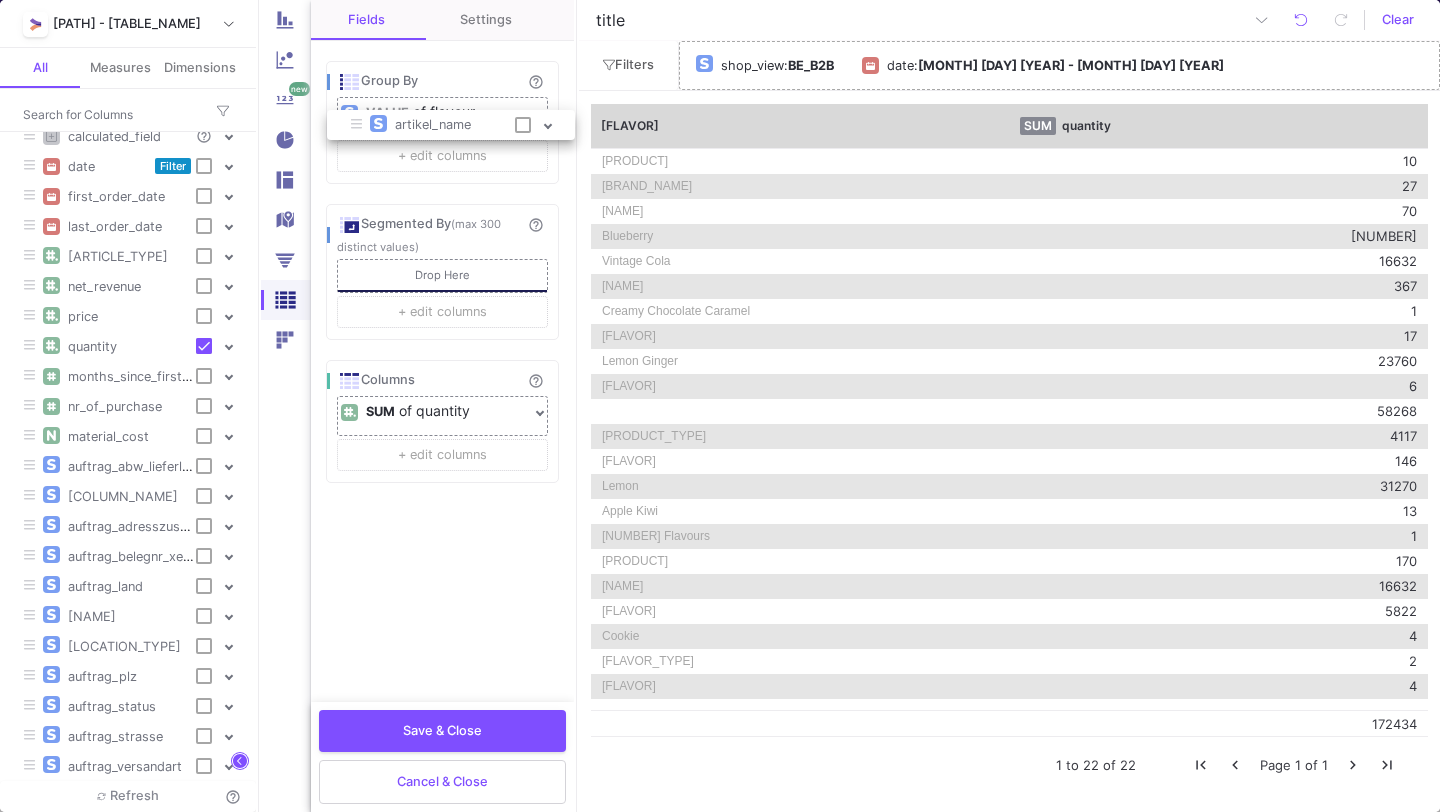 checkbox on "true" 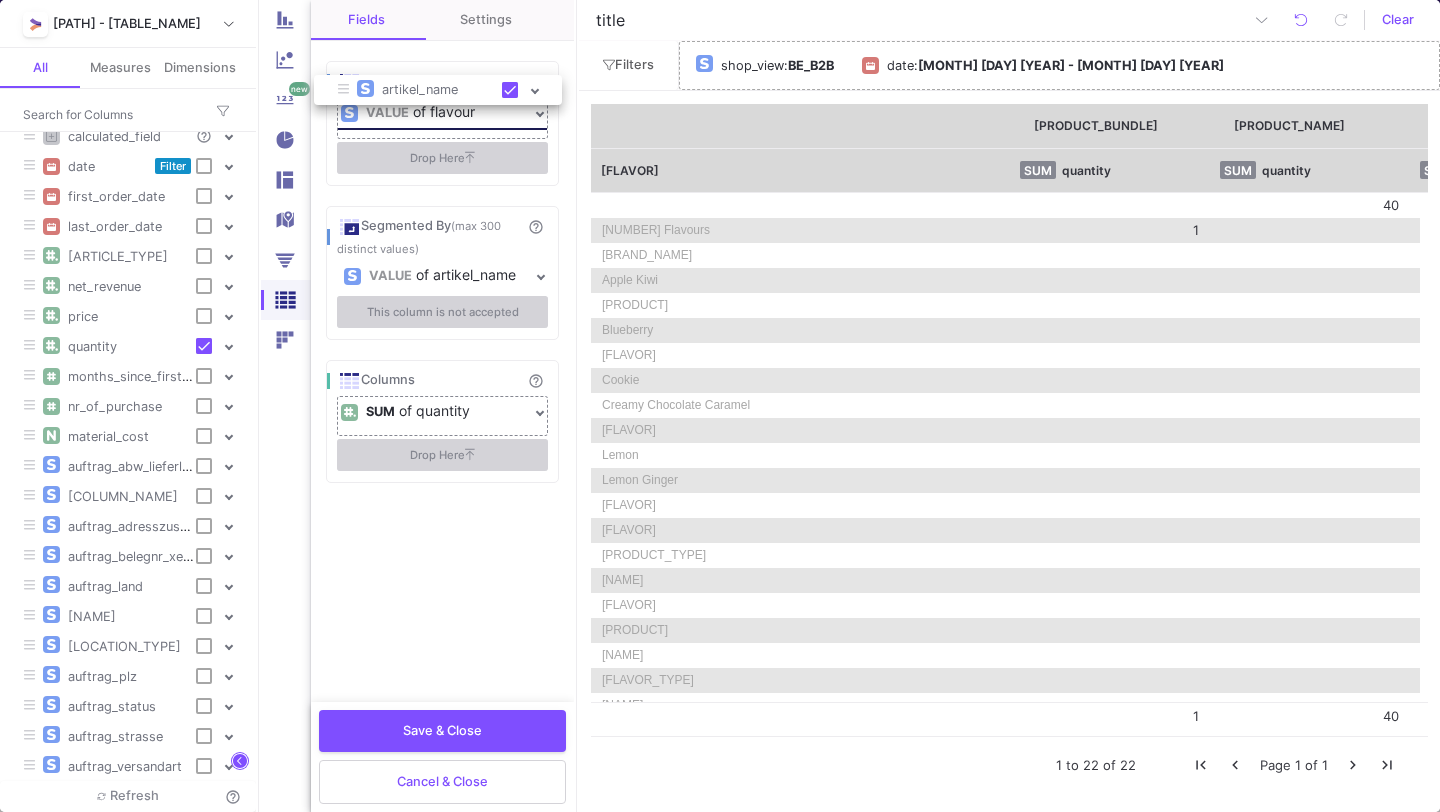 drag, startPoint x: 141, startPoint y: 472, endPoint x: 451, endPoint y: 98, distance: 485.77362 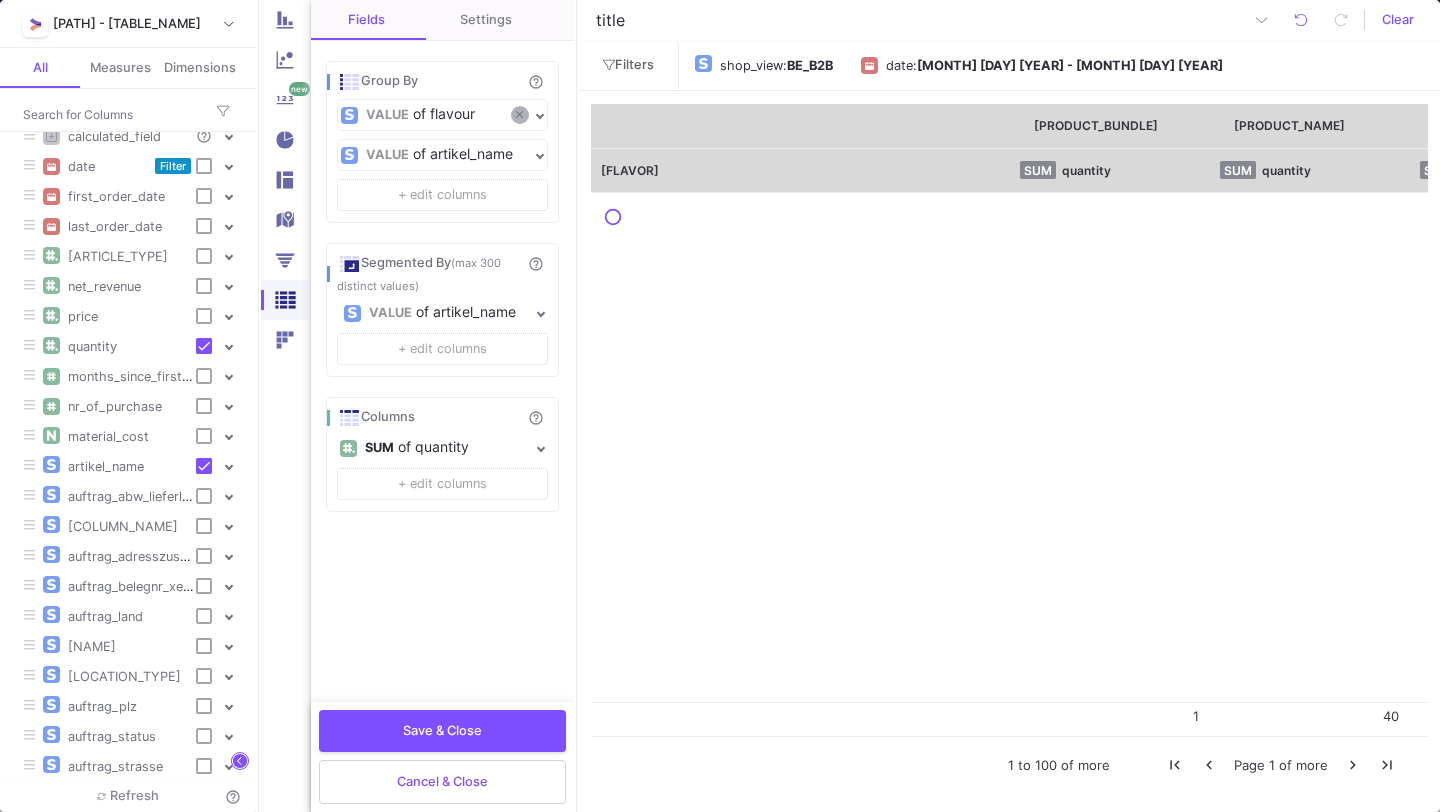click 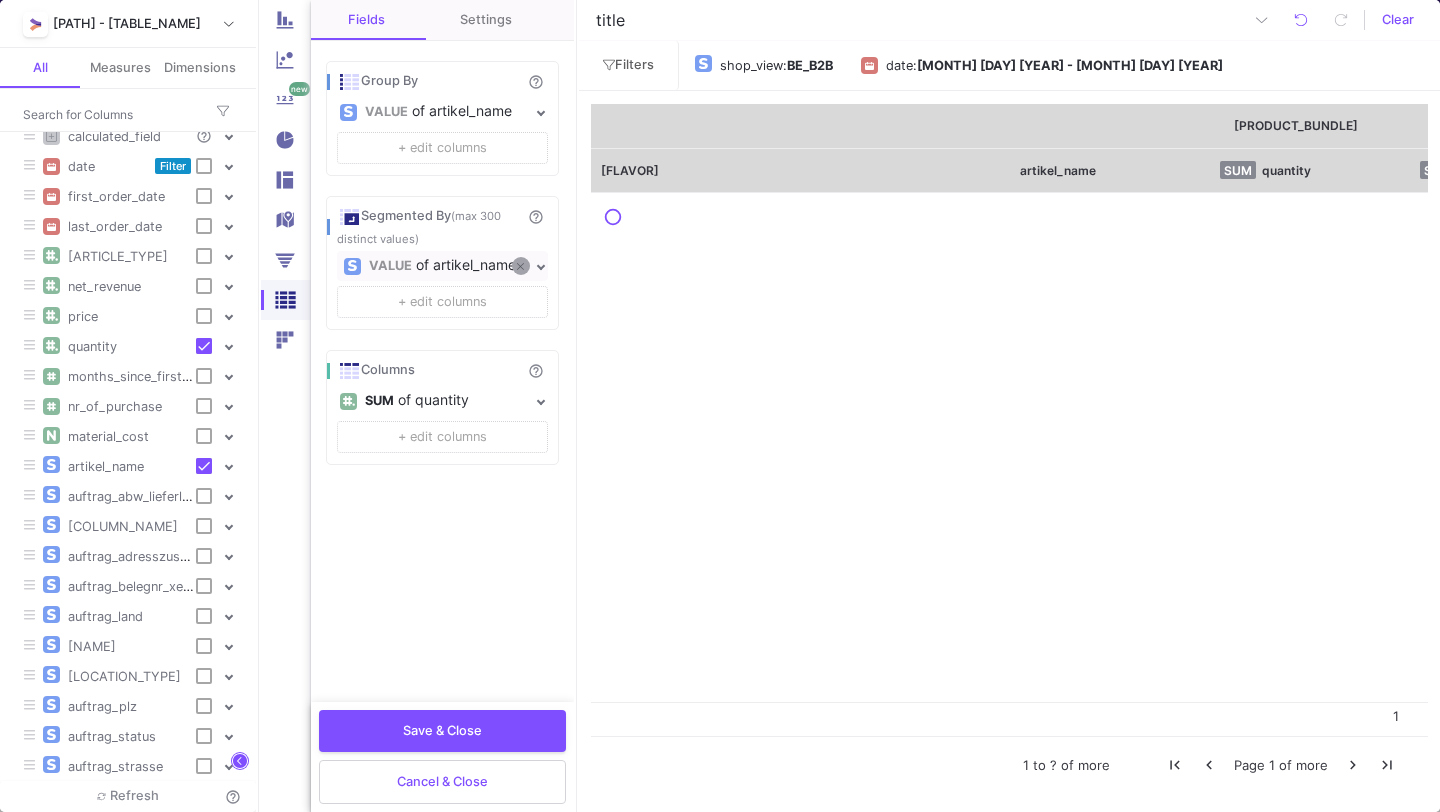 click at bounding box center [521, 266] 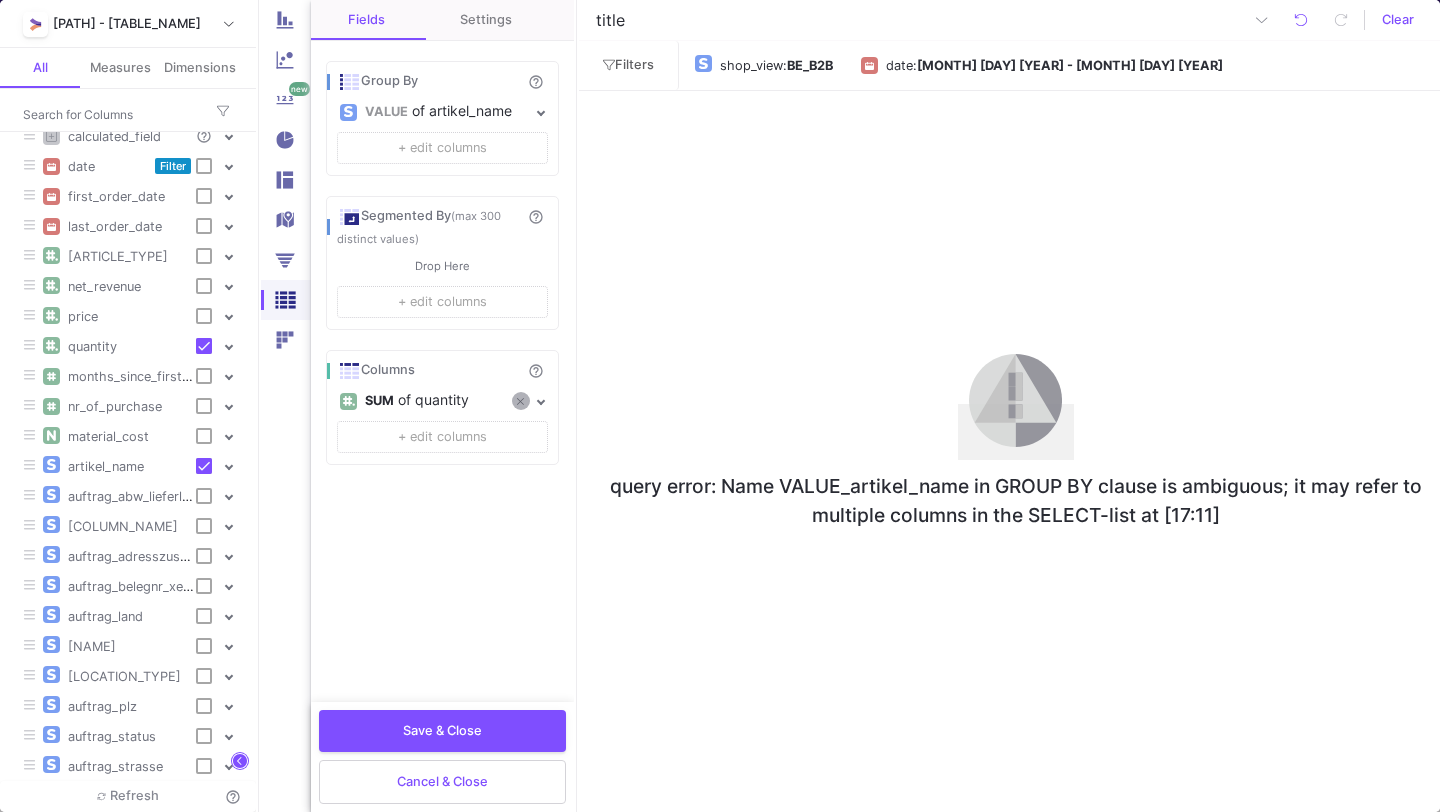 click 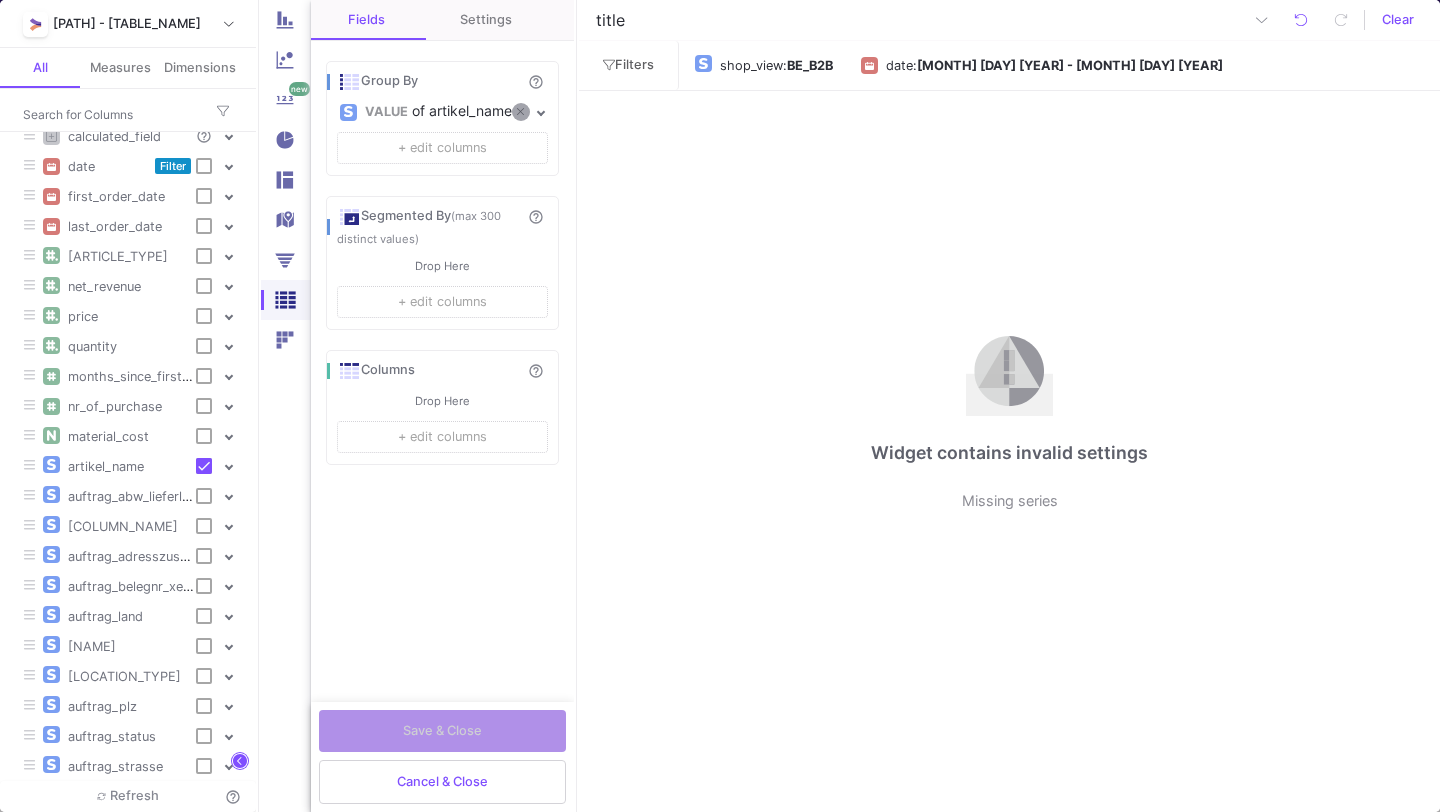 click at bounding box center [520, 112] 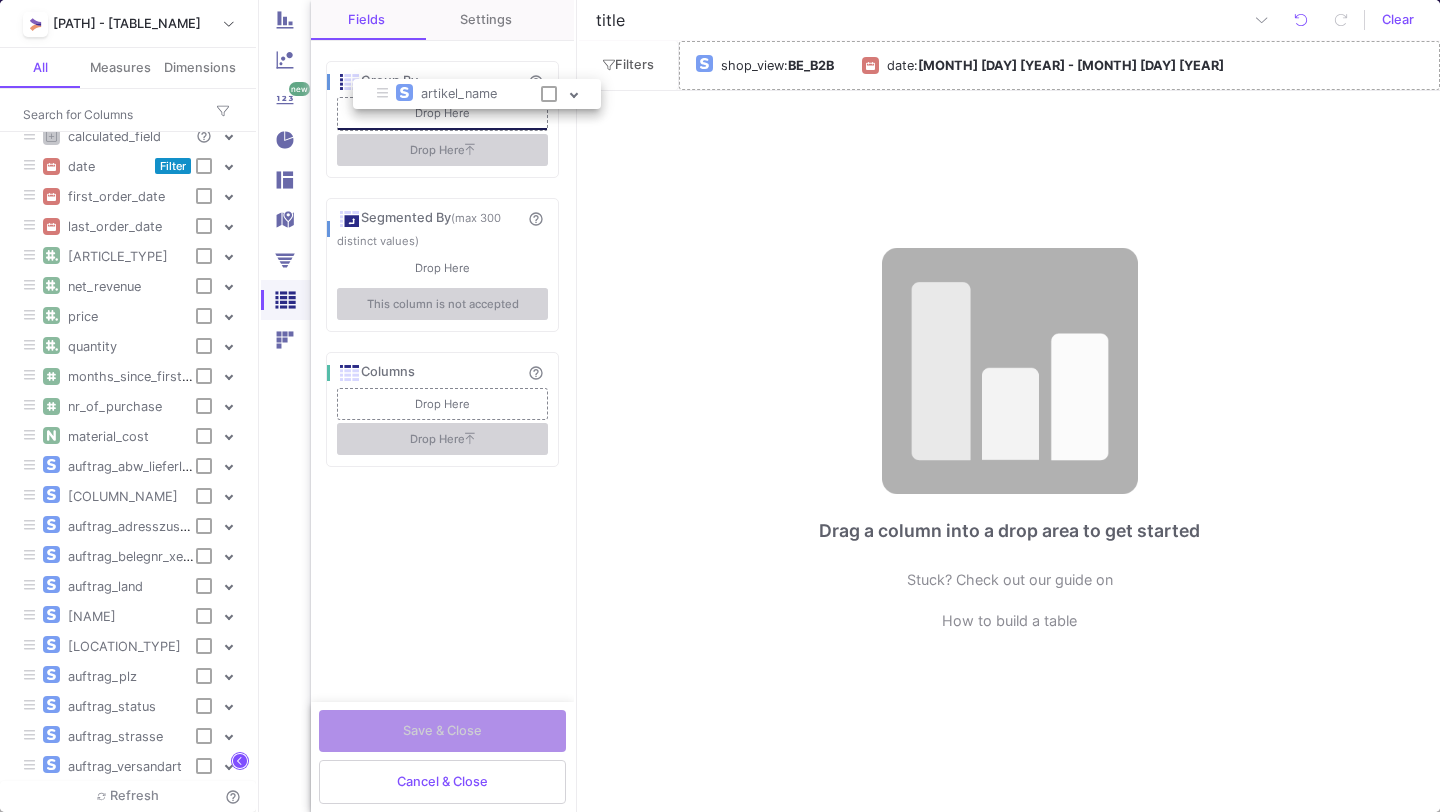 drag, startPoint x: 113, startPoint y: 476, endPoint x: 466, endPoint y: 104, distance: 512.8284 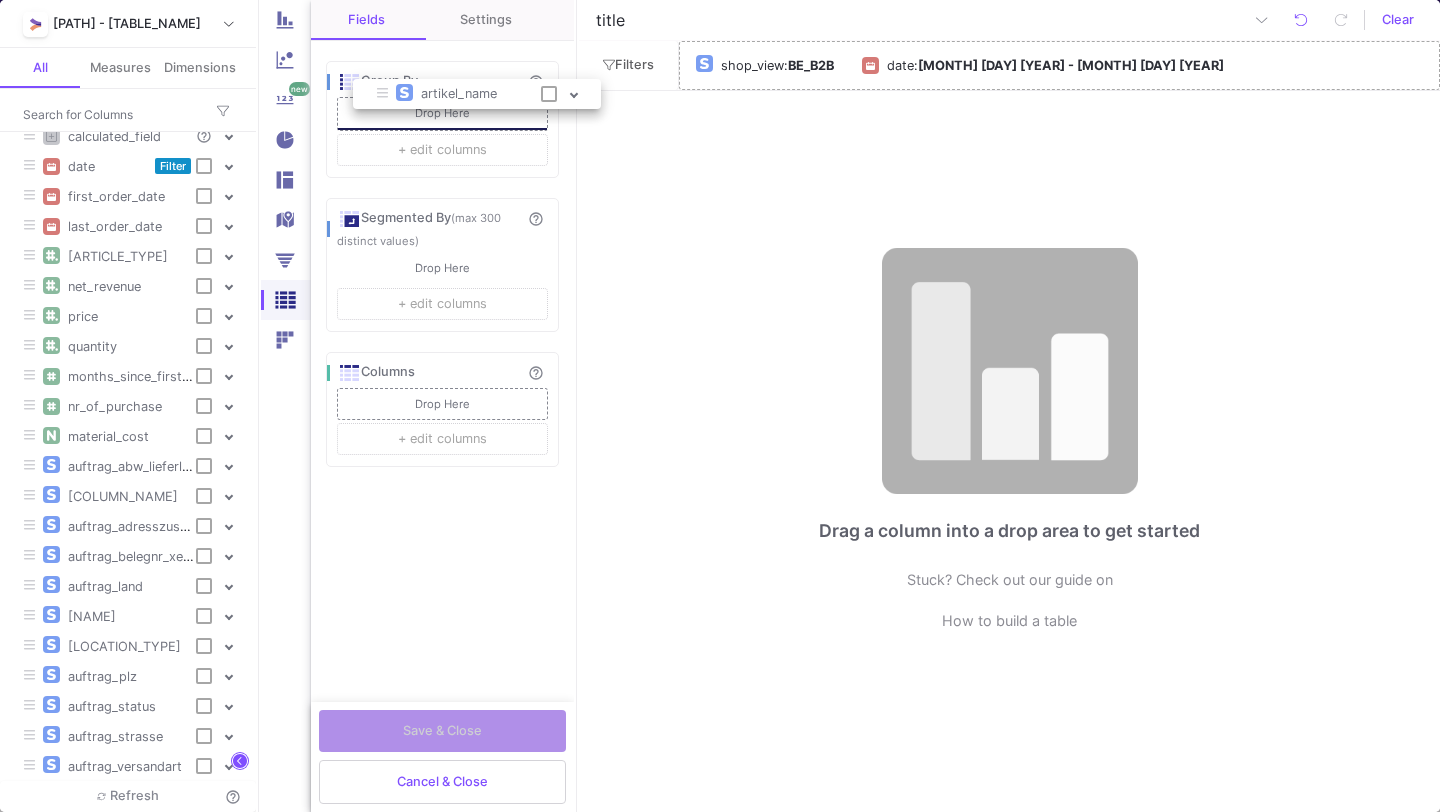 checkbox on "true" 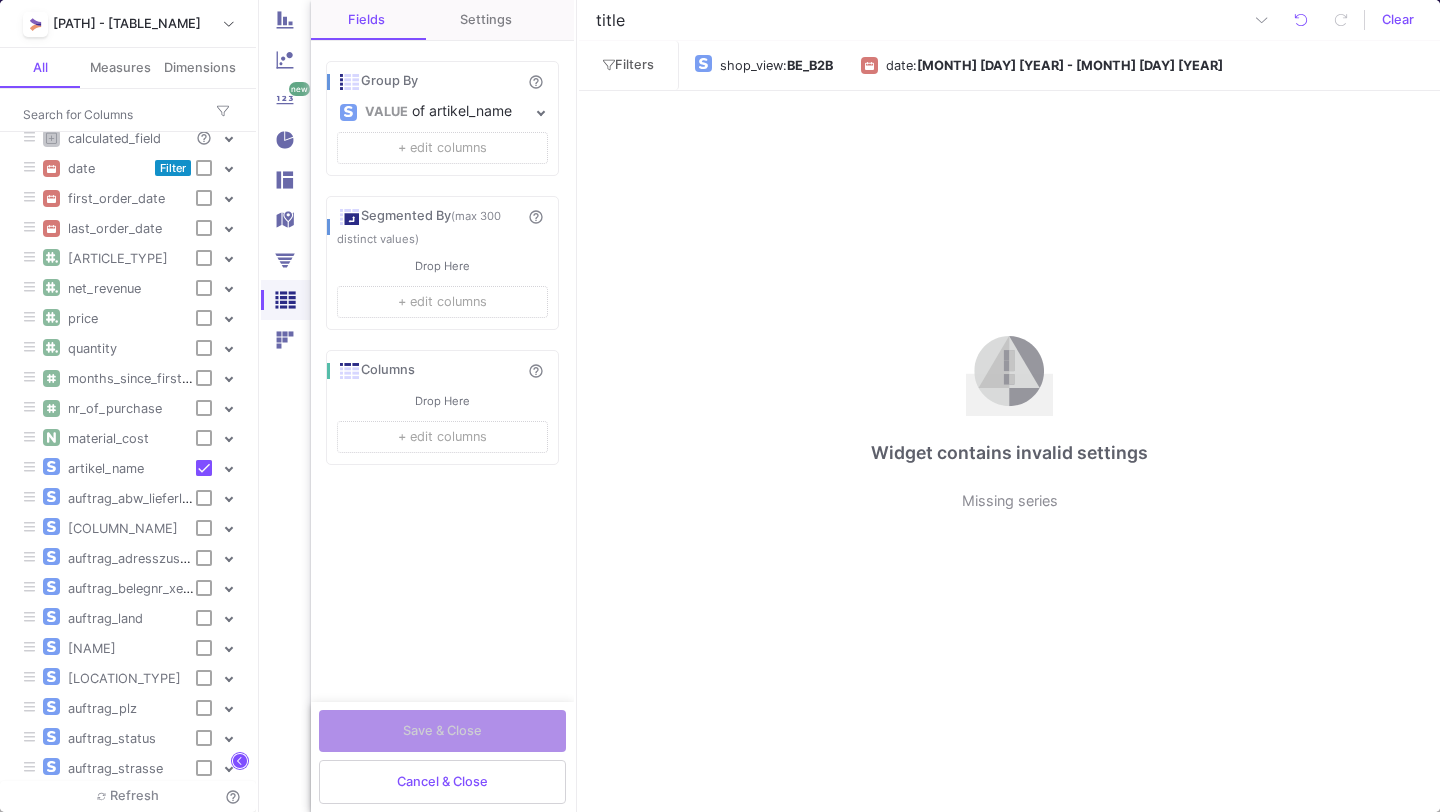scroll, scrollTop: 0, scrollLeft: 0, axis: both 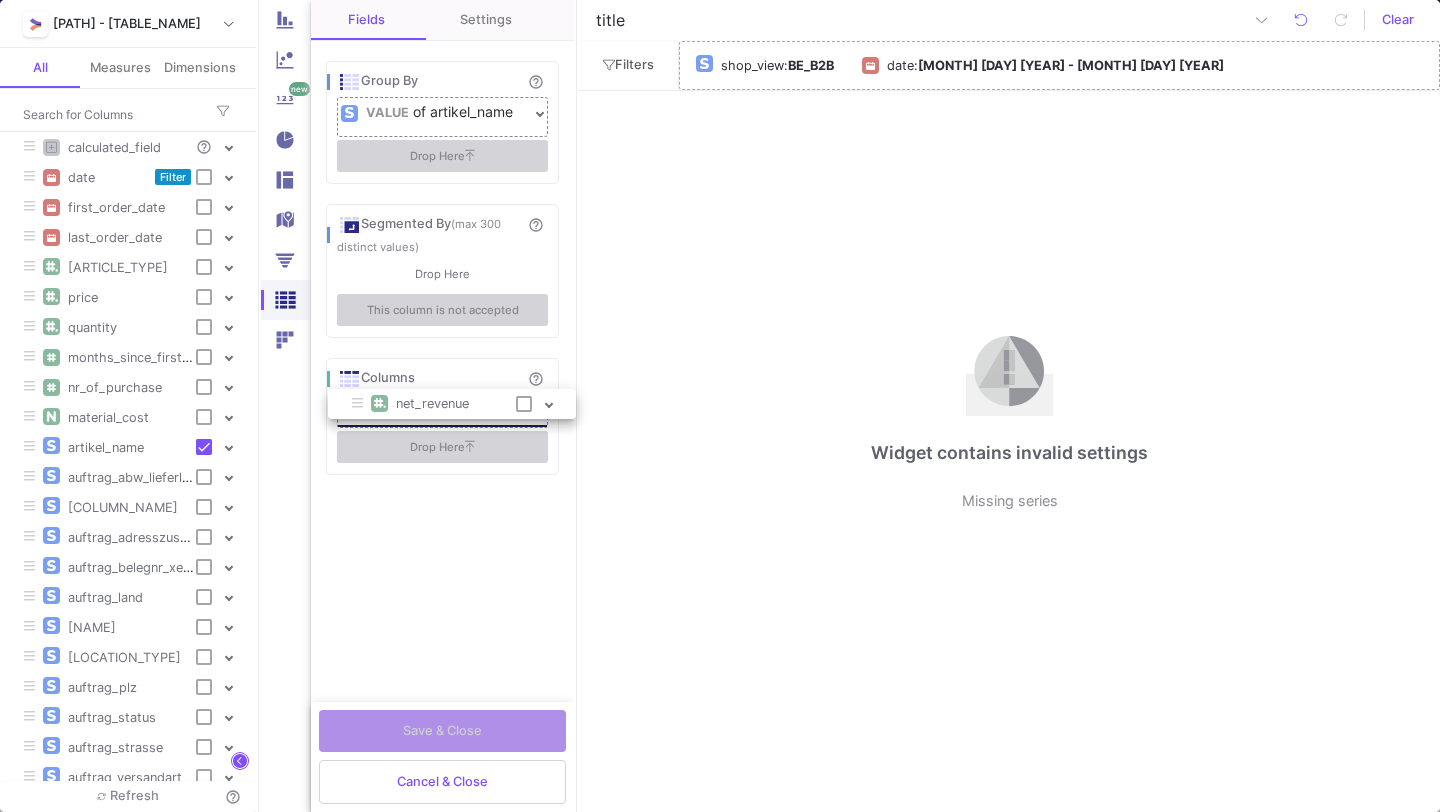 drag, startPoint x: 158, startPoint y: 293, endPoint x: 483, endPoint y: 399, distance: 341.8494 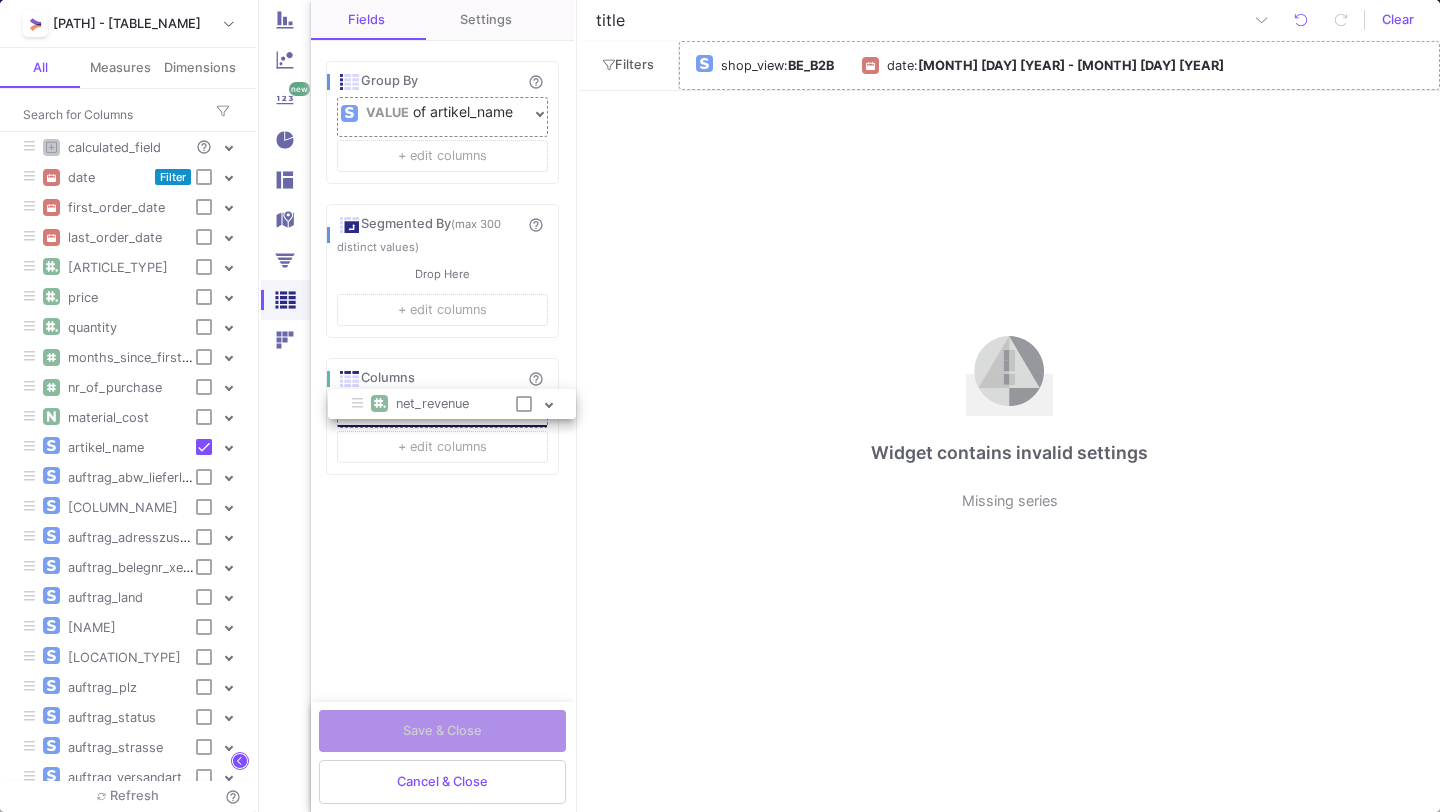 checkbox on "true" 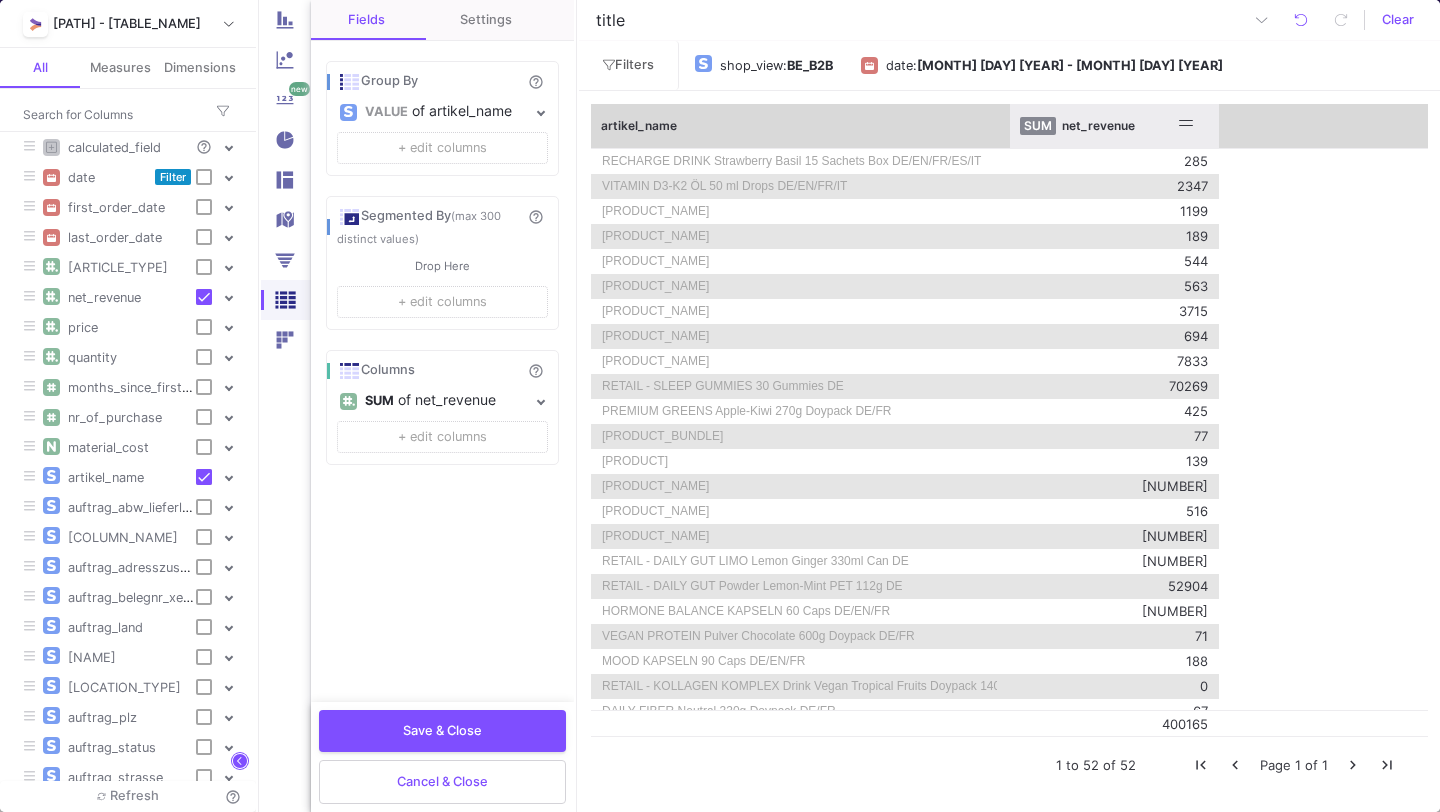 click on "net_revenue" at bounding box center (1098, 125) 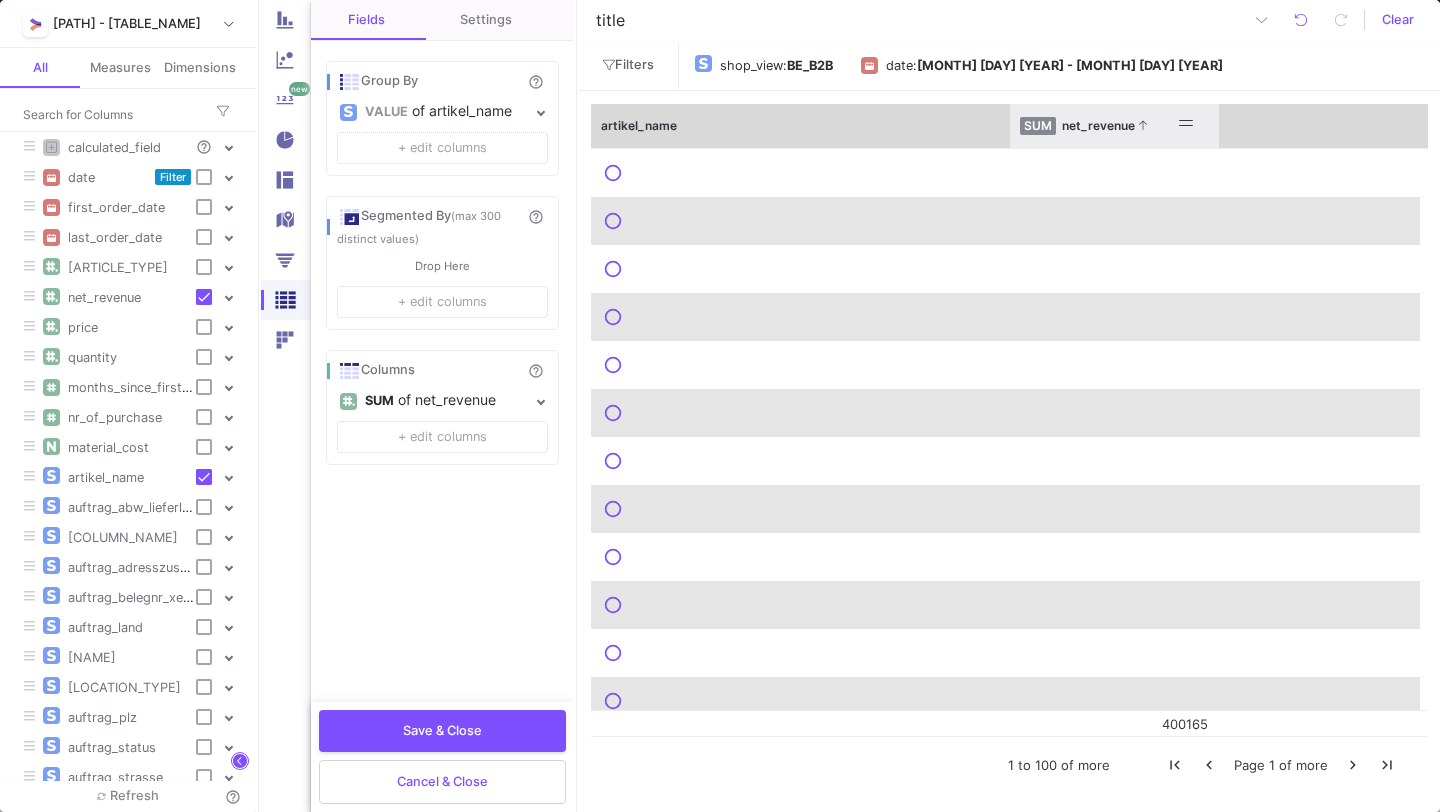 click on "net_revenue" at bounding box center [1098, 125] 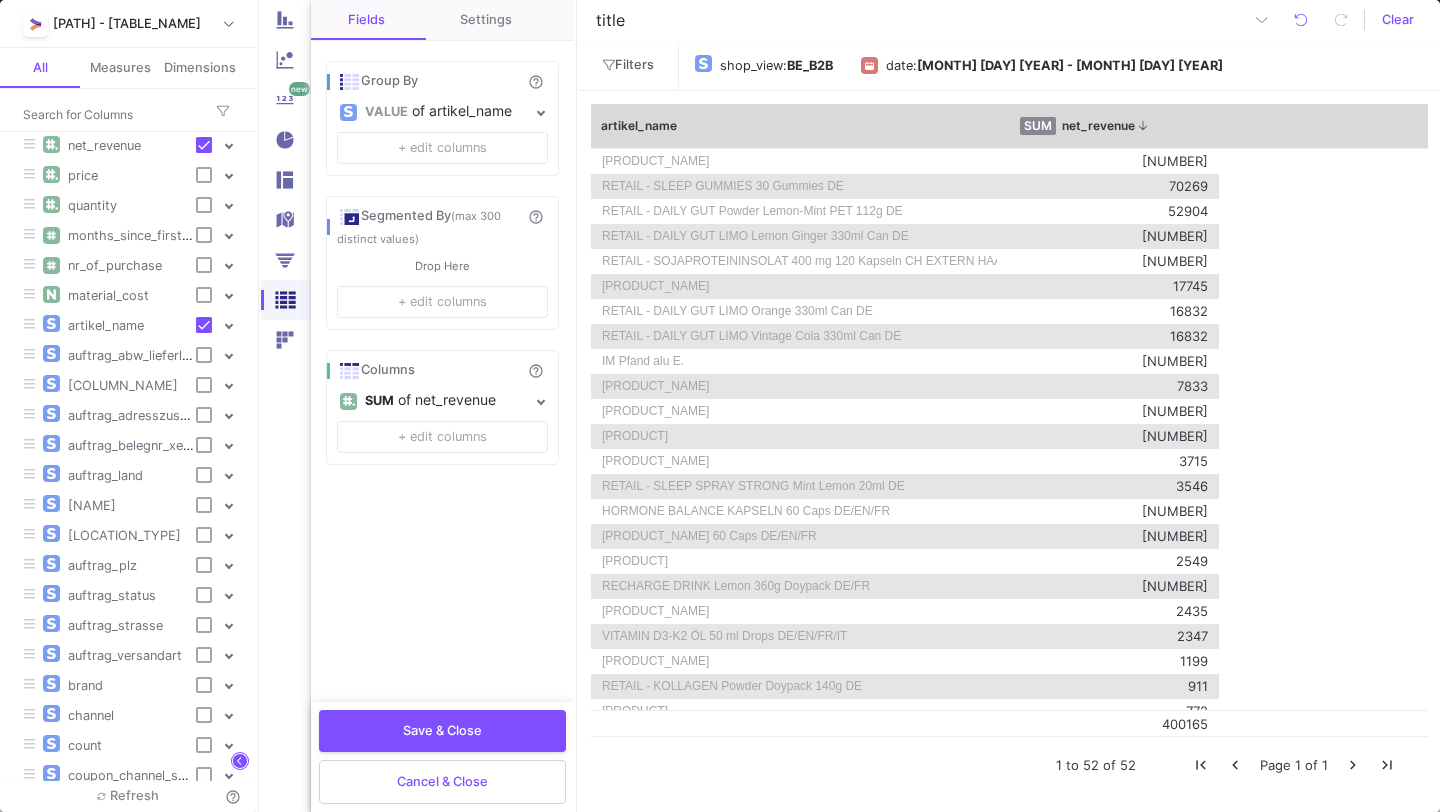 scroll, scrollTop: 0, scrollLeft: 0, axis: both 